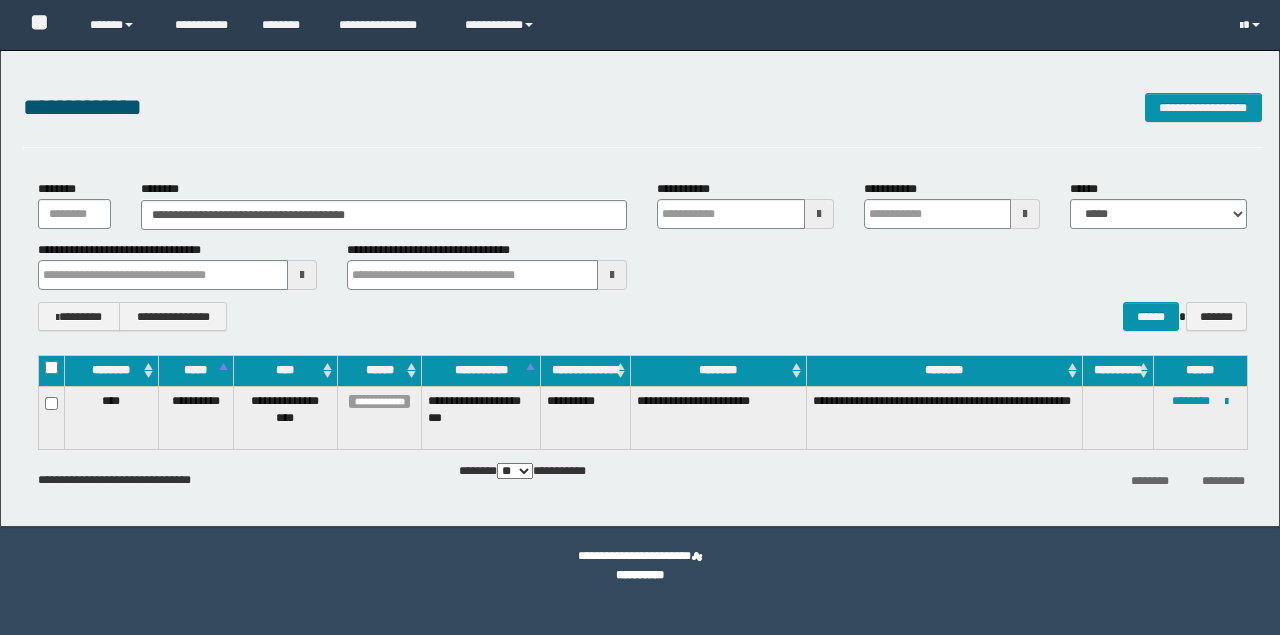 scroll, scrollTop: 0, scrollLeft: 0, axis: both 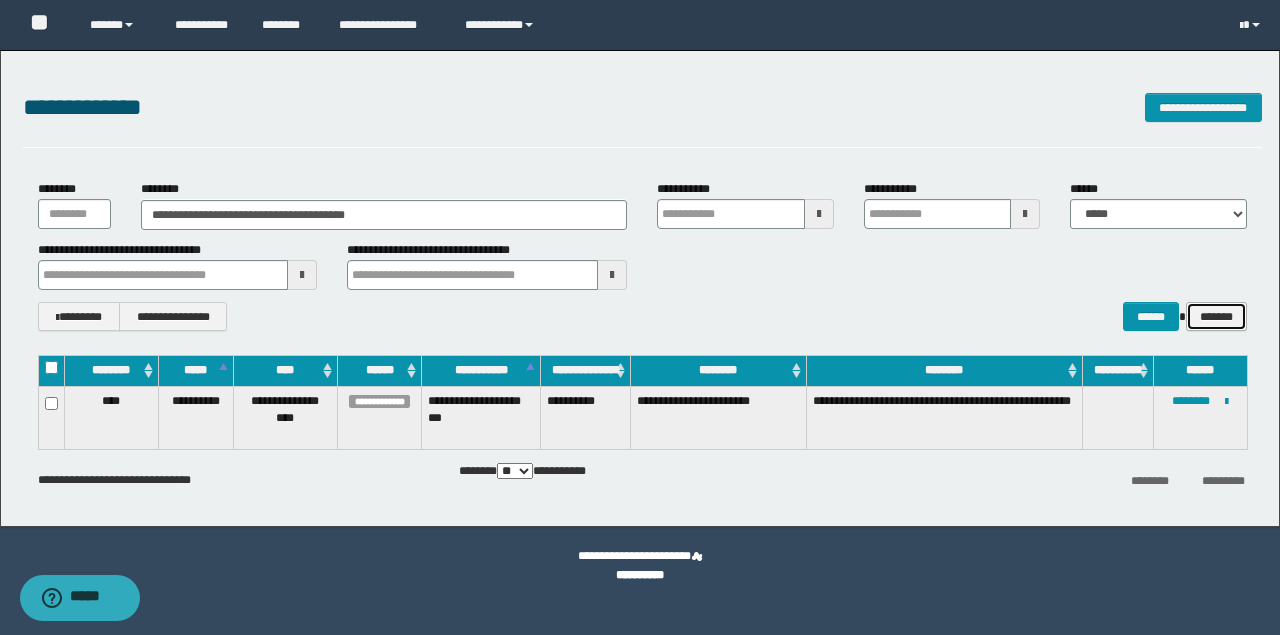 drag, startPoint x: 1228, startPoint y: 316, endPoint x: 875, endPoint y: 274, distance: 355.4898 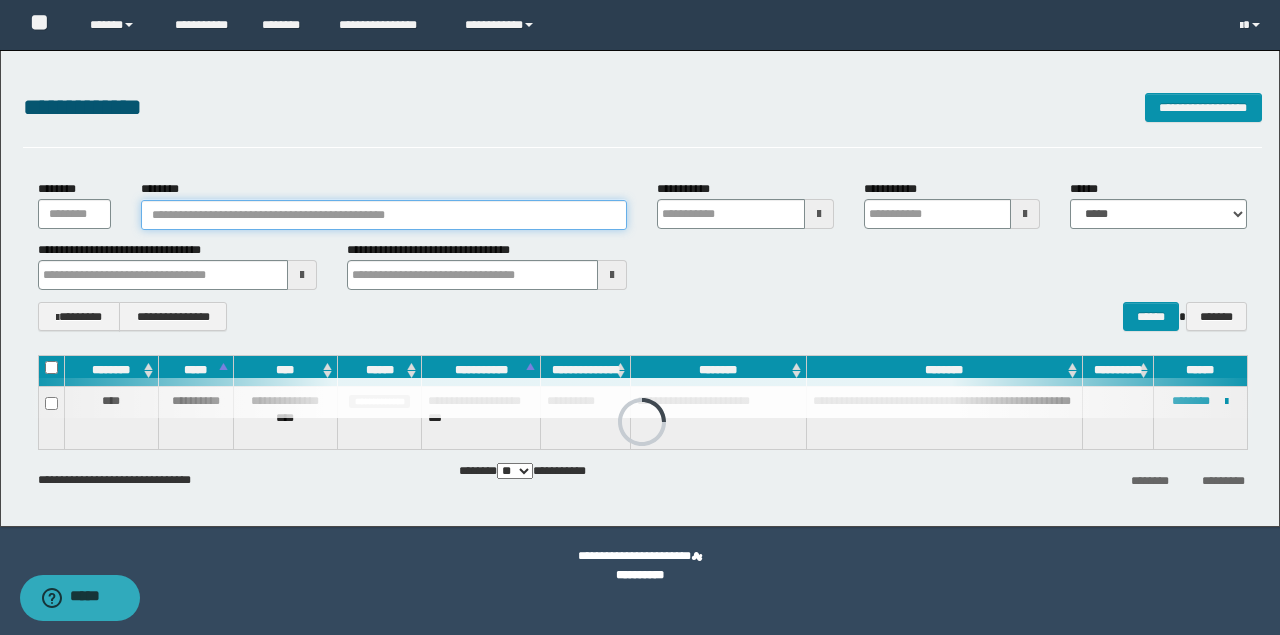 paste on "**********" 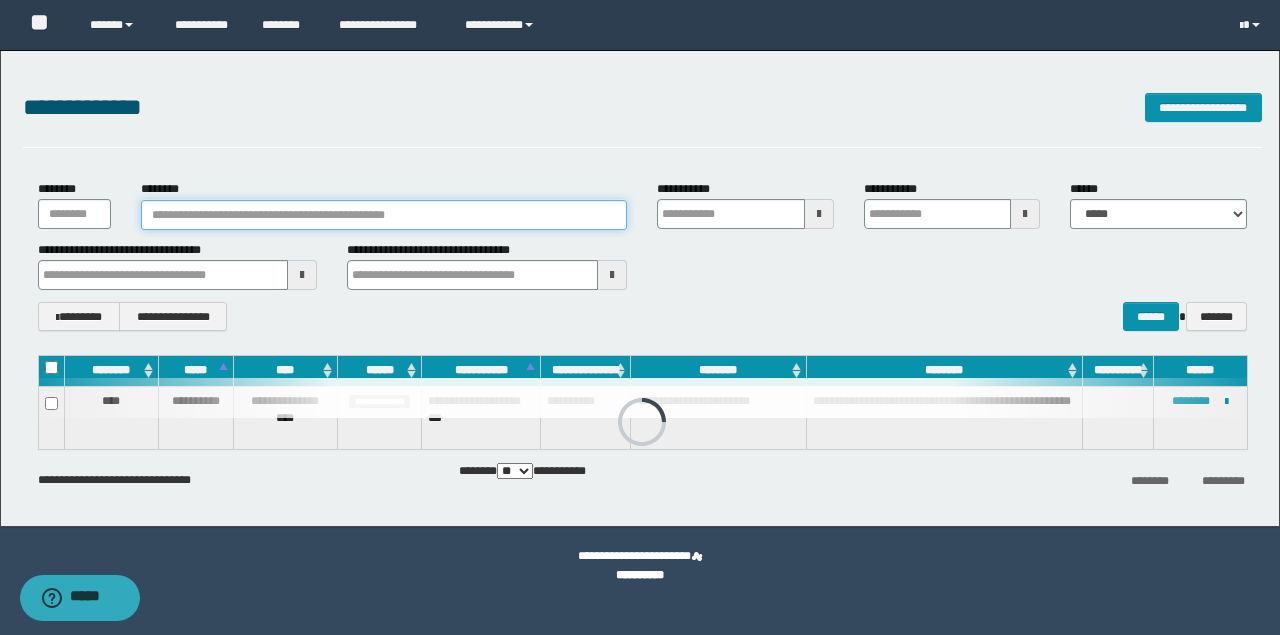 type on "**********" 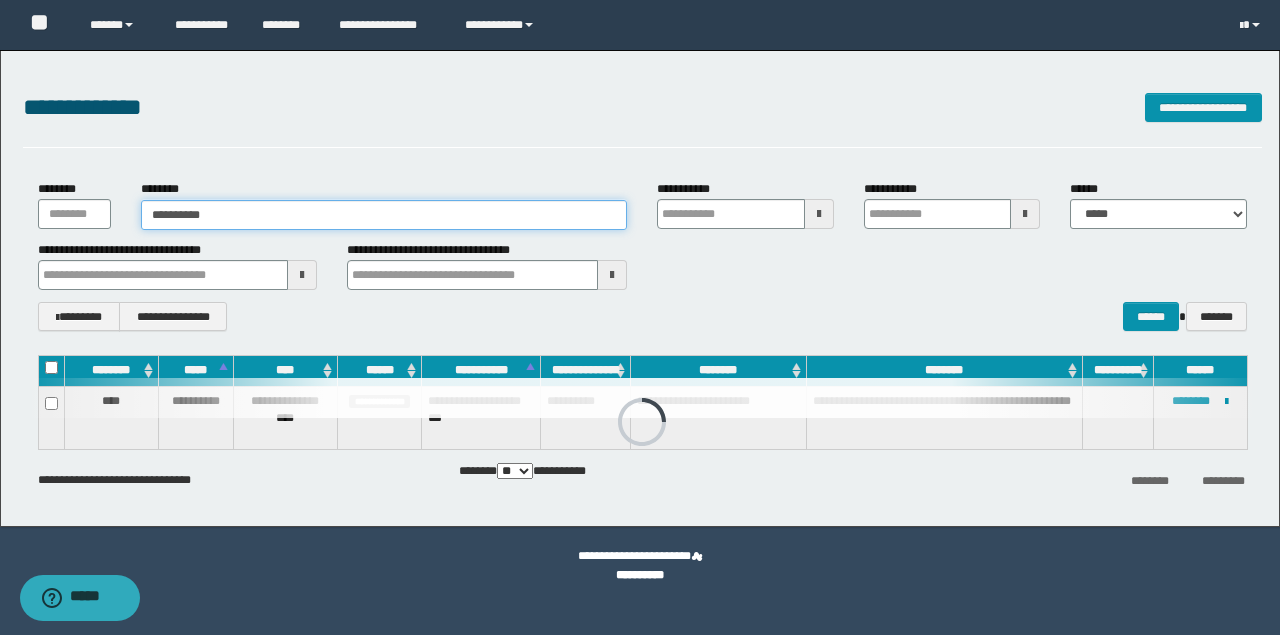type on "**********" 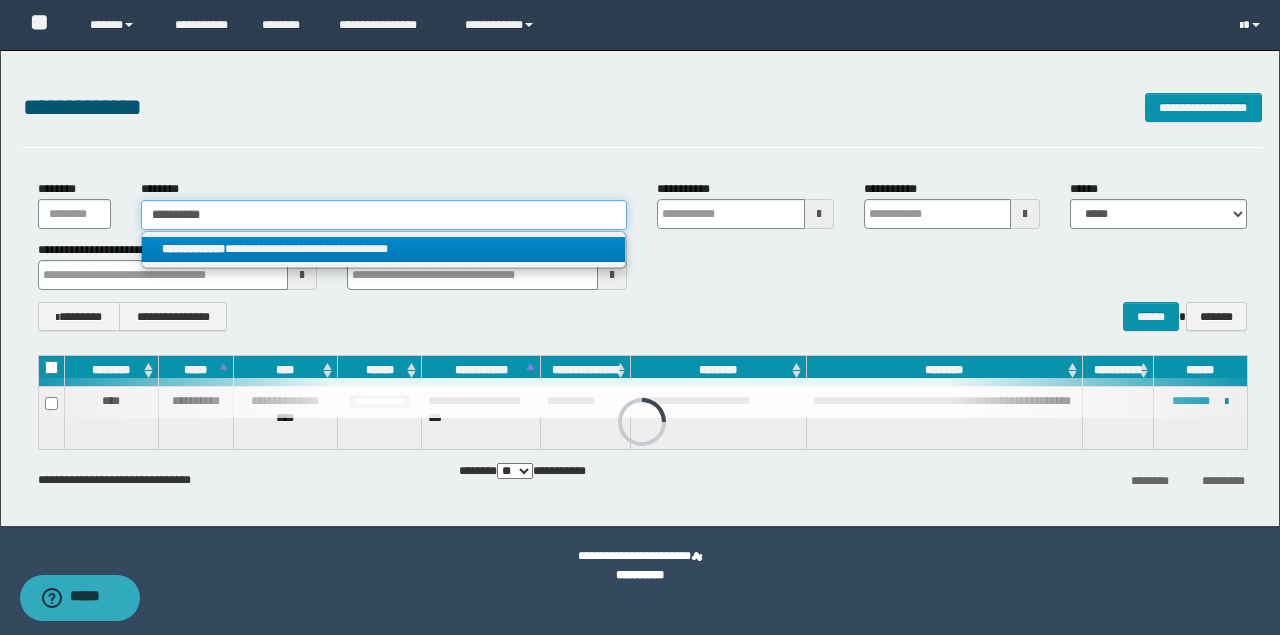 type on "**********" 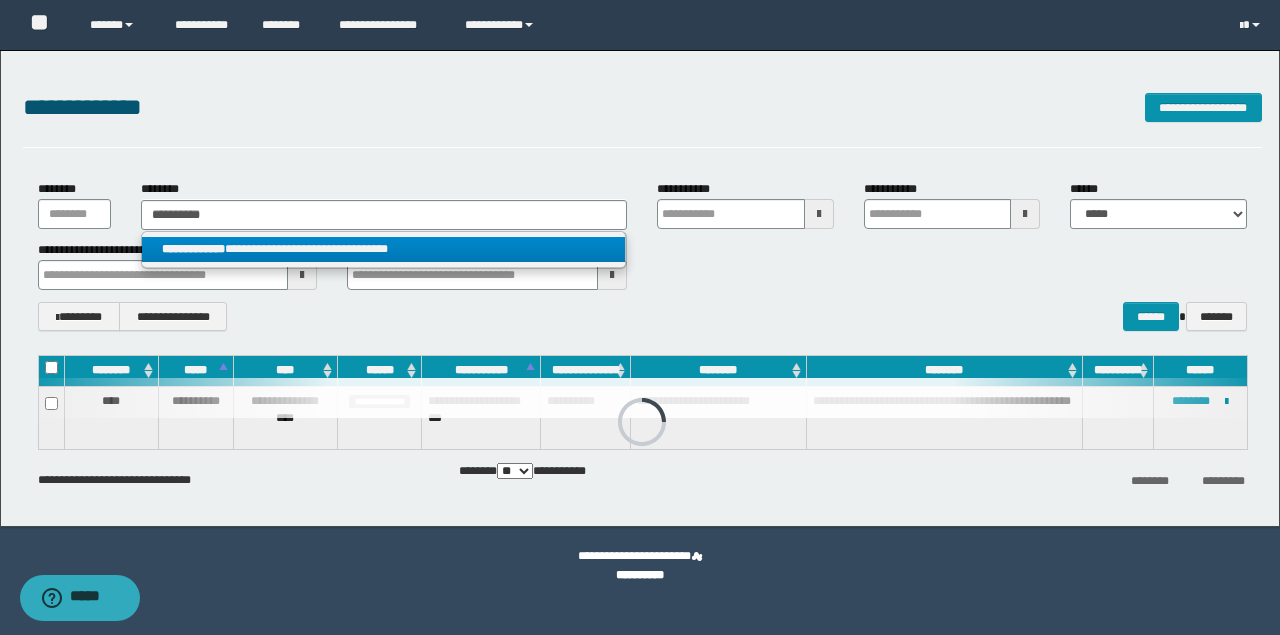 click on "**********" at bounding box center (384, 249) 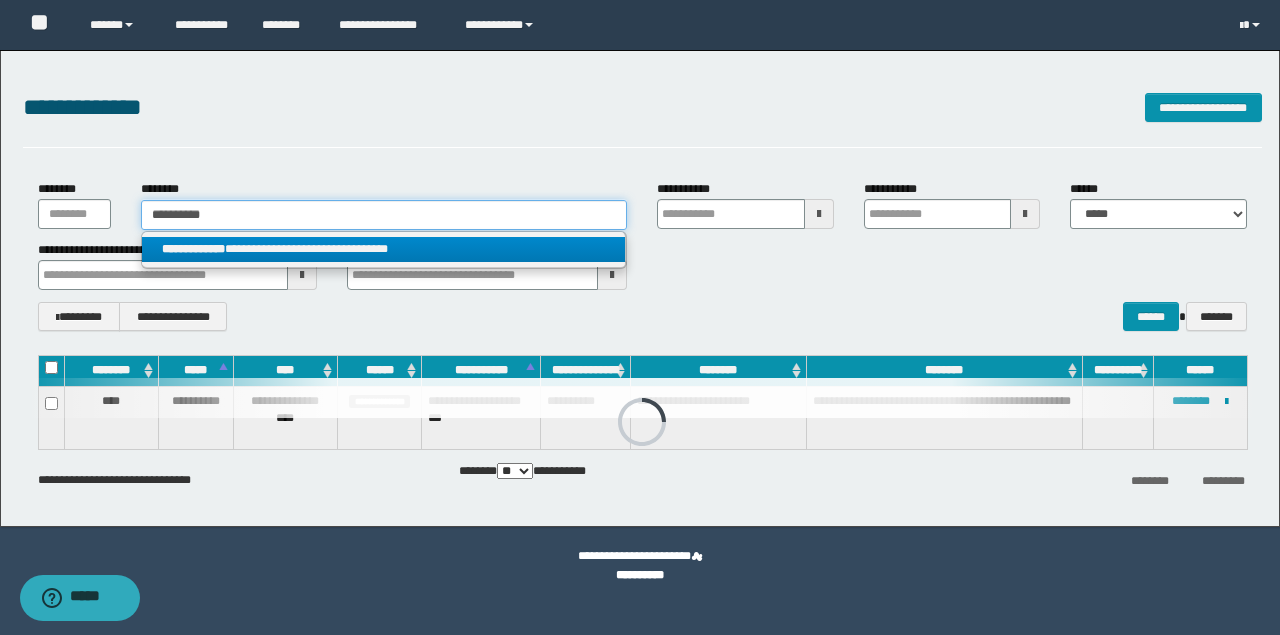 type 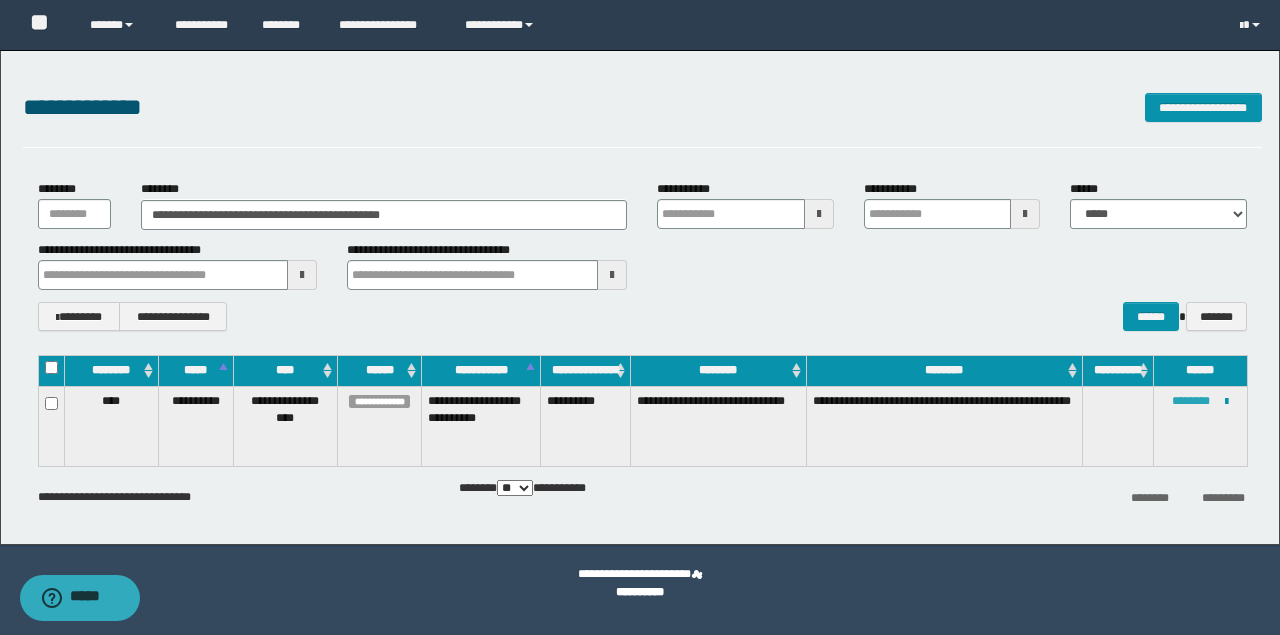 click on "********" at bounding box center (1191, 401) 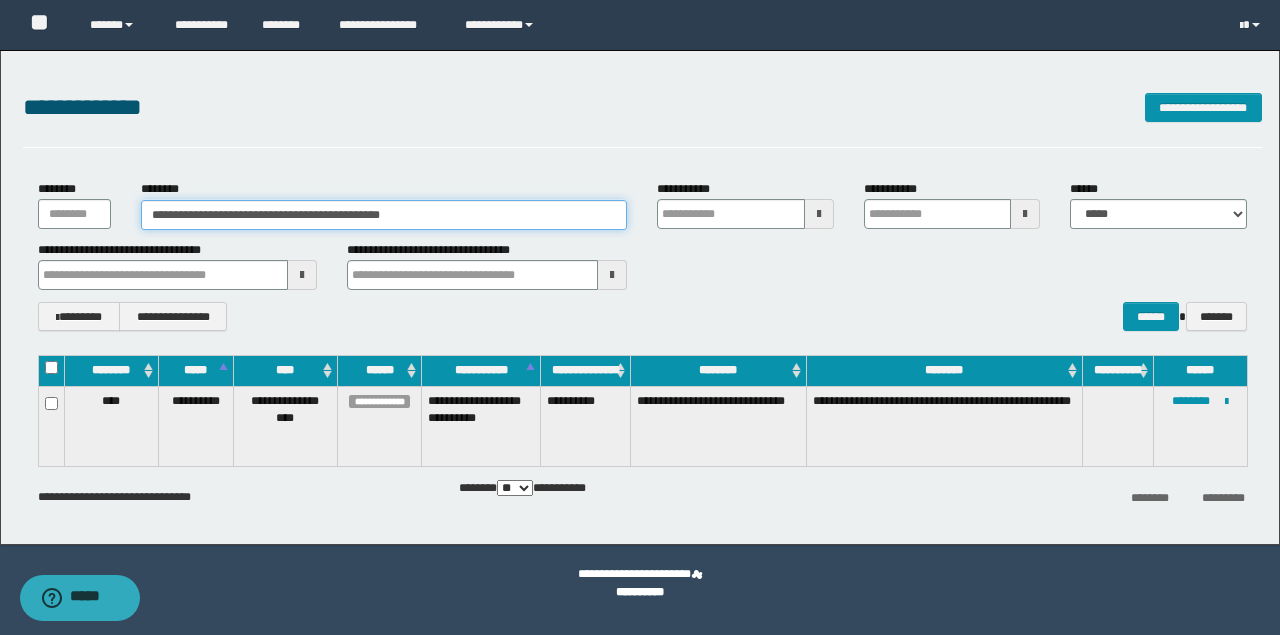 drag, startPoint x: 543, startPoint y: 218, endPoint x: 134, endPoint y: 210, distance: 409.07825 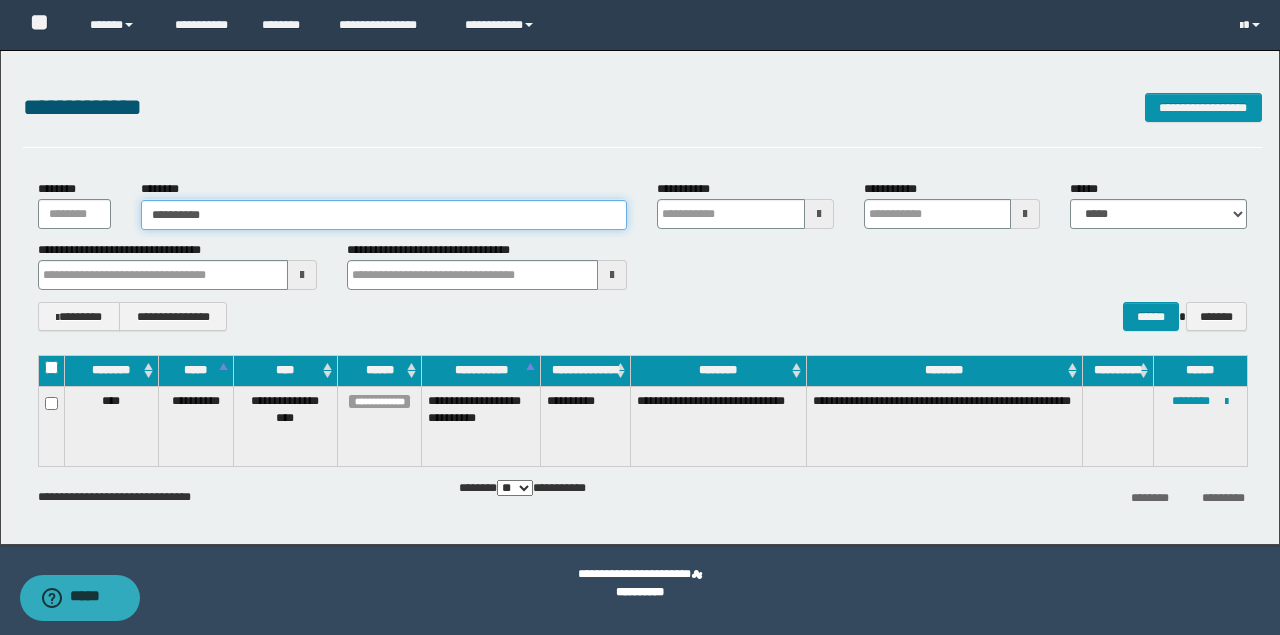 type on "**********" 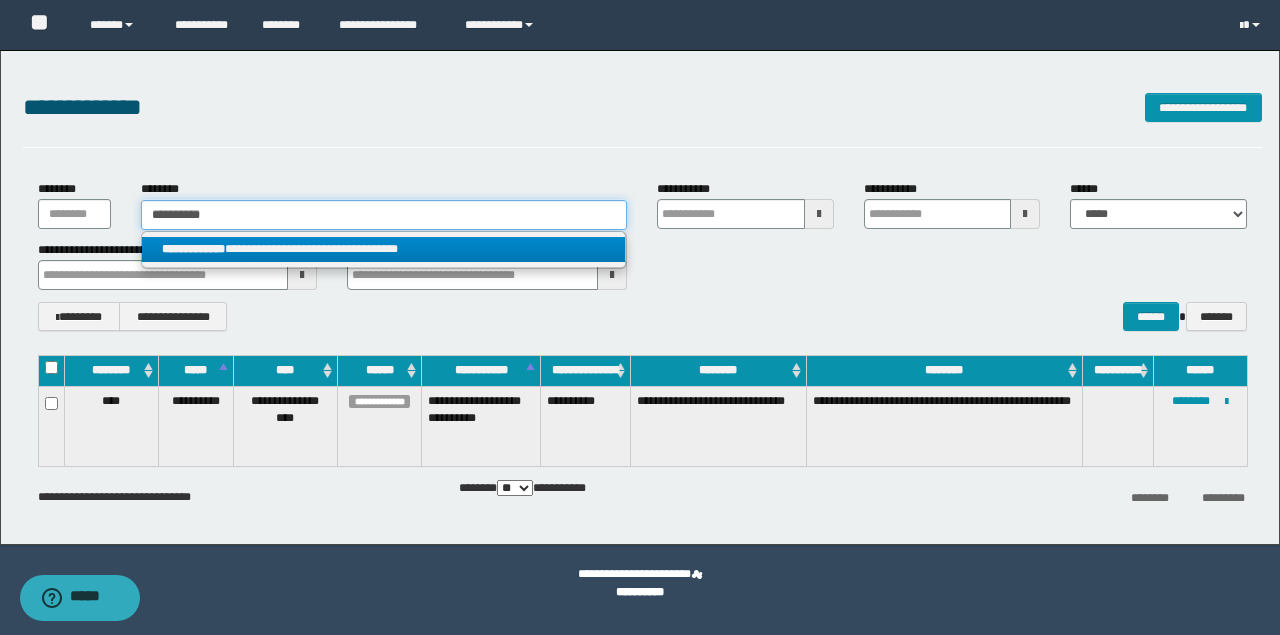 type on "**********" 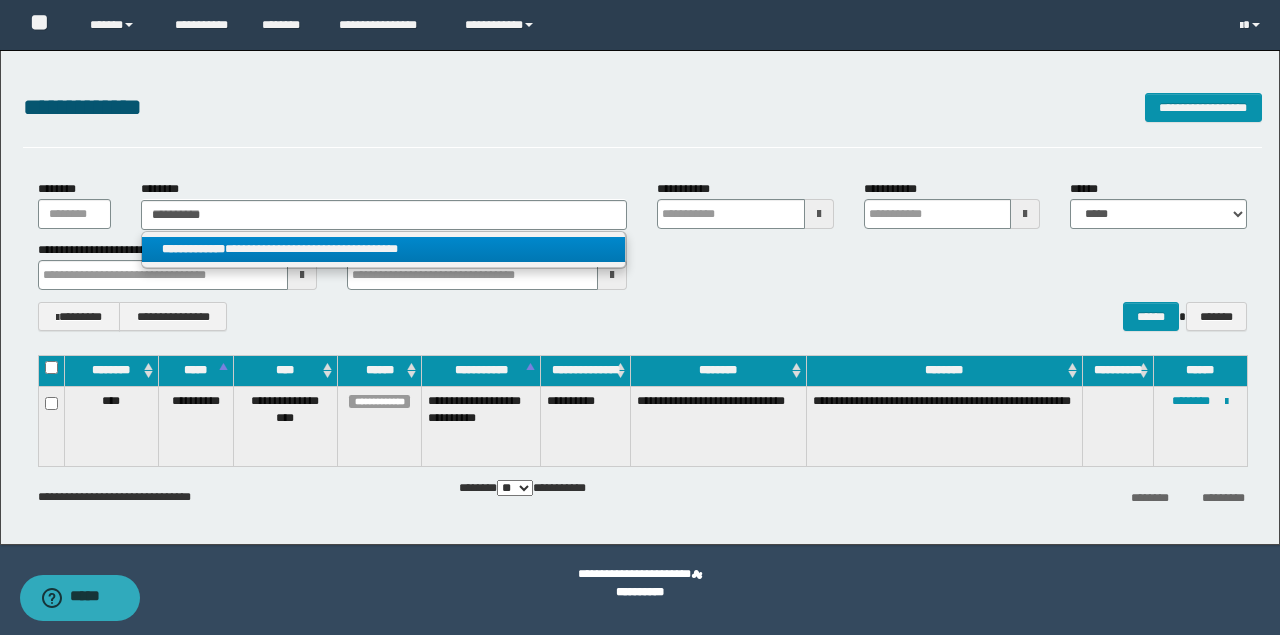 click on "**********" at bounding box center (384, 249) 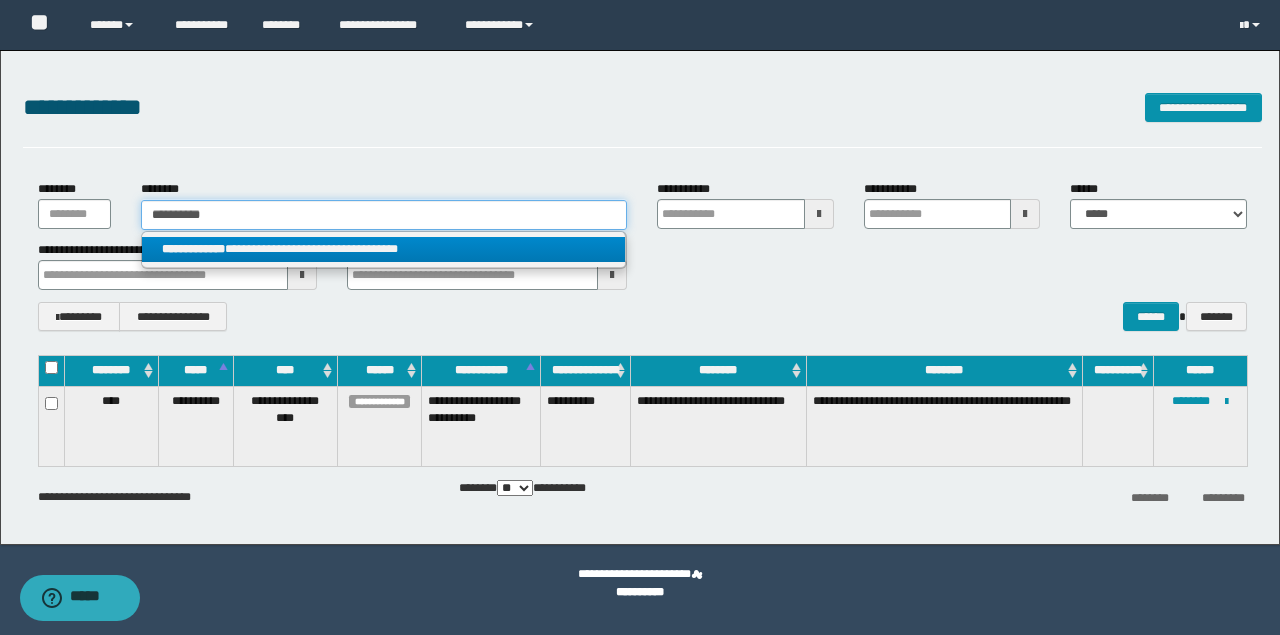 type 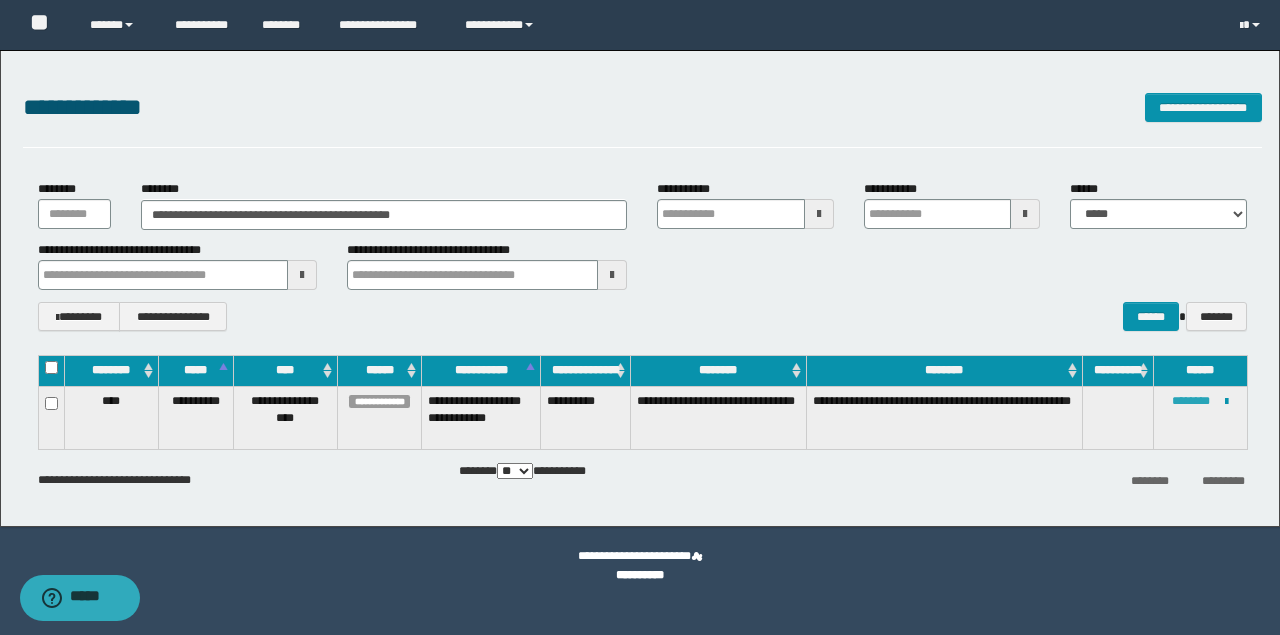 click on "********" at bounding box center (1191, 401) 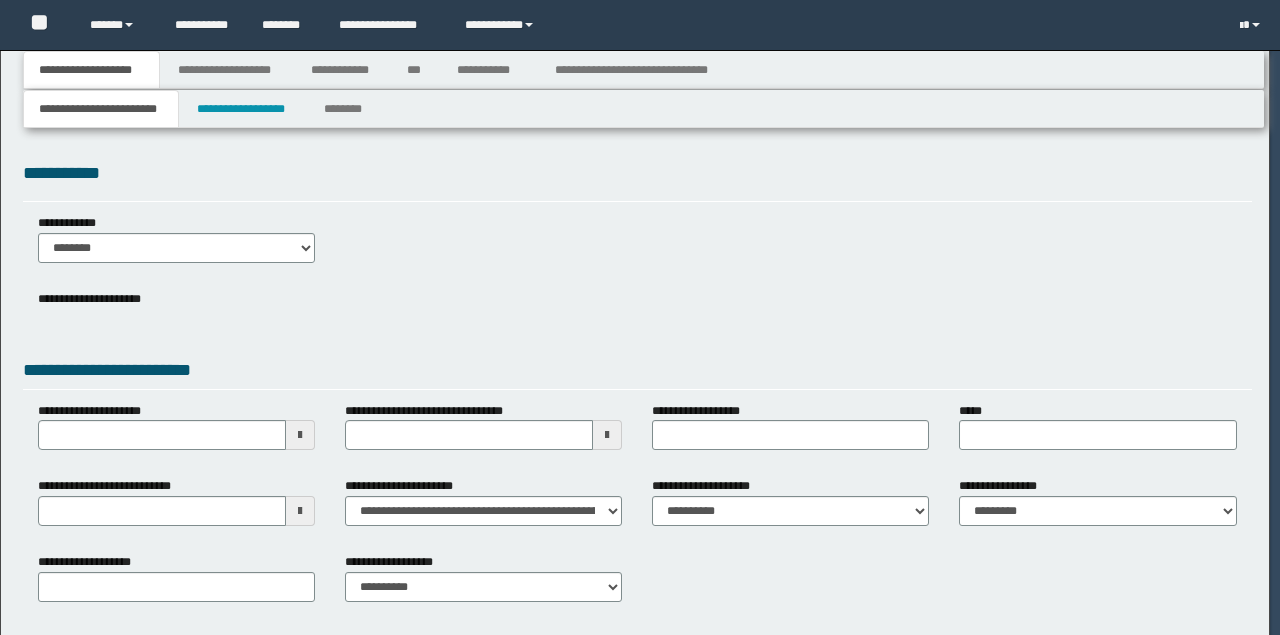 scroll, scrollTop: 0, scrollLeft: 0, axis: both 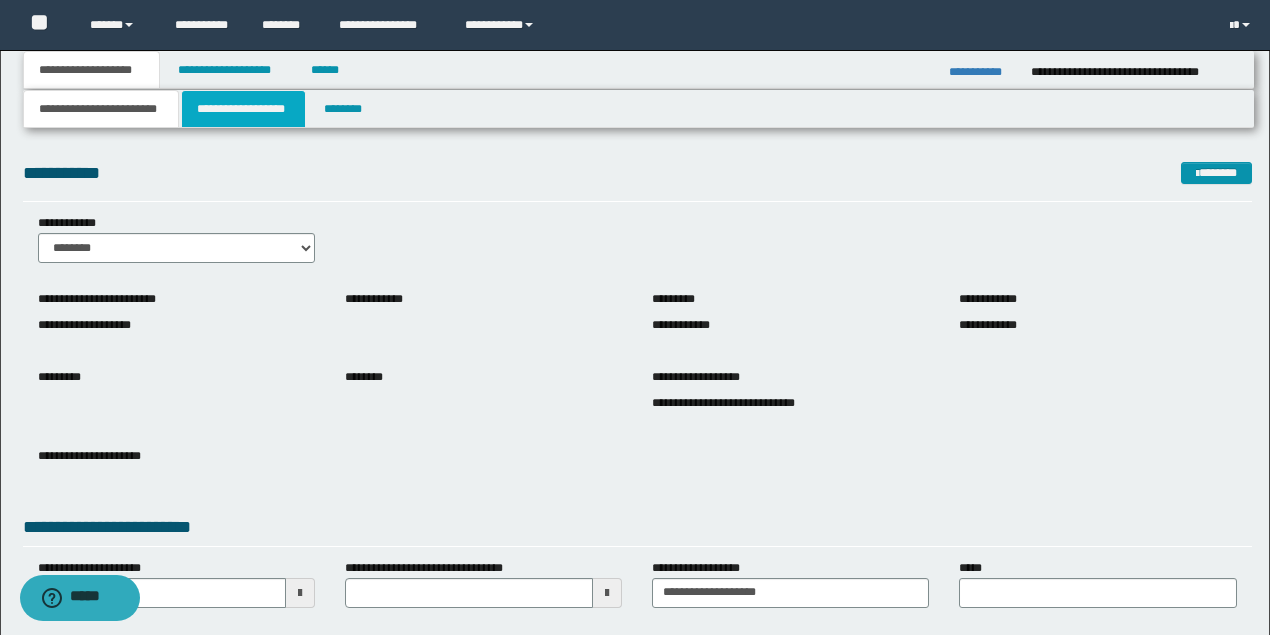 click on "**********" at bounding box center [243, 109] 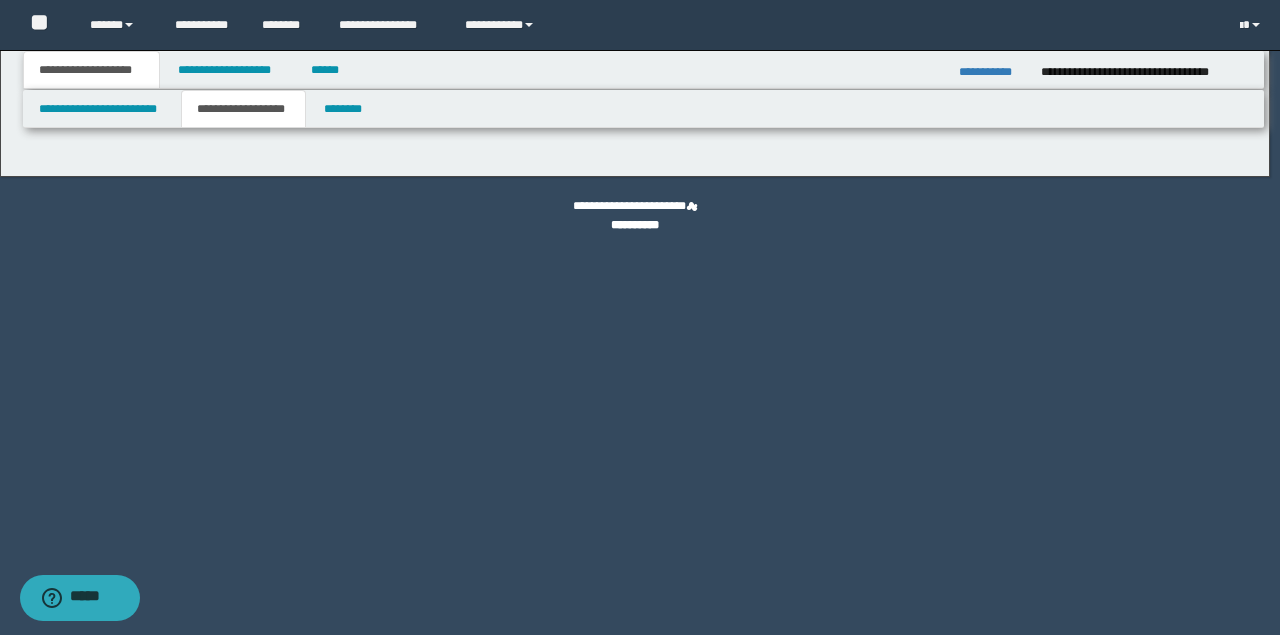 type on "**********" 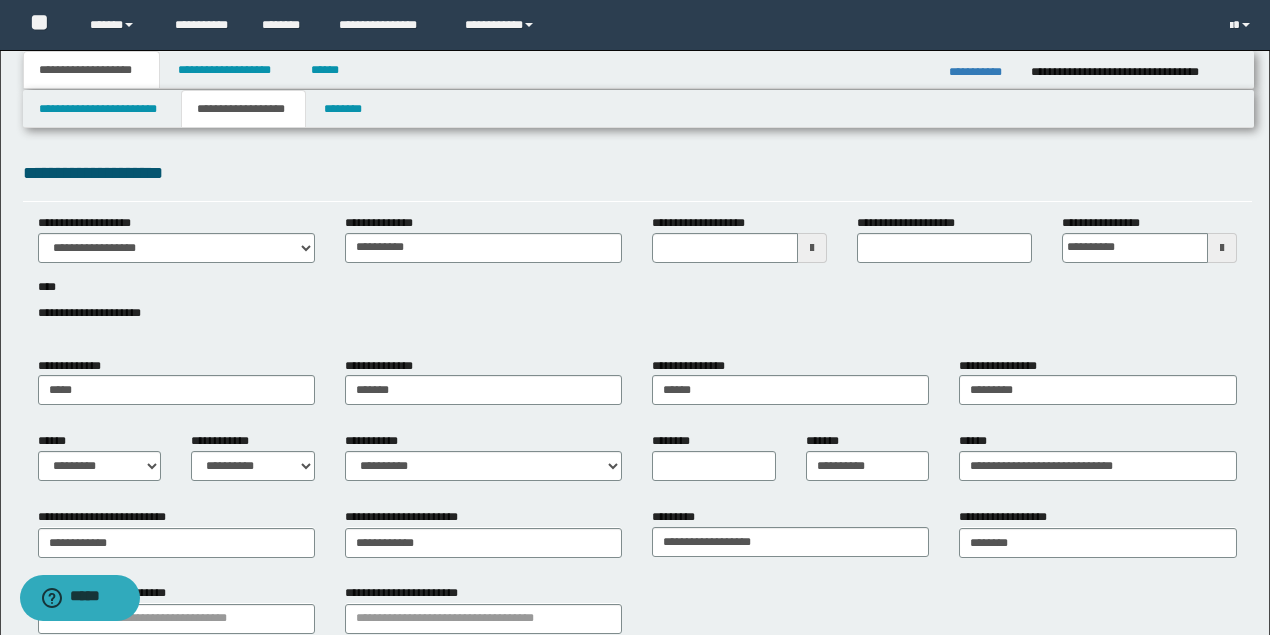 type 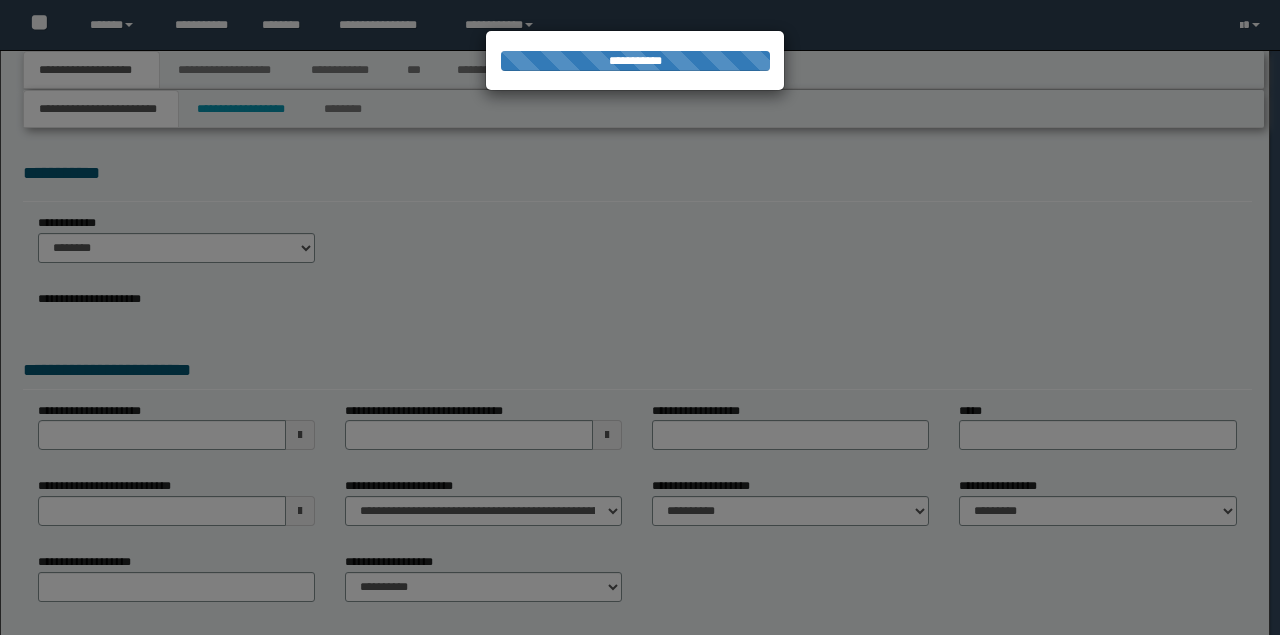 scroll, scrollTop: 0, scrollLeft: 0, axis: both 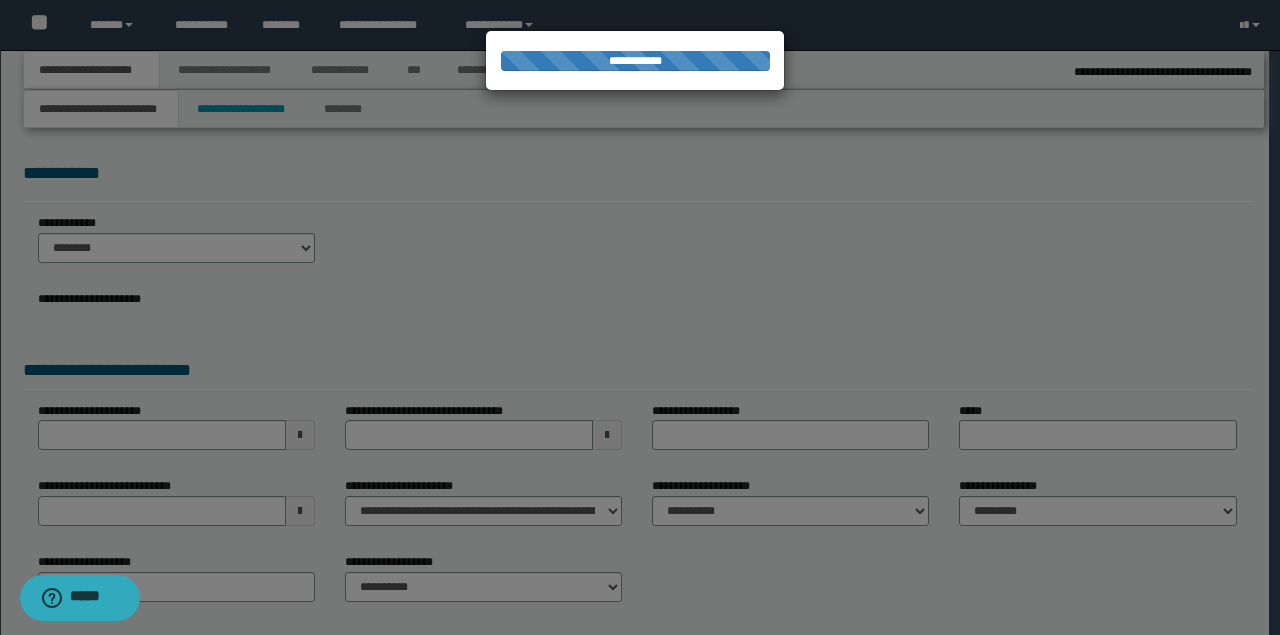 type on "**********" 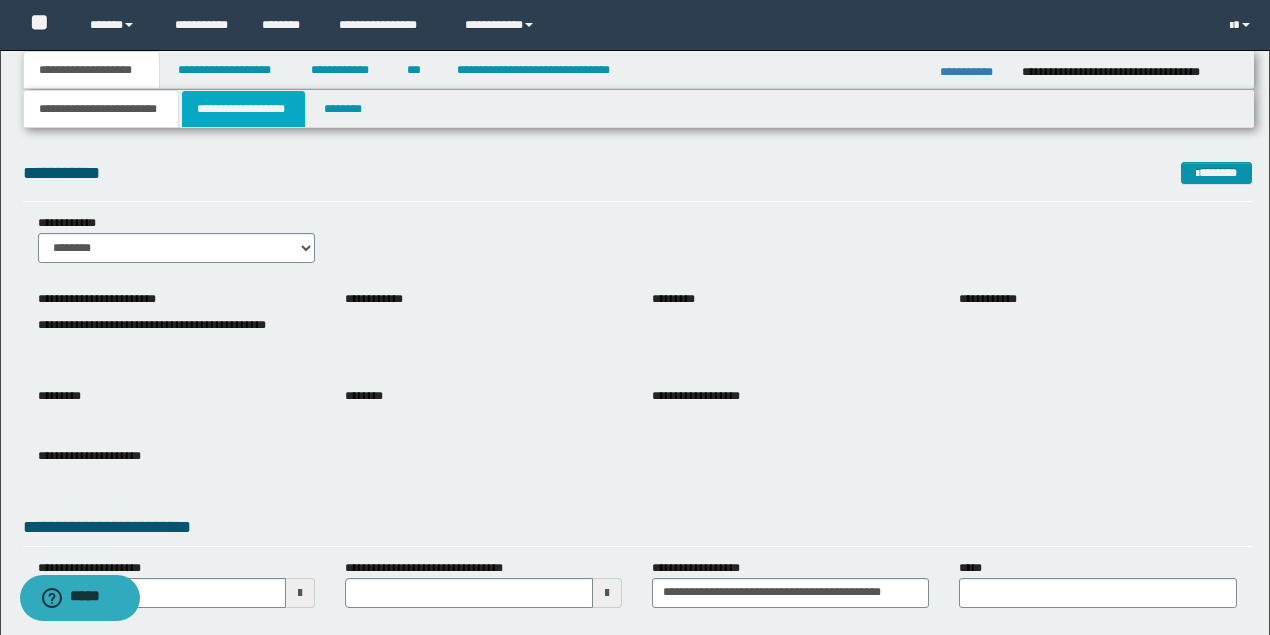 click on "**********" at bounding box center (243, 109) 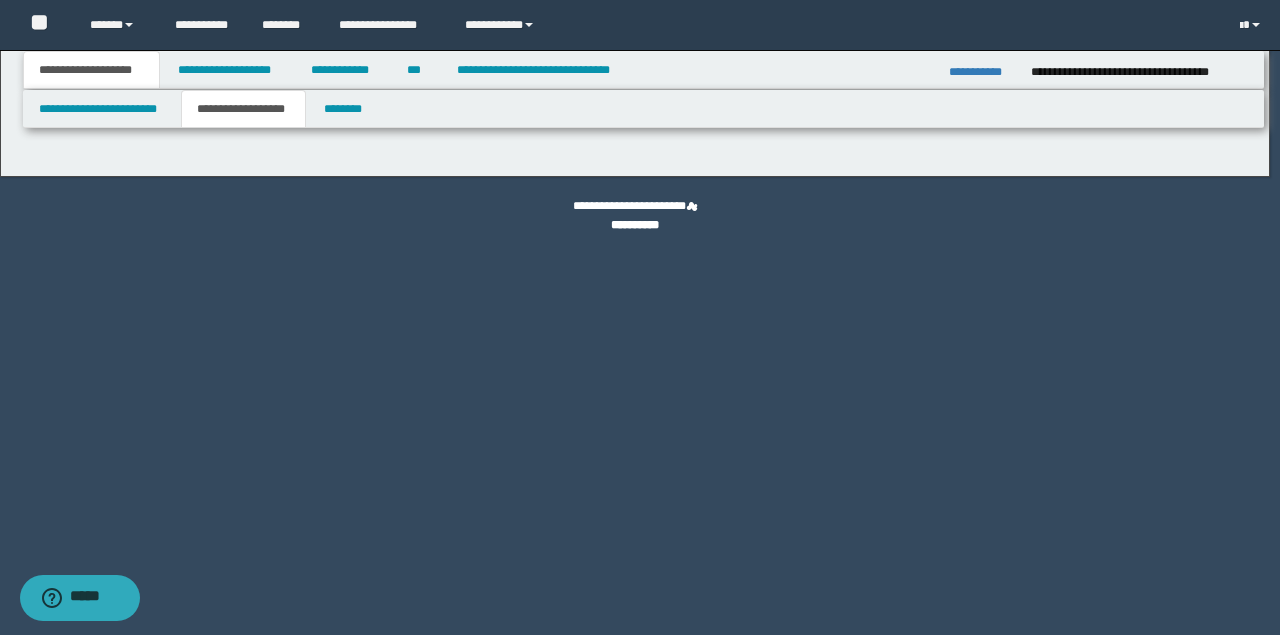 type on "**********" 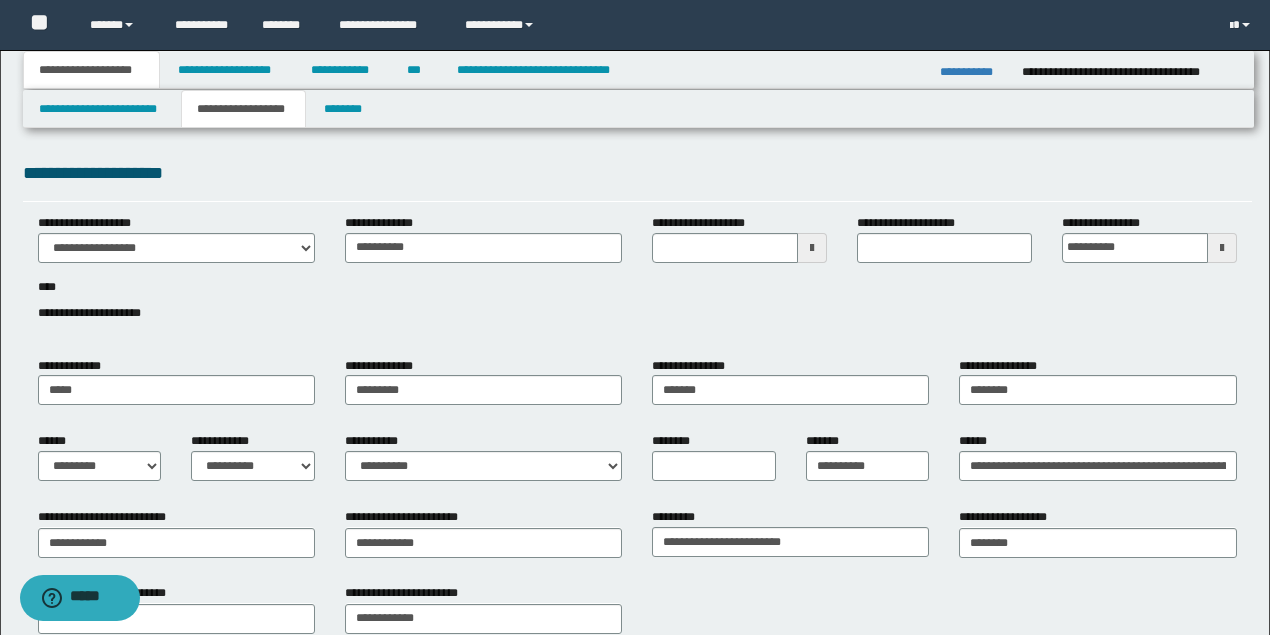 type 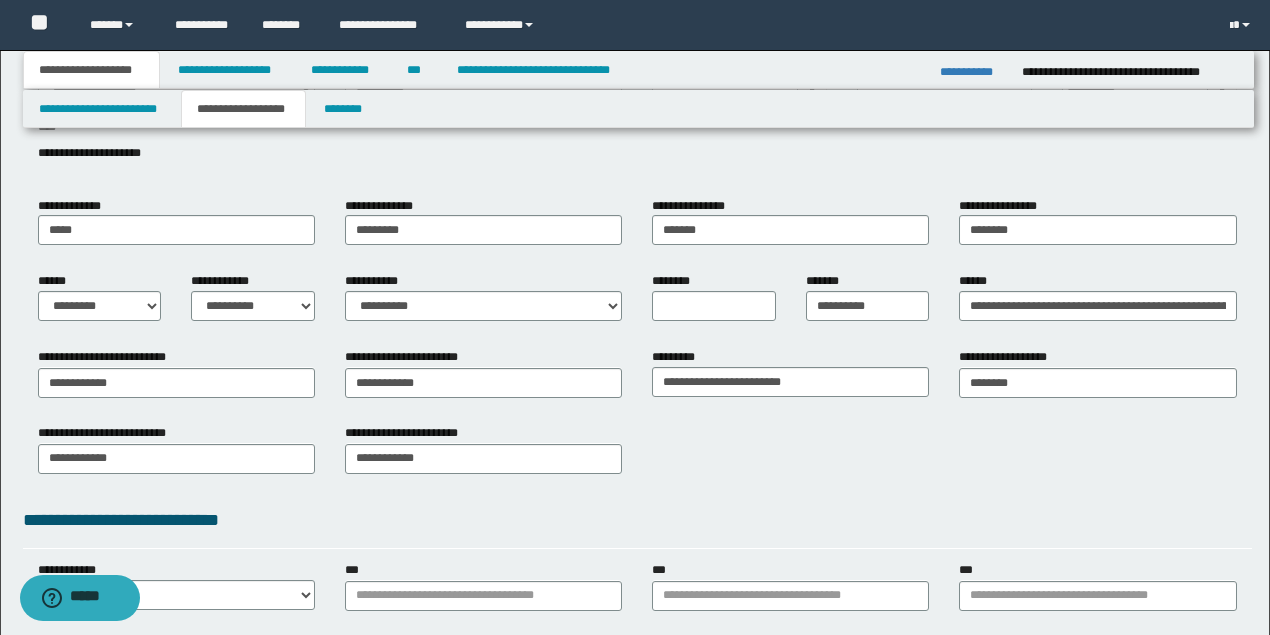 scroll, scrollTop: 200, scrollLeft: 0, axis: vertical 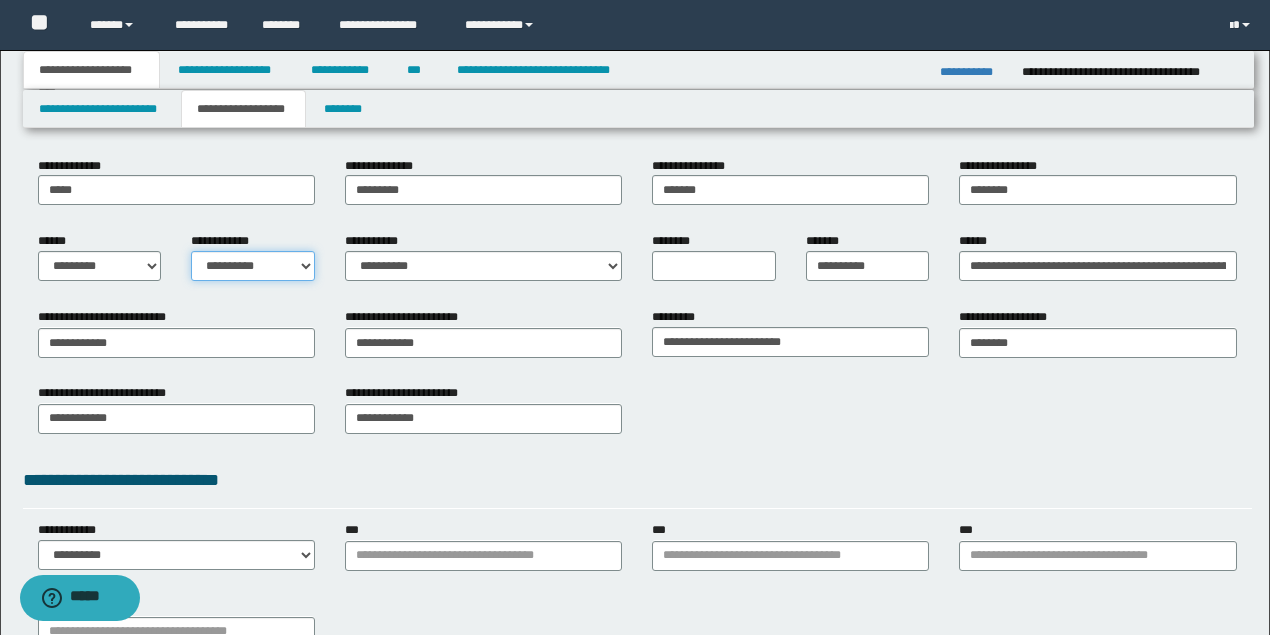 click on "**********" at bounding box center [253, 266] 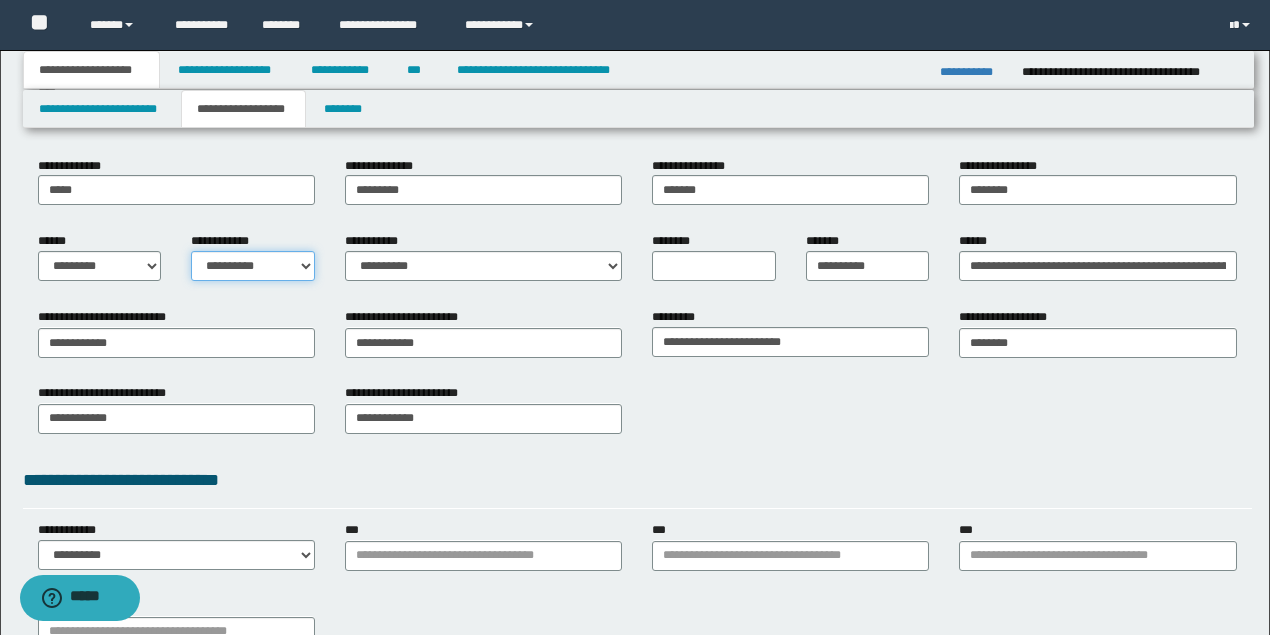 select on "*" 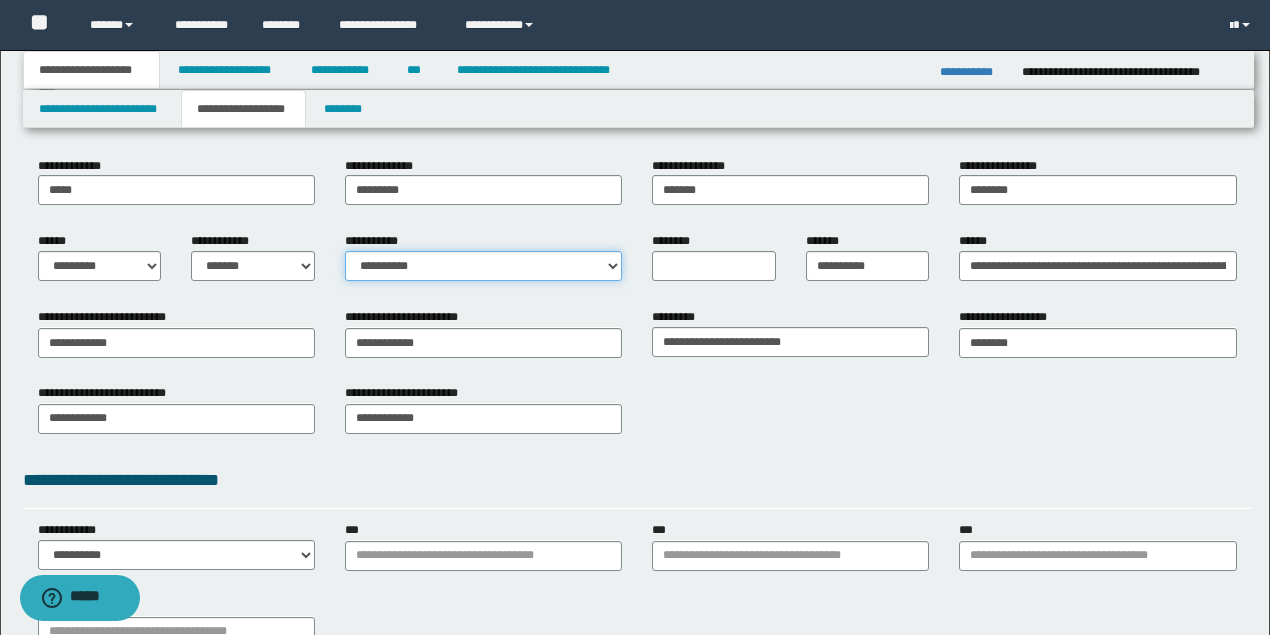 click on "**********" at bounding box center (483, 266) 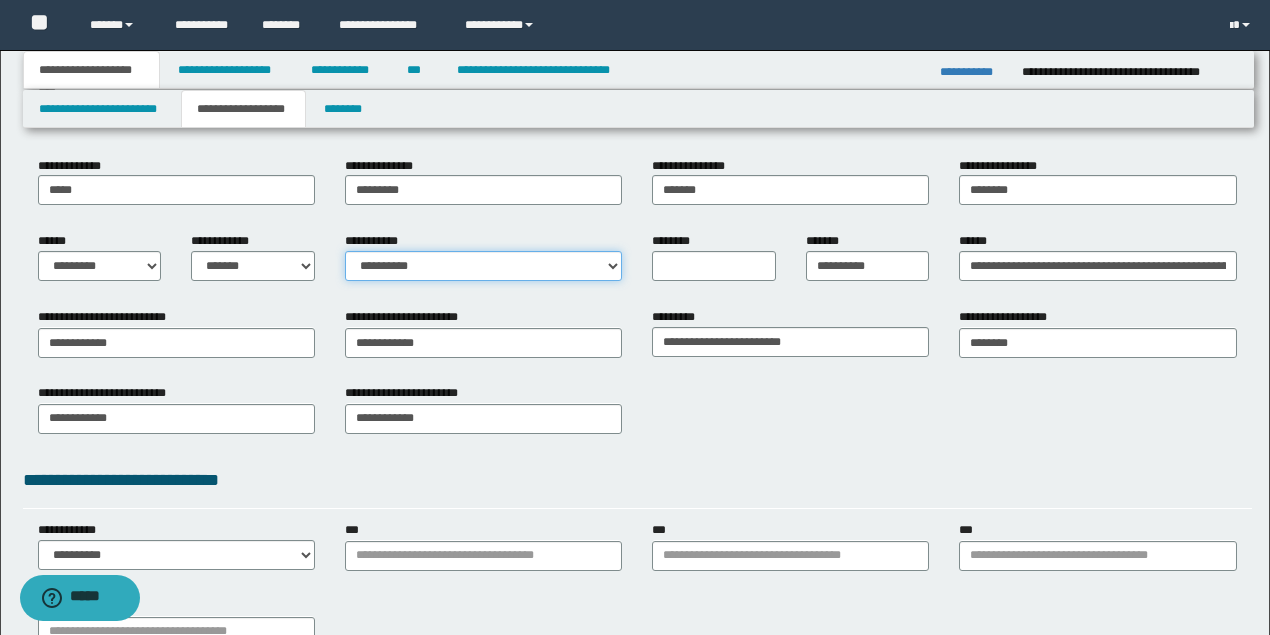 select on "*" 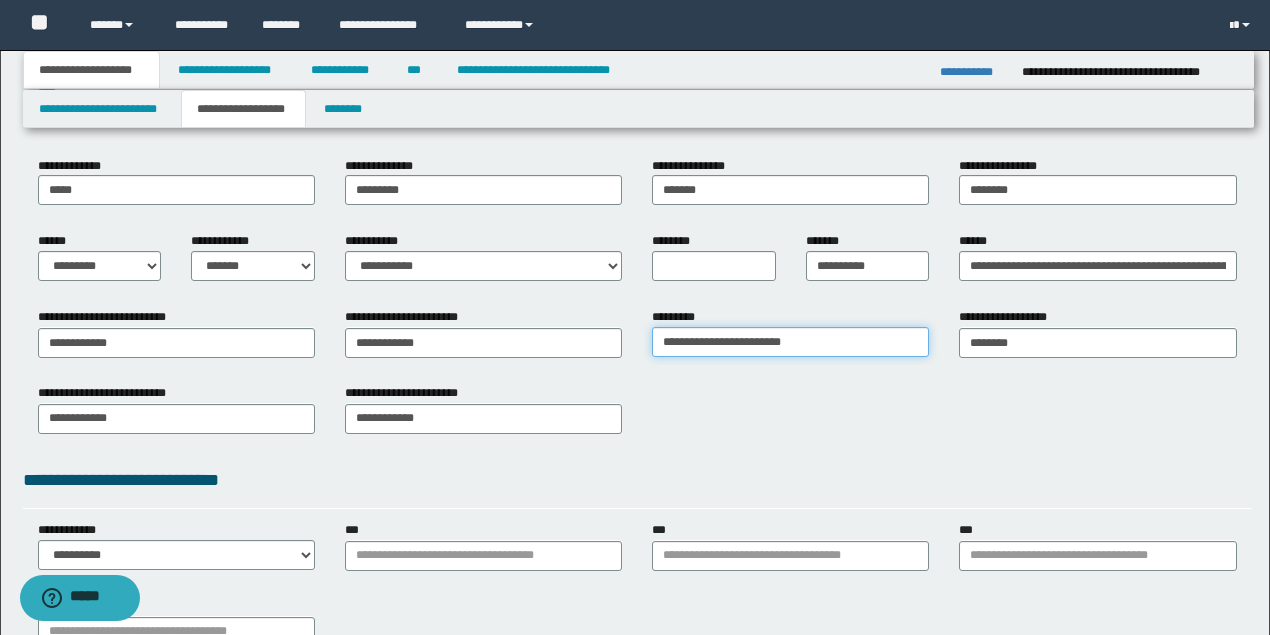 click on "**********" at bounding box center [790, 342] 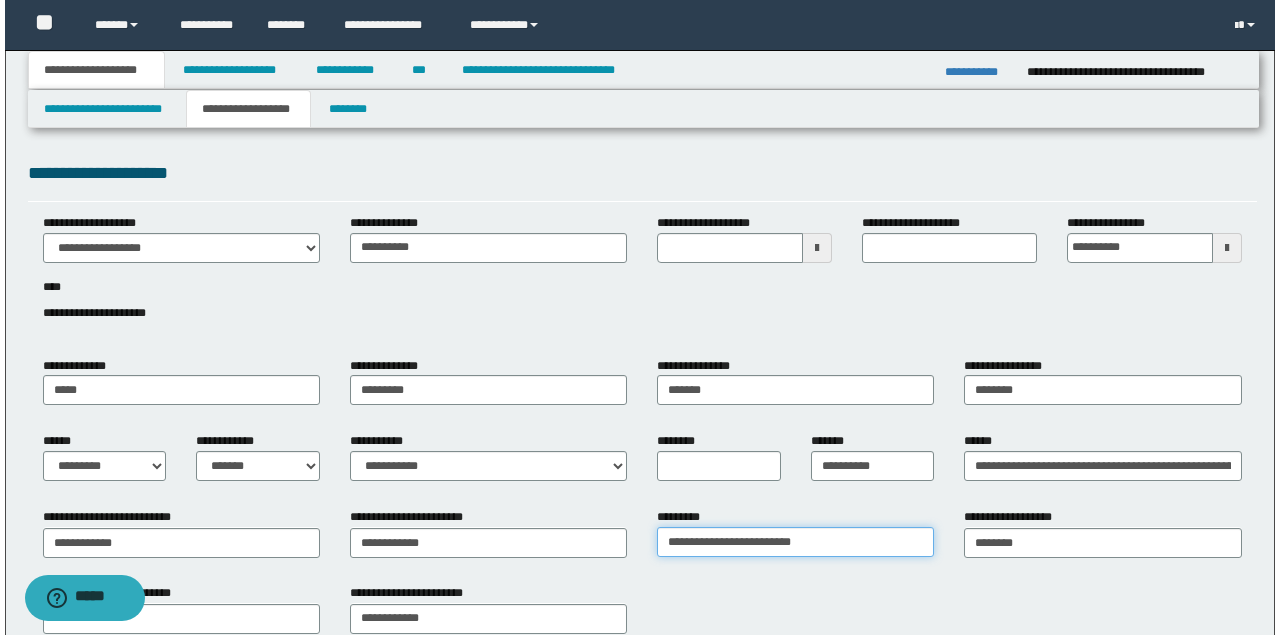 scroll, scrollTop: 0, scrollLeft: 0, axis: both 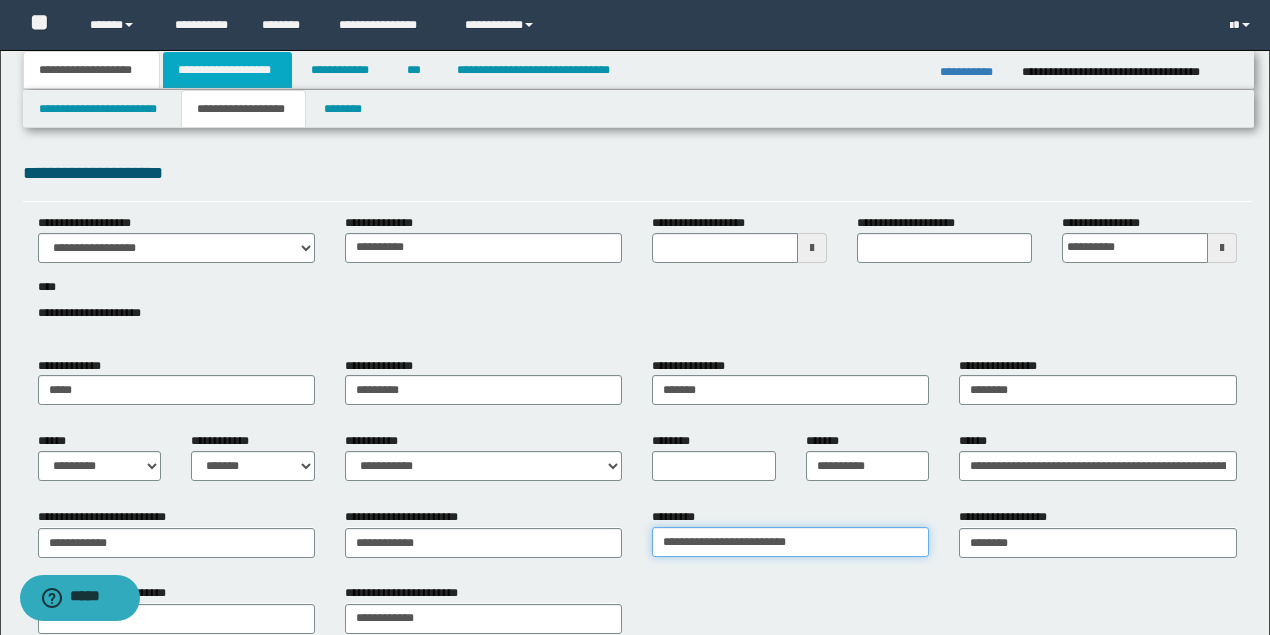 type on "**********" 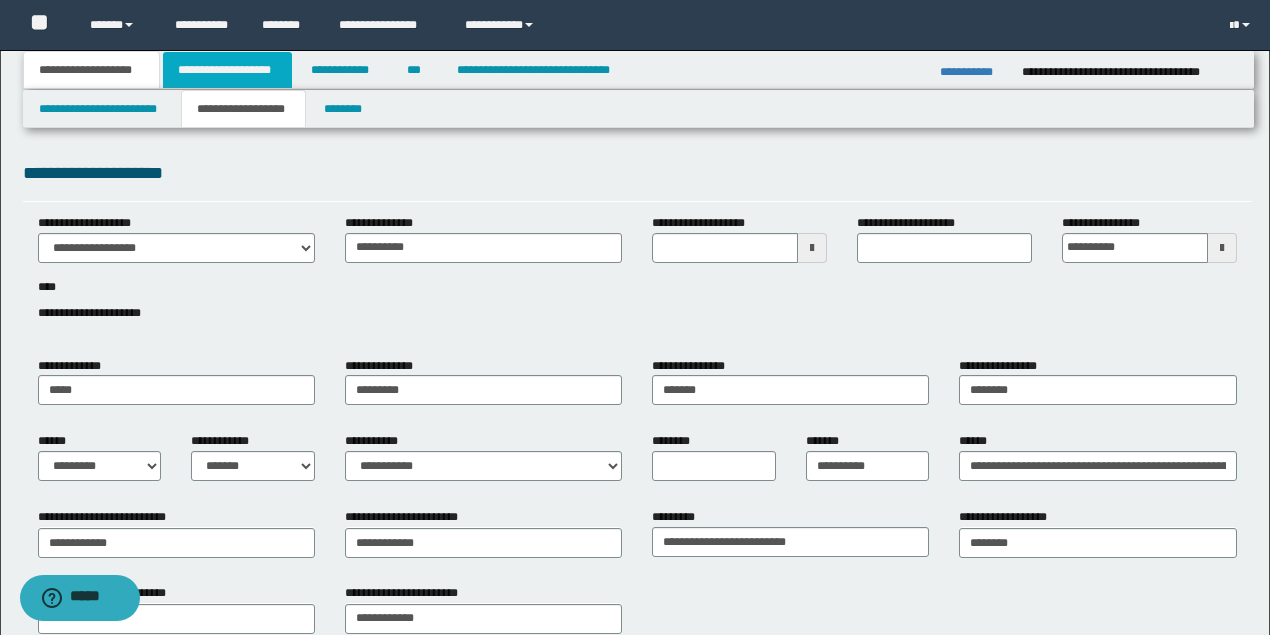 click on "**********" at bounding box center (227, 70) 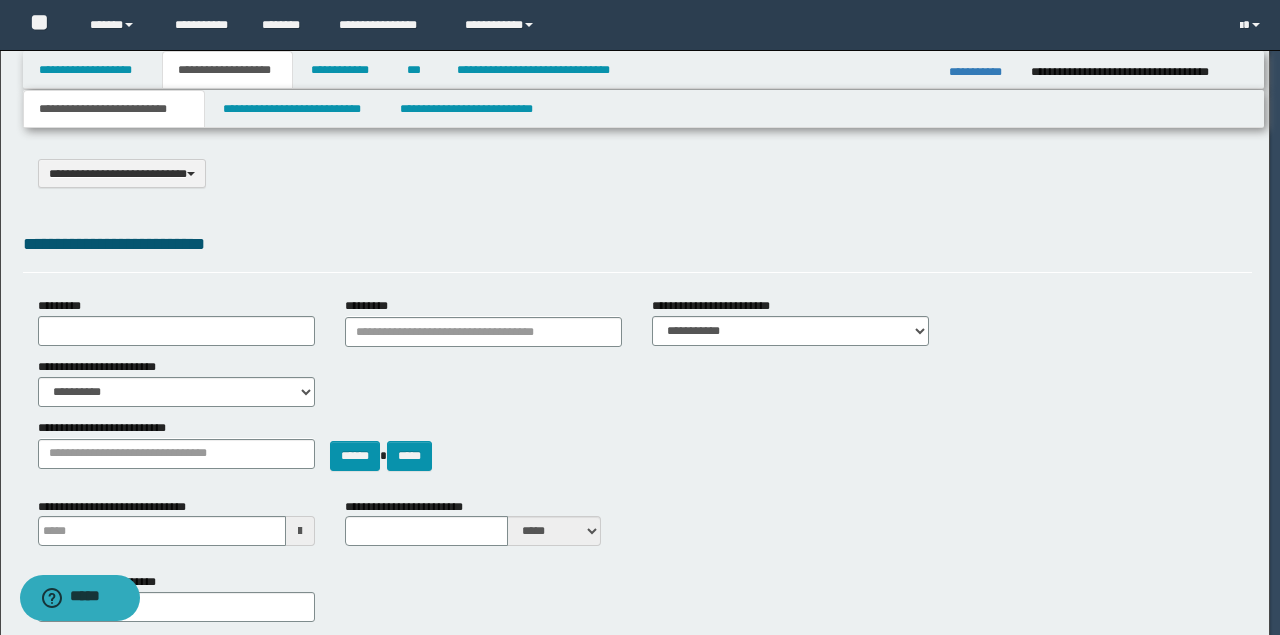 select on "*" 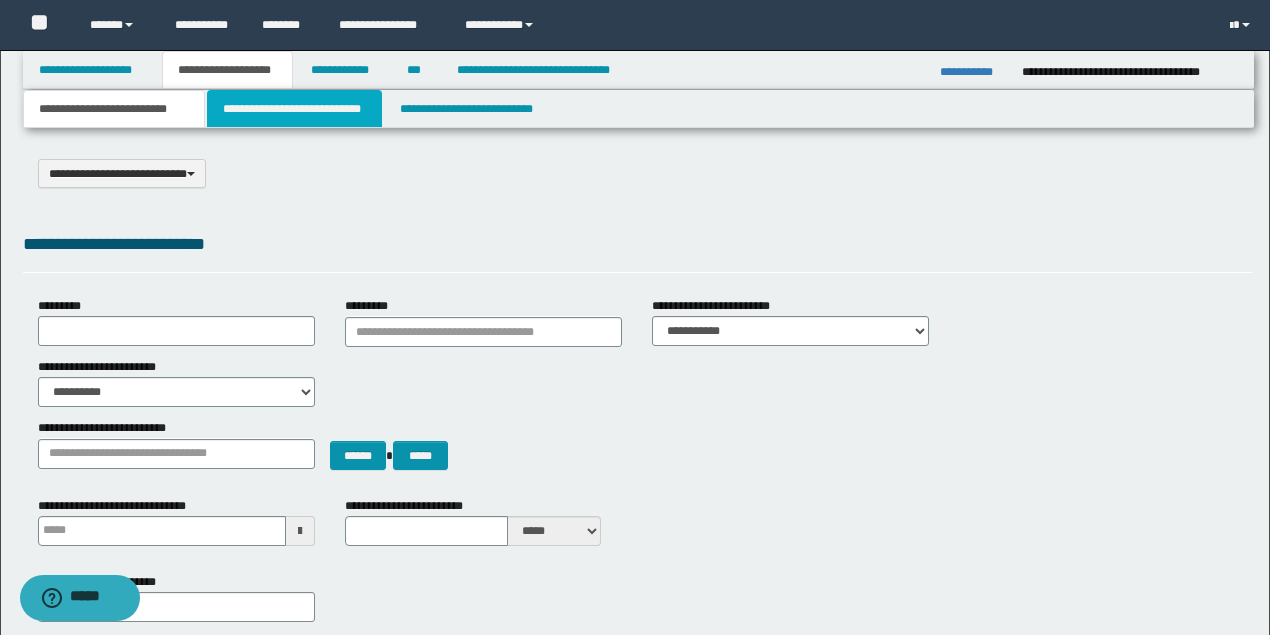 click on "**********" at bounding box center [294, 109] 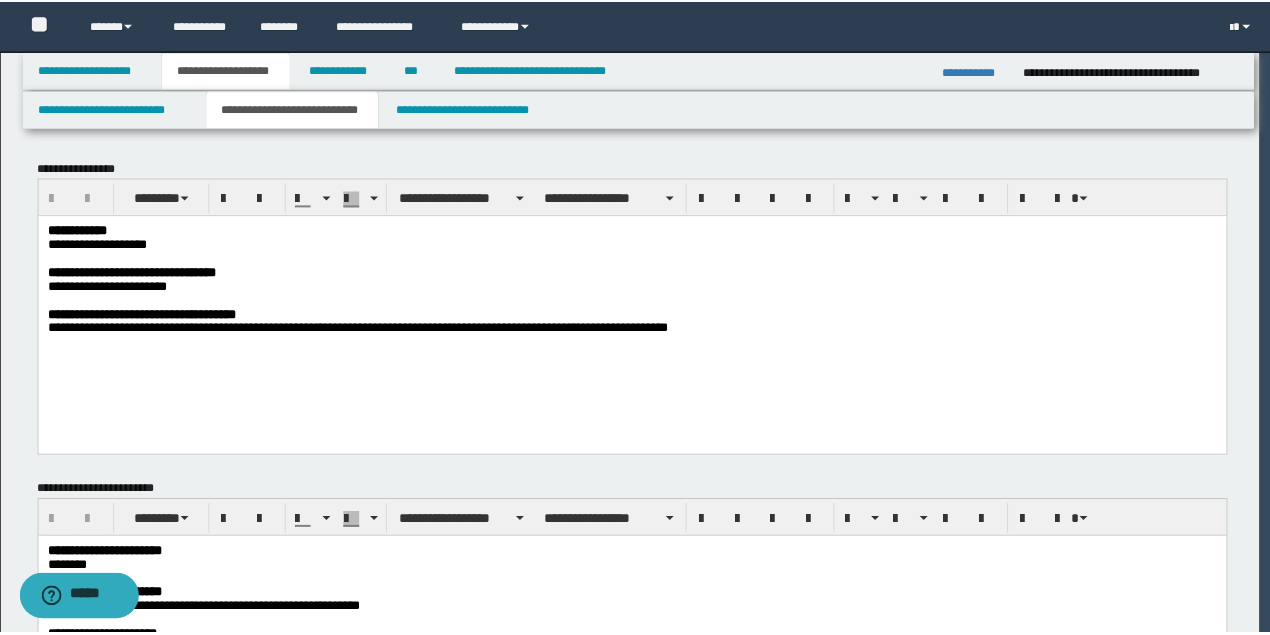 scroll, scrollTop: 0, scrollLeft: 0, axis: both 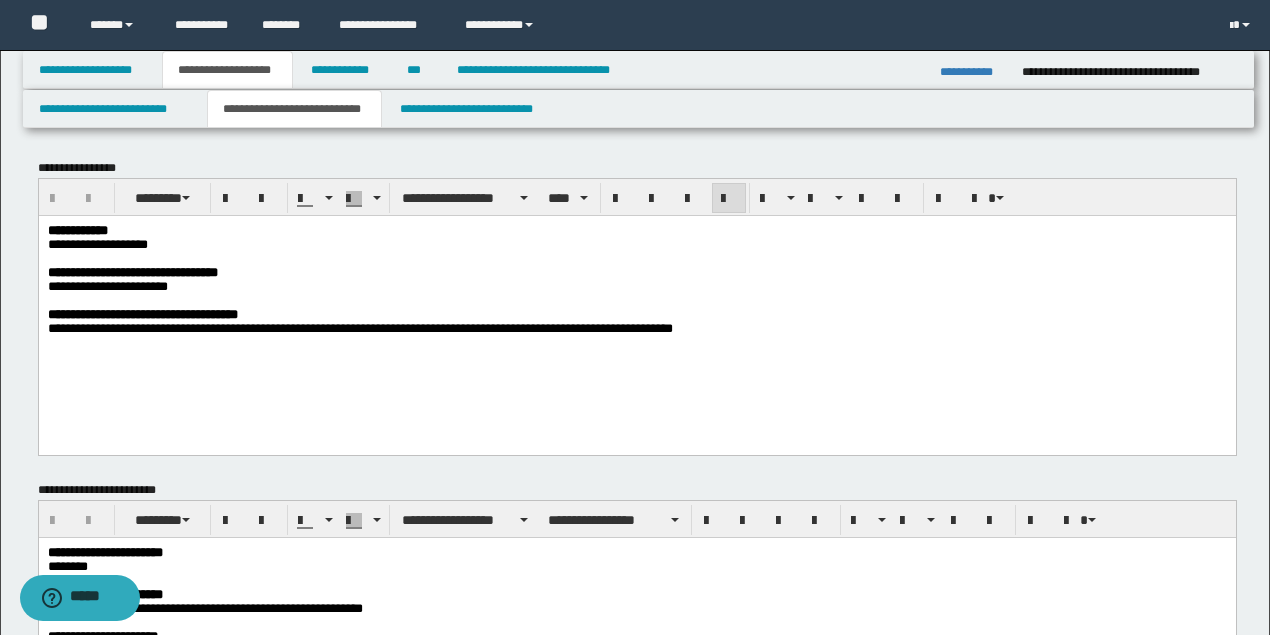 click on "**********" at bounding box center [635, 244] 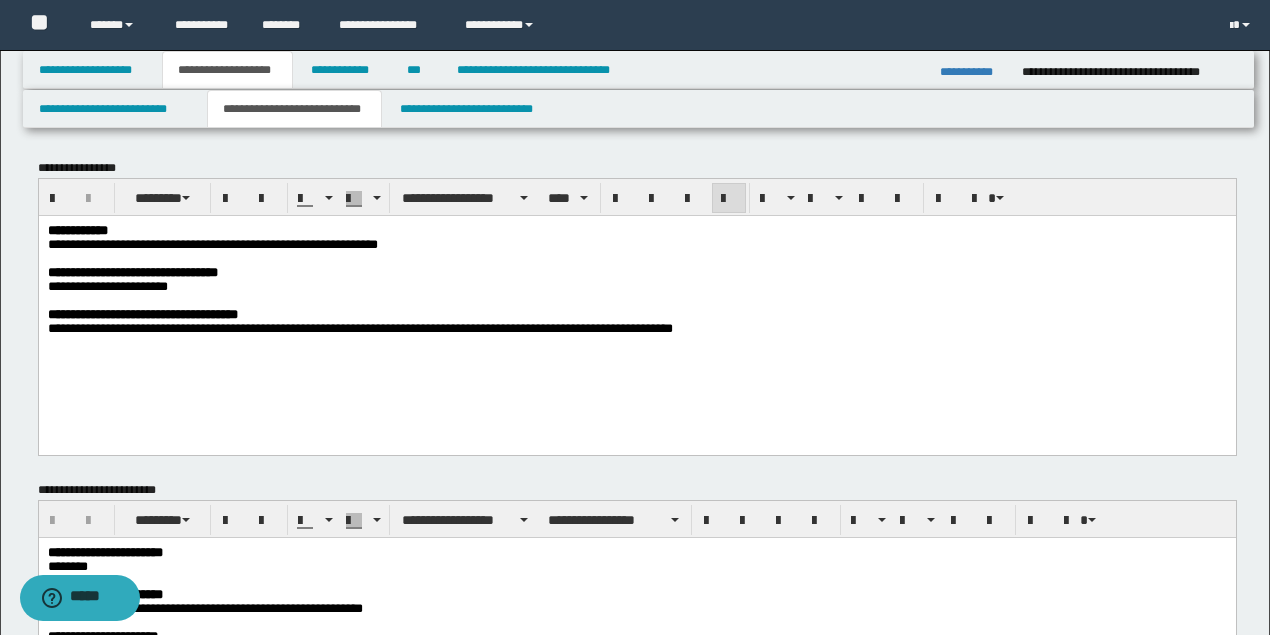 click on "**********" at bounding box center (635, 244) 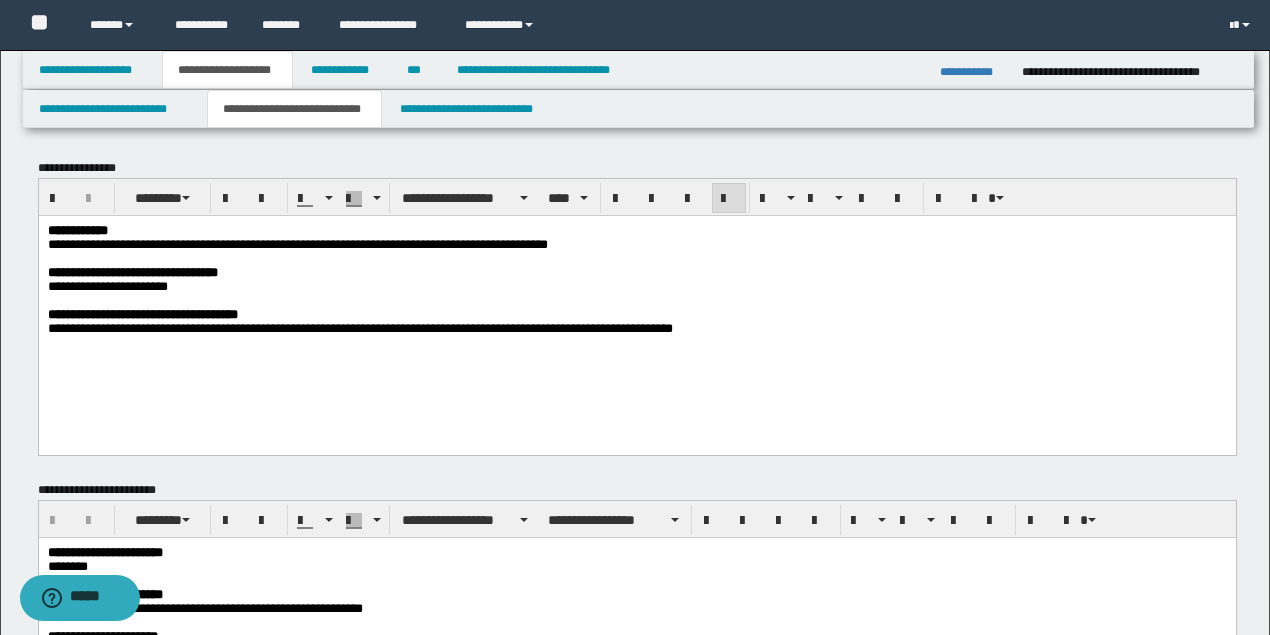 drag, startPoint x: 424, startPoint y: 247, endPoint x: 391, endPoint y: 274, distance: 42.638012 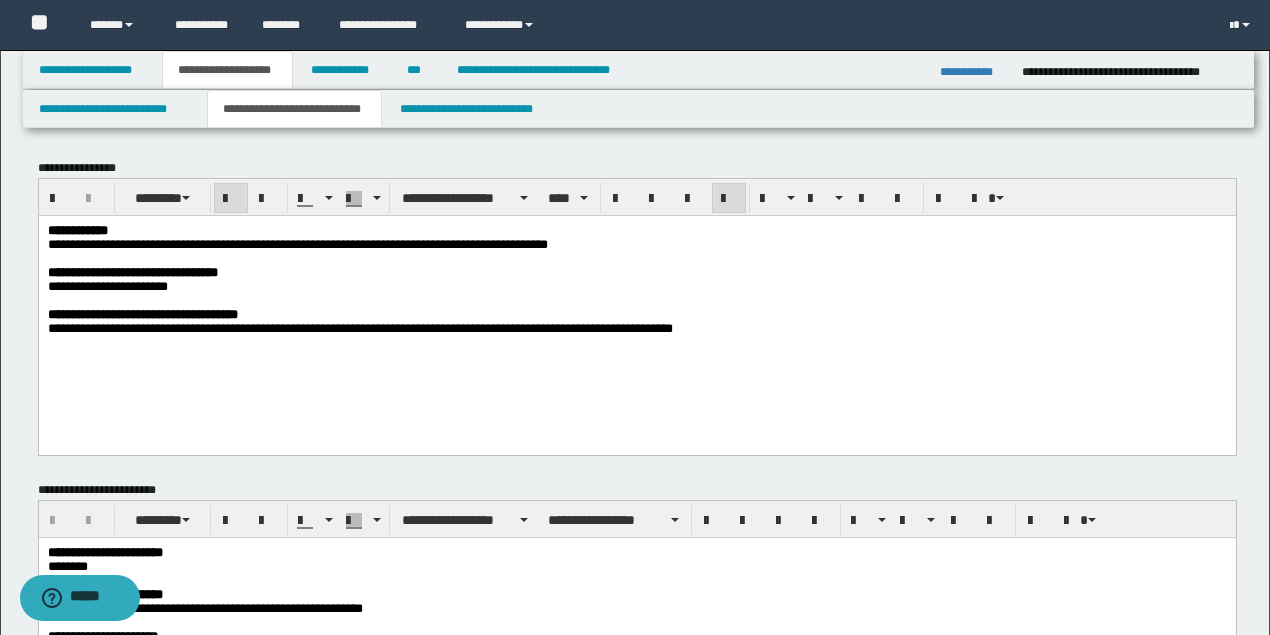 click on "**********" at bounding box center (297, 243) 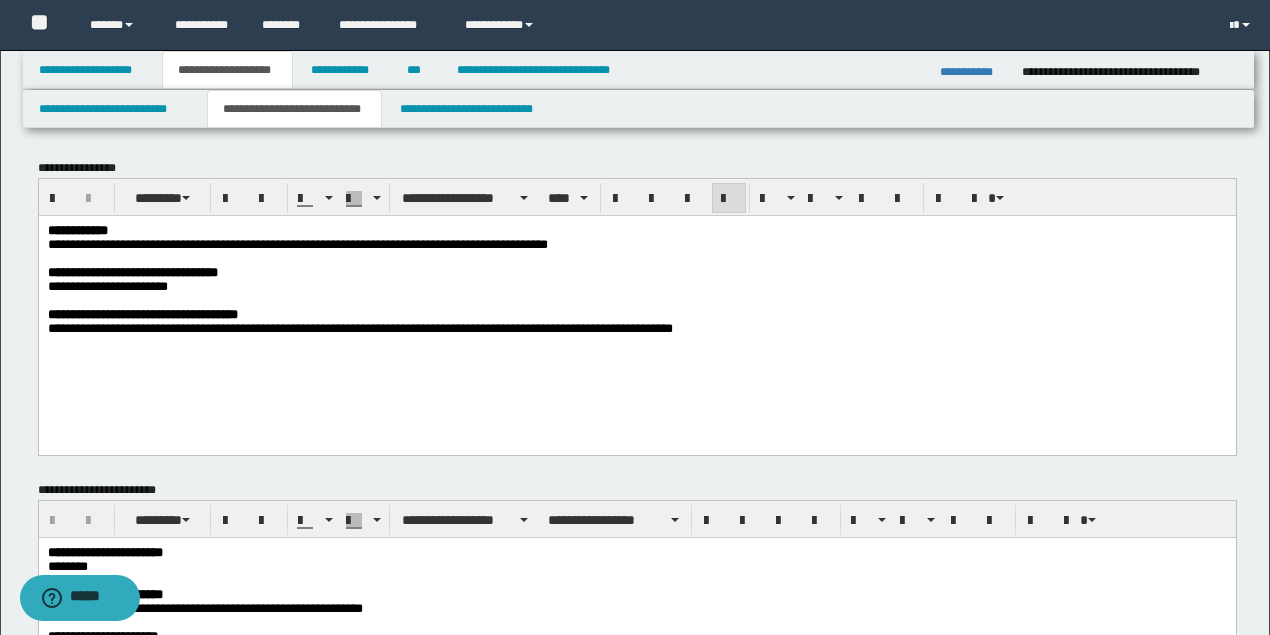 click on "**********" at bounding box center [297, 243] 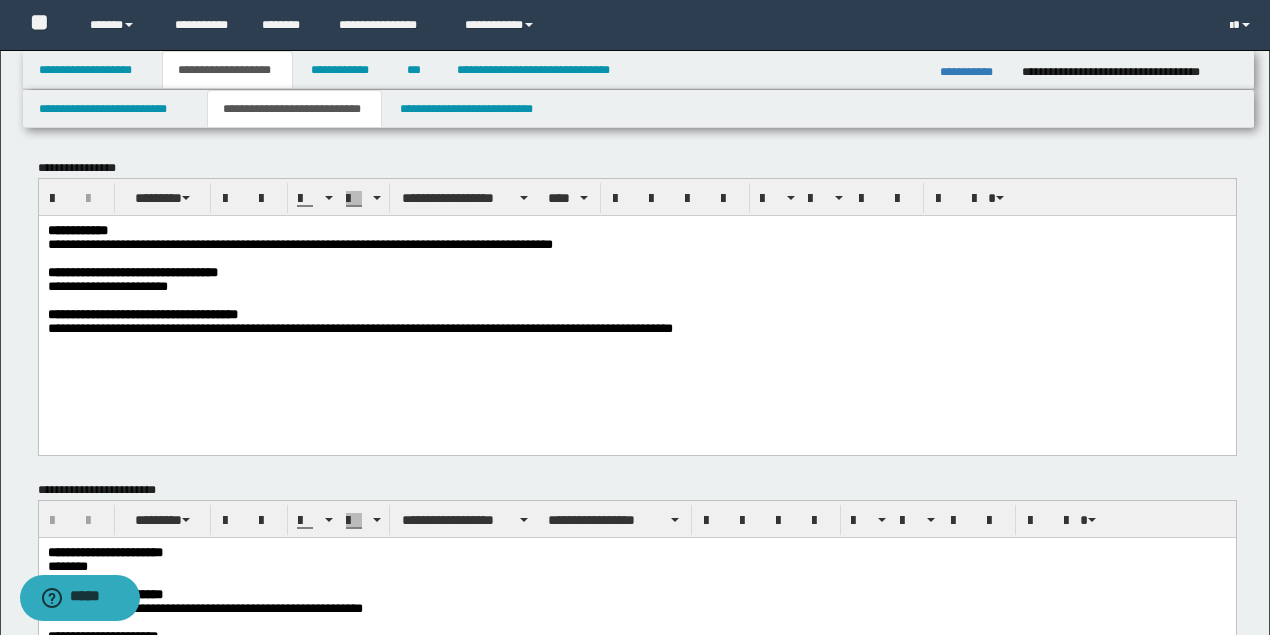 click on "**********" at bounding box center [636, 328] 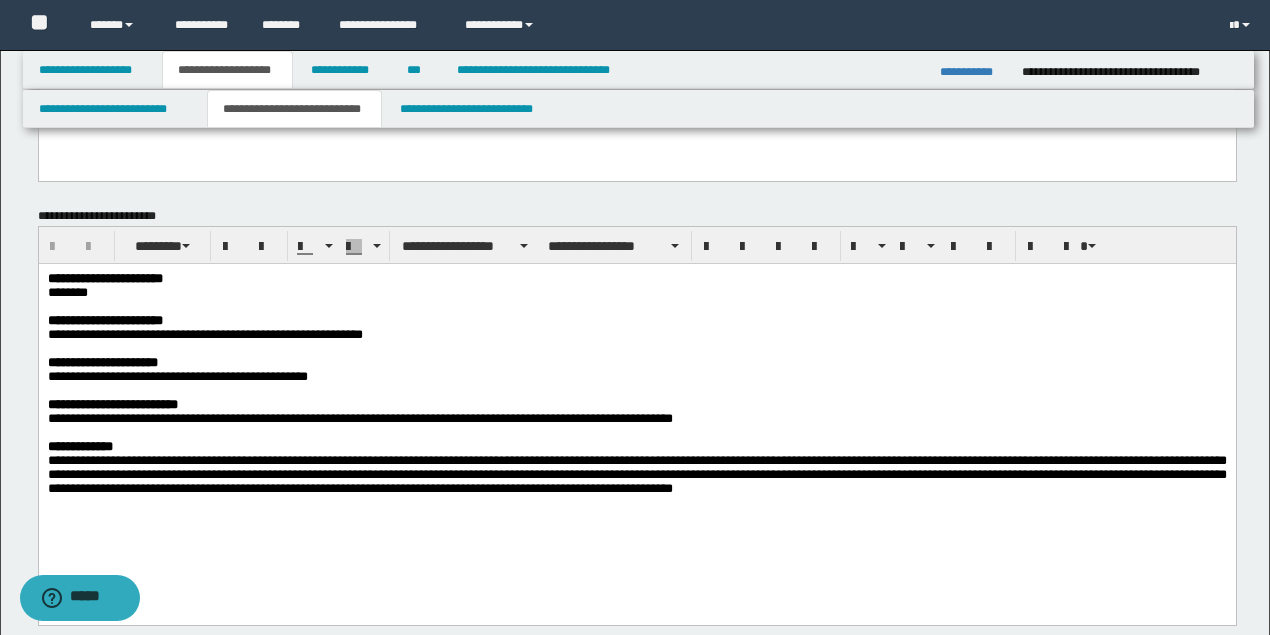 scroll, scrollTop: 333, scrollLeft: 0, axis: vertical 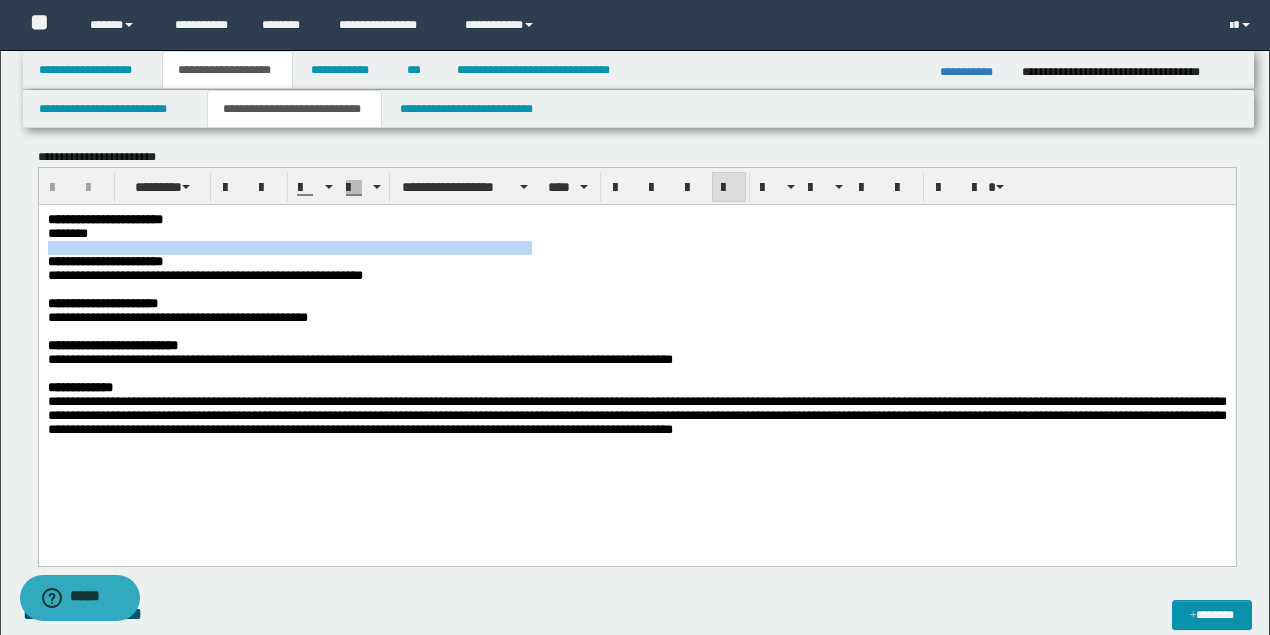 drag, startPoint x: 102, startPoint y: 236, endPoint x: 550, endPoint y: 254, distance: 448.36145 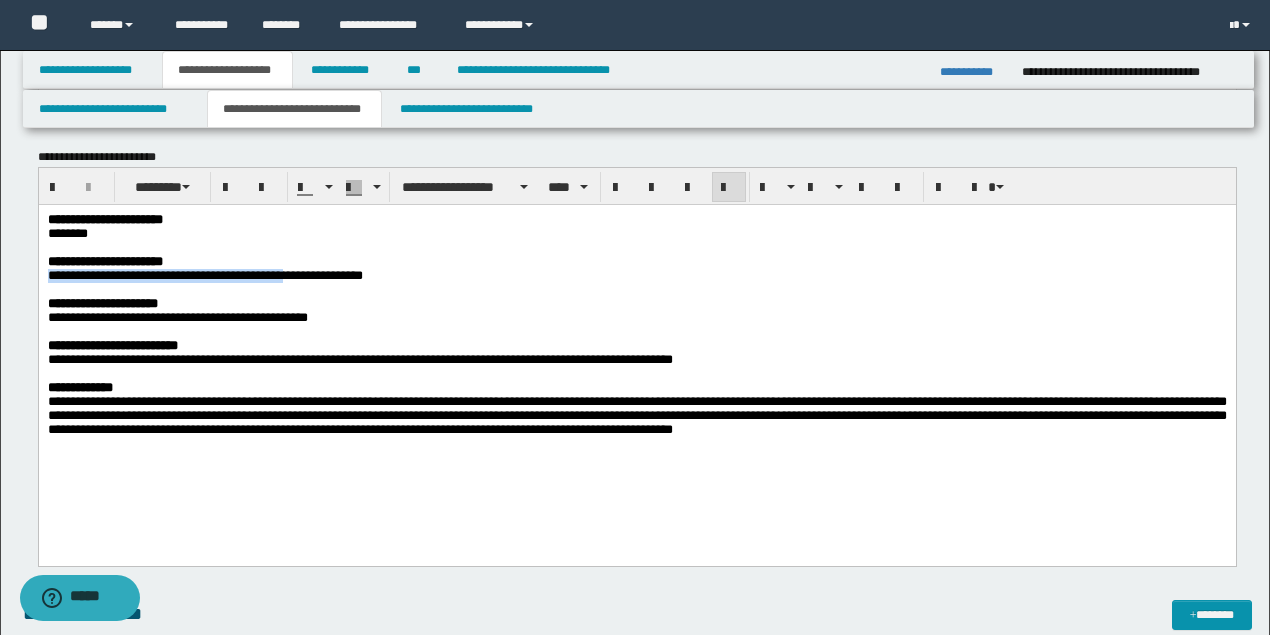 drag, startPoint x: 47, startPoint y: 279, endPoint x: 309, endPoint y: 279, distance: 262 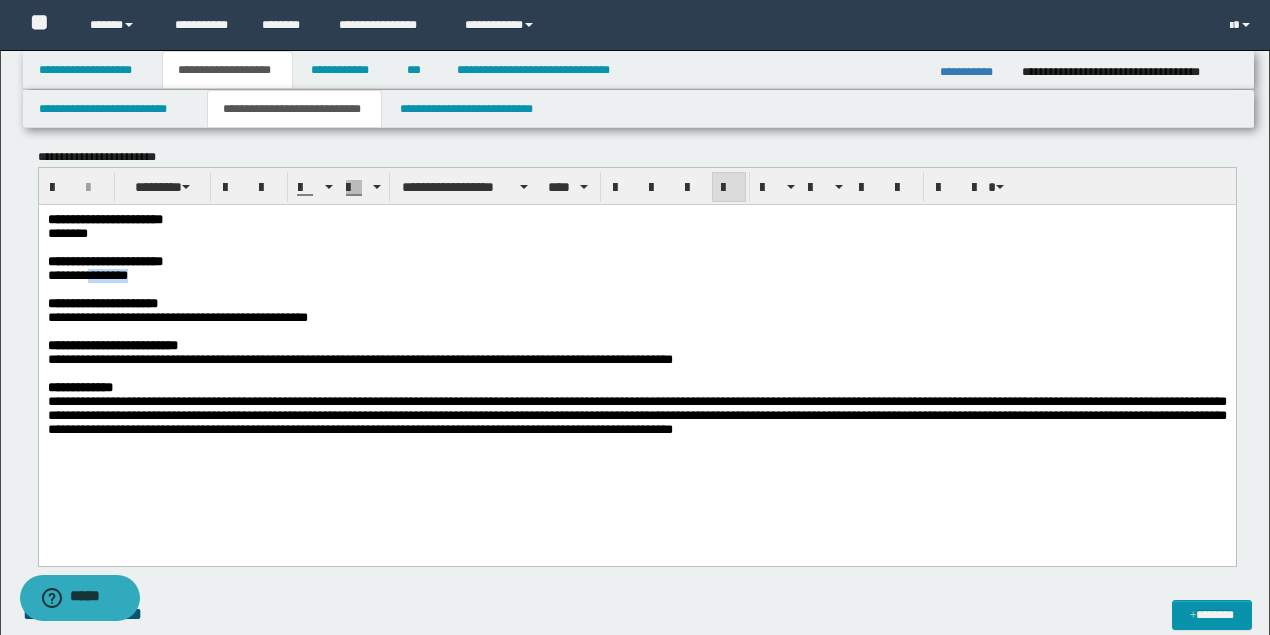 drag, startPoint x: 94, startPoint y: 283, endPoint x: 197, endPoint y: 277, distance: 103.17461 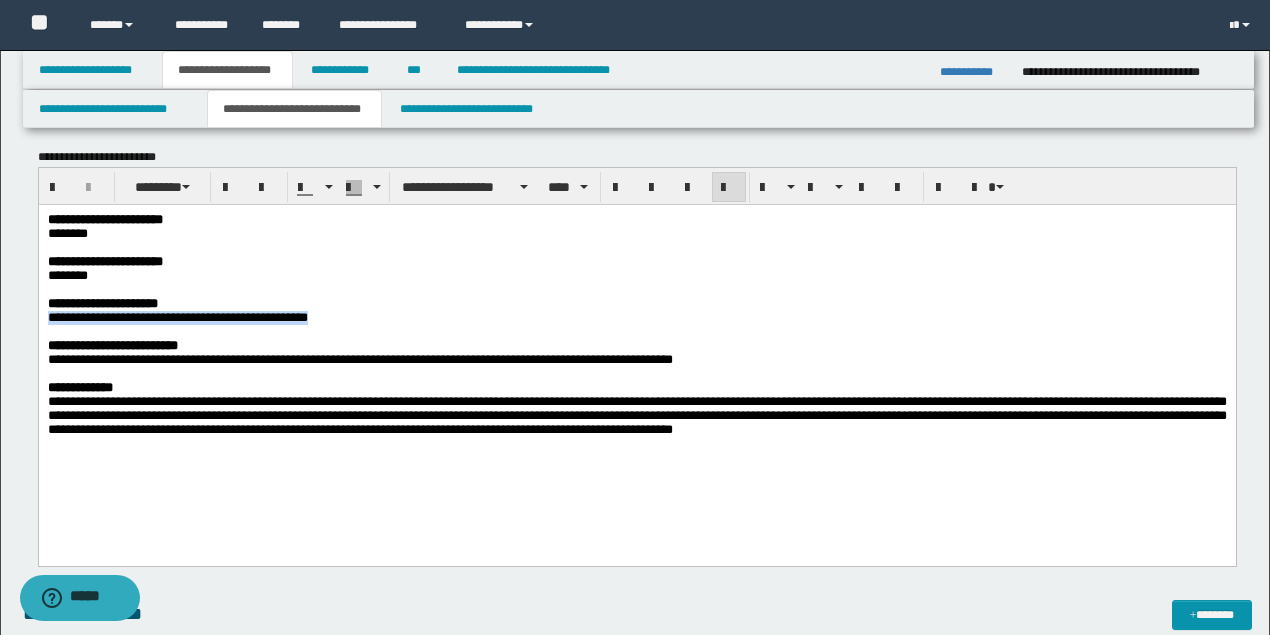 drag, startPoint x: 51, startPoint y: 329, endPoint x: 330, endPoint y: 323, distance: 279.0645 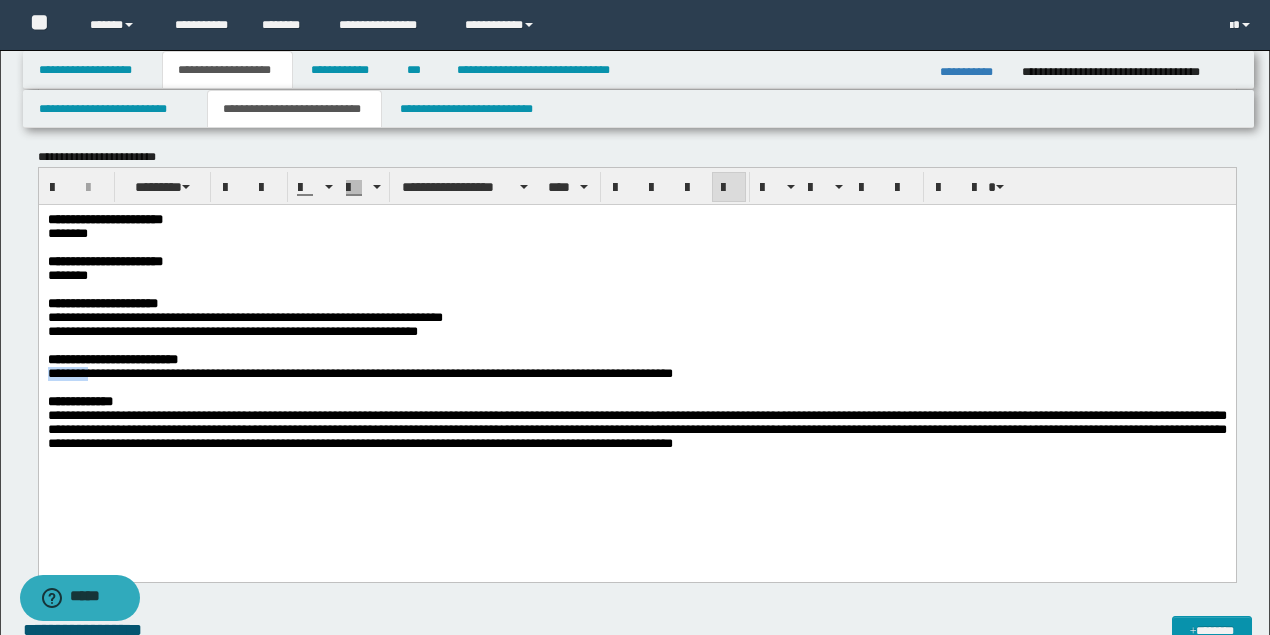 drag, startPoint x: 48, startPoint y: 389, endPoint x: 98, endPoint y: 387, distance: 50.039986 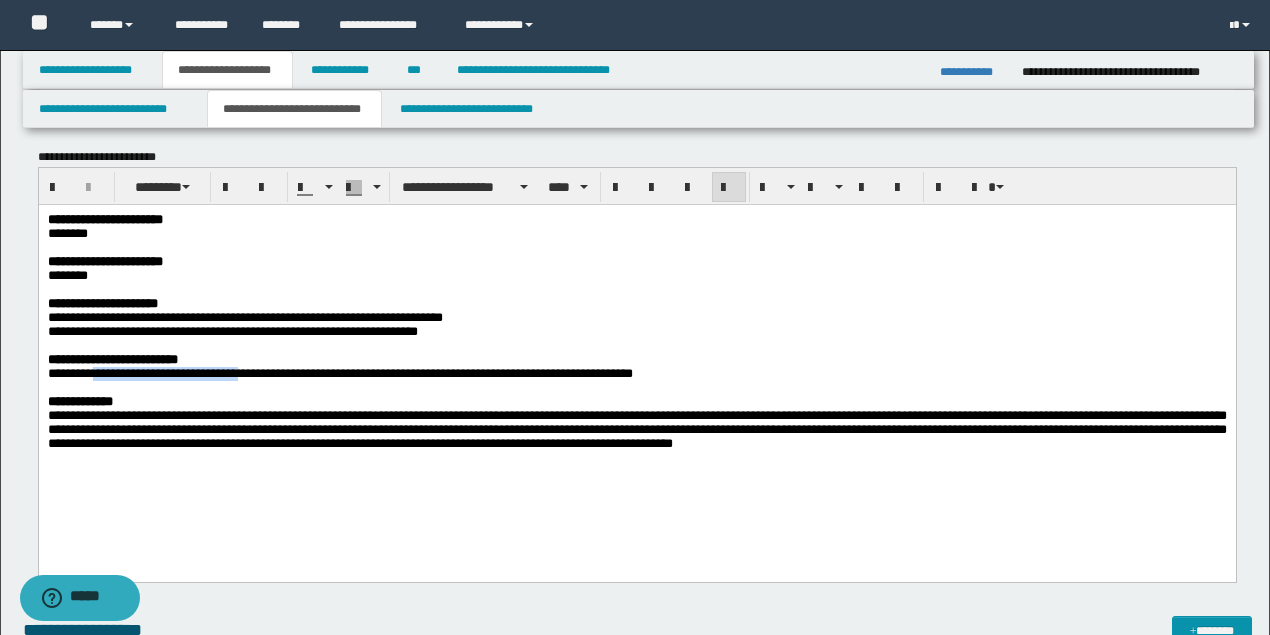 drag, startPoint x: 101, startPoint y: 391, endPoint x: 260, endPoint y: 387, distance: 159.05031 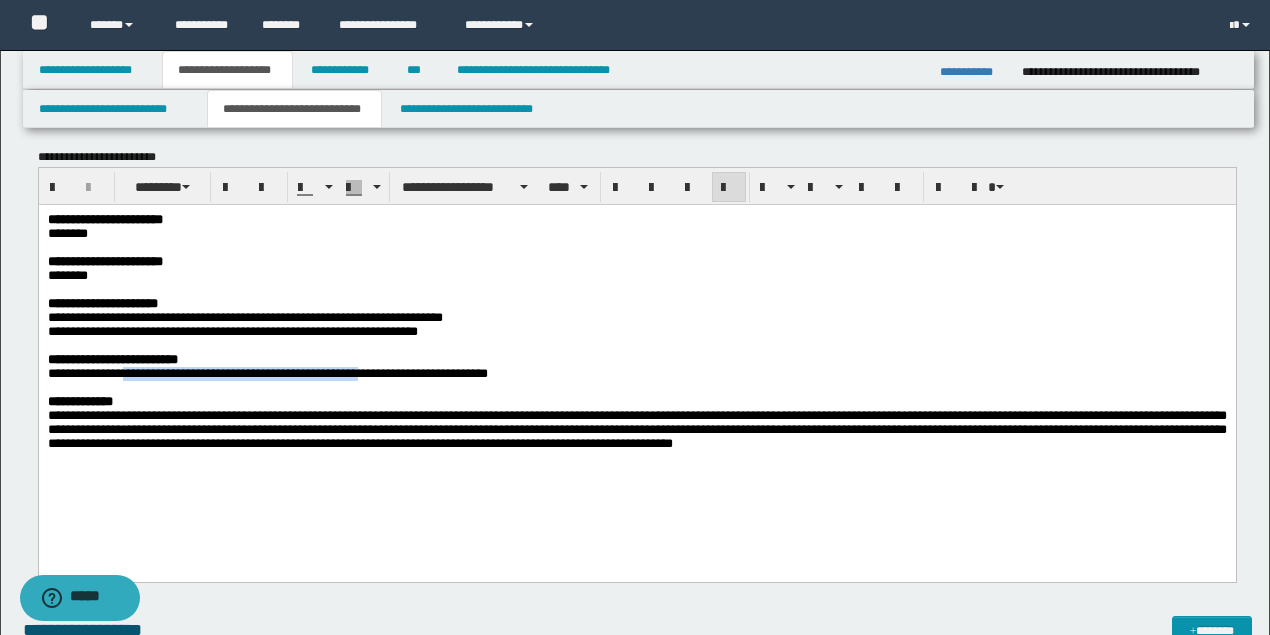 drag, startPoint x: 131, startPoint y: 391, endPoint x: 390, endPoint y: 388, distance: 259.01736 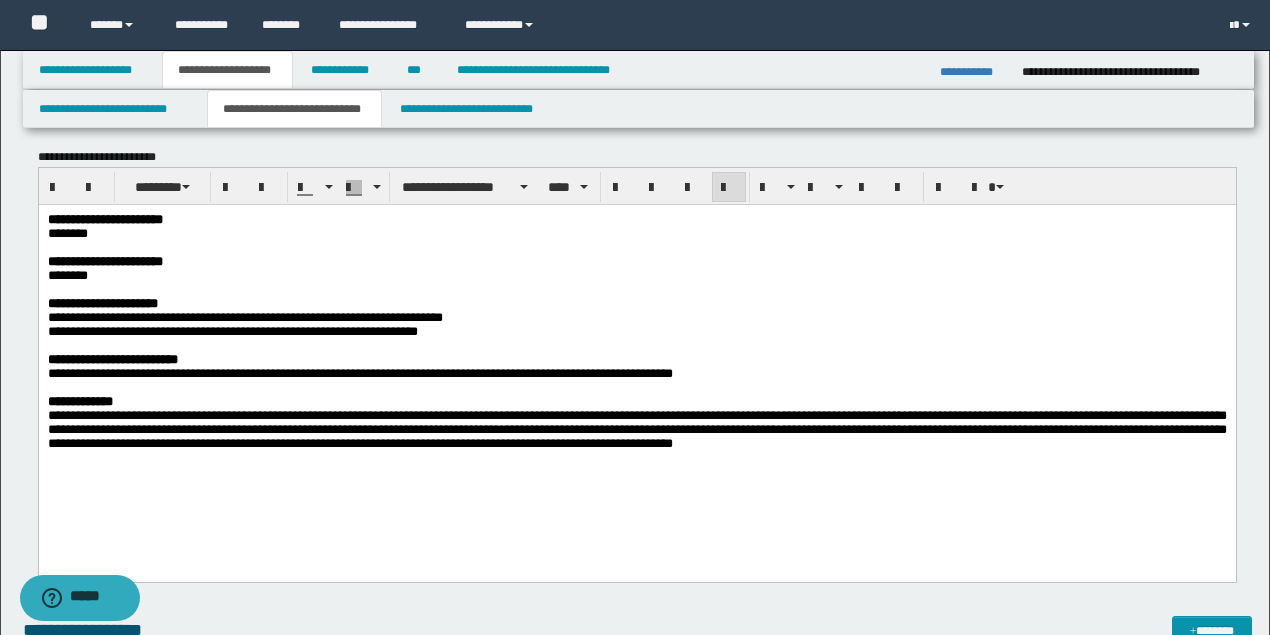drag, startPoint x: 96, startPoint y: 466, endPoint x: 98, endPoint y: 455, distance: 11.18034 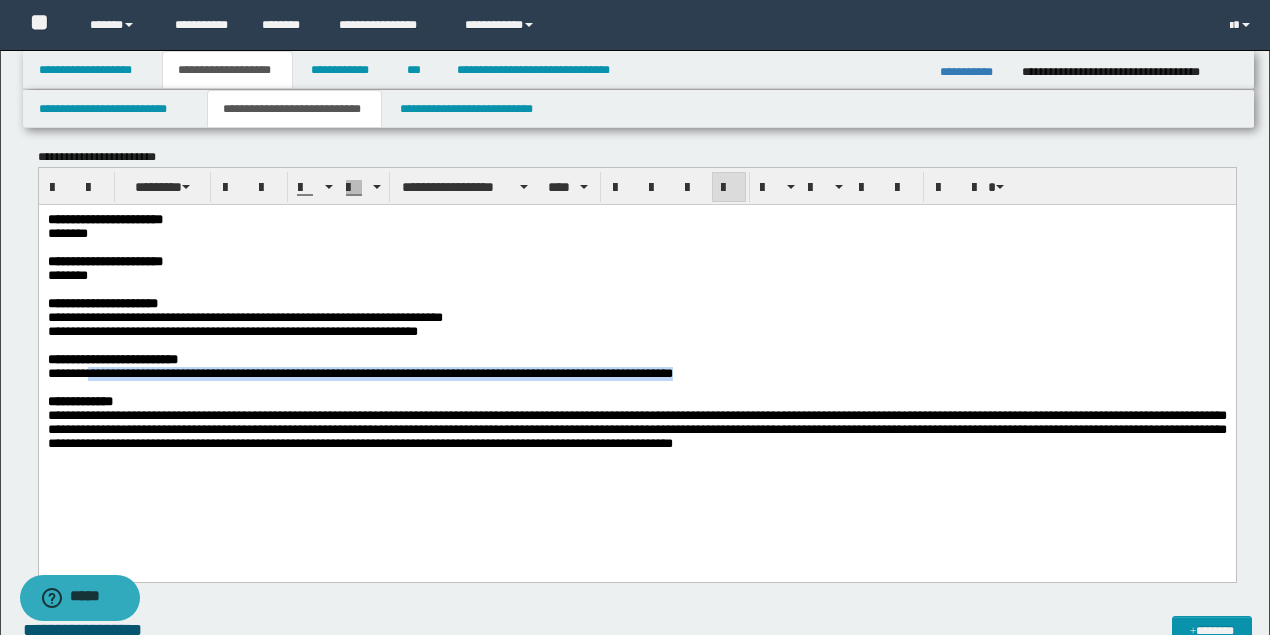 drag, startPoint x: 96, startPoint y: 389, endPoint x: 812, endPoint y: 387, distance: 716.0028 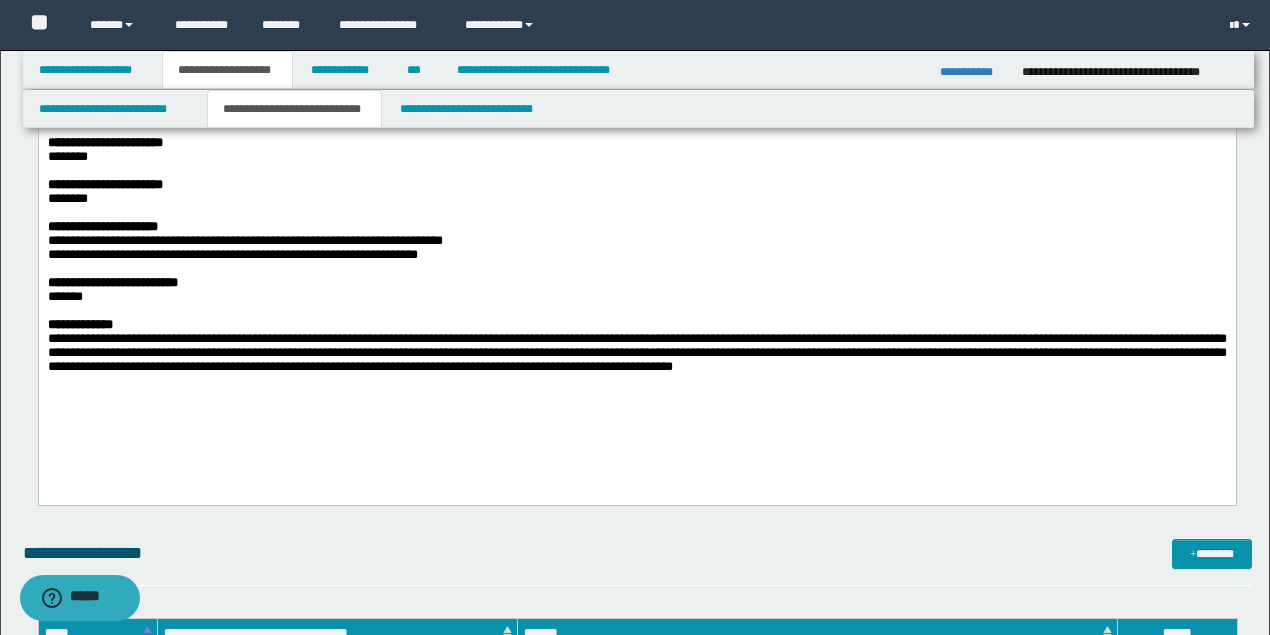 scroll, scrollTop: 400, scrollLeft: 0, axis: vertical 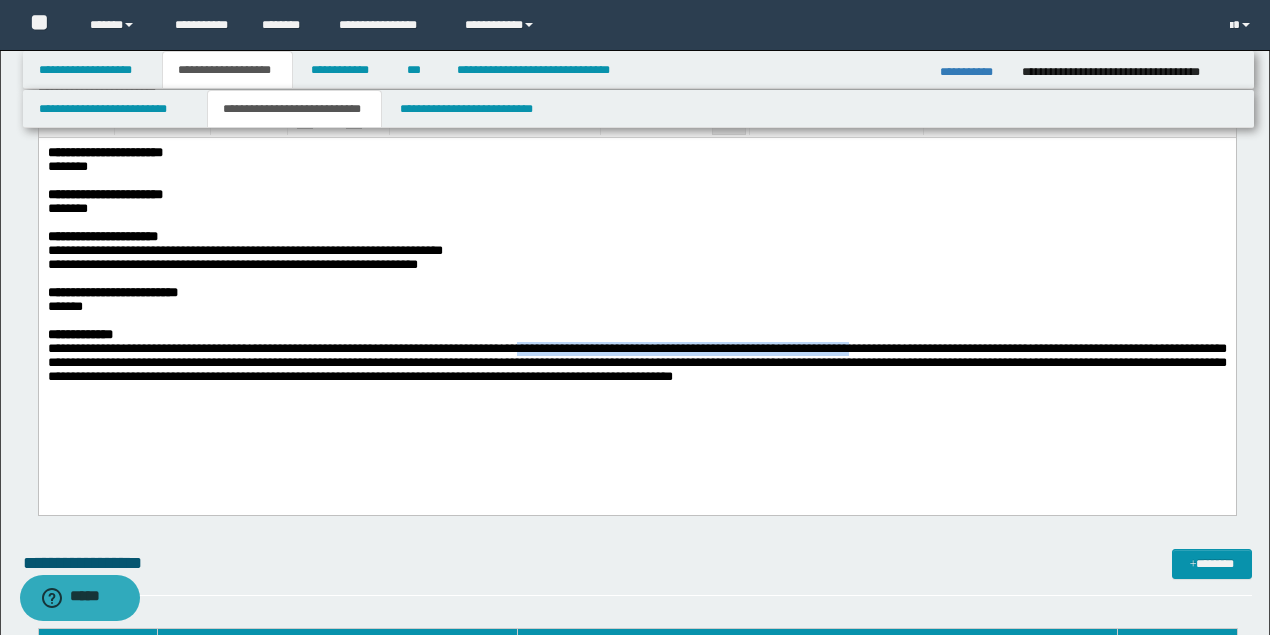 drag, startPoint x: 553, startPoint y: 370, endPoint x: 889, endPoint y: 368, distance: 336.00595 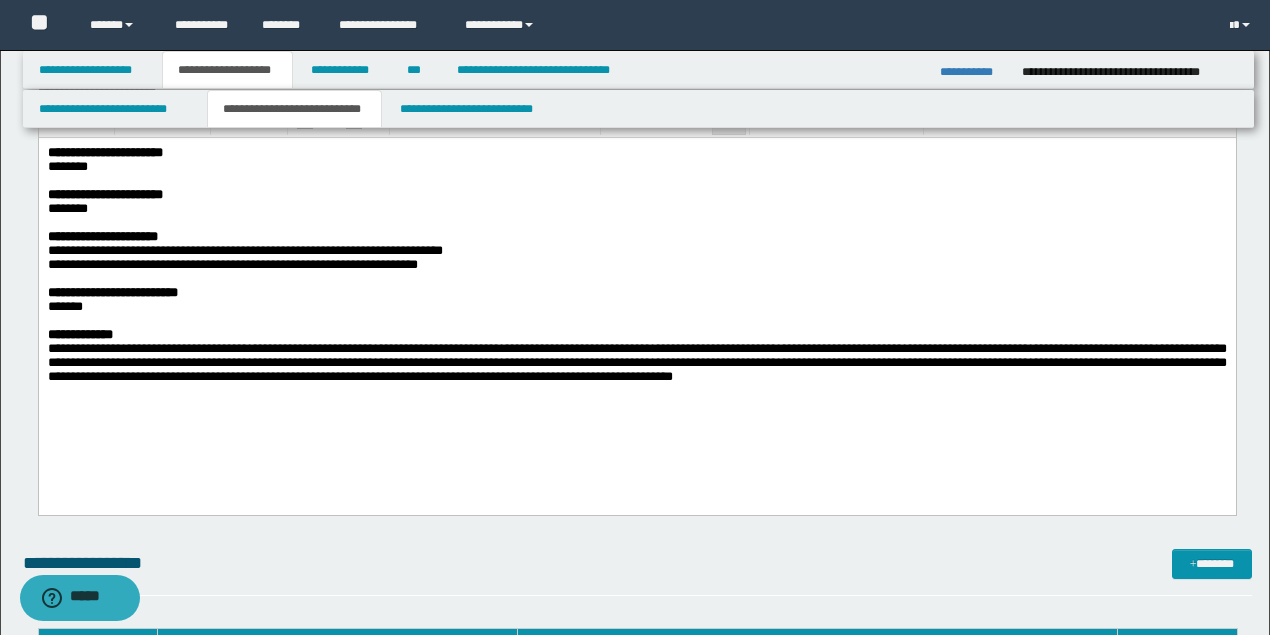 click on "**********" at bounding box center [635, 335] 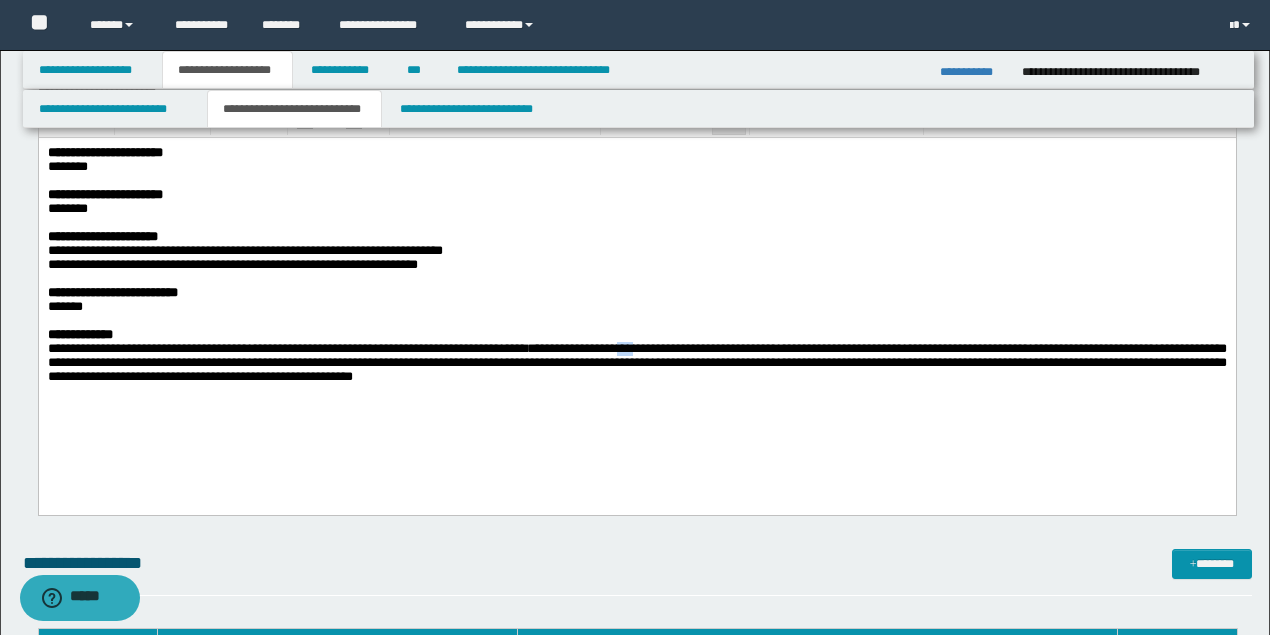 drag, startPoint x: 652, startPoint y: 365, endPoint x: 677, endPoint y: 365, distance: 25 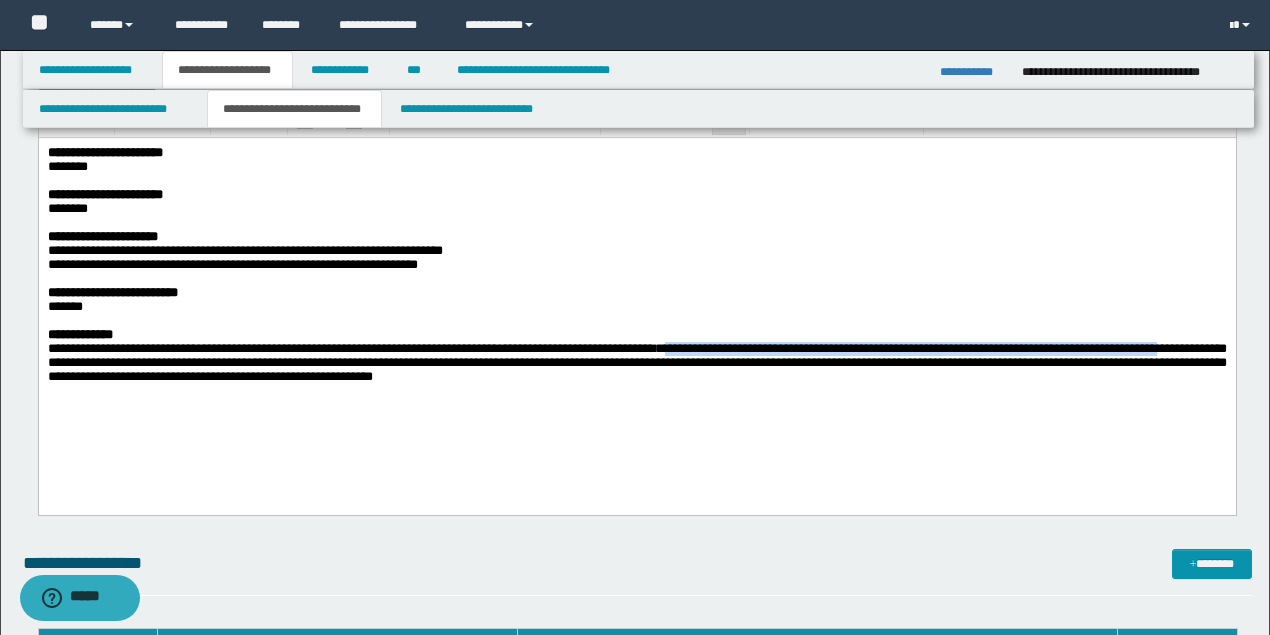 drag, startPoint x: 710, startPoint y: 366, endPoint x: 1246, endPoint y: 368, distance: 536.0037 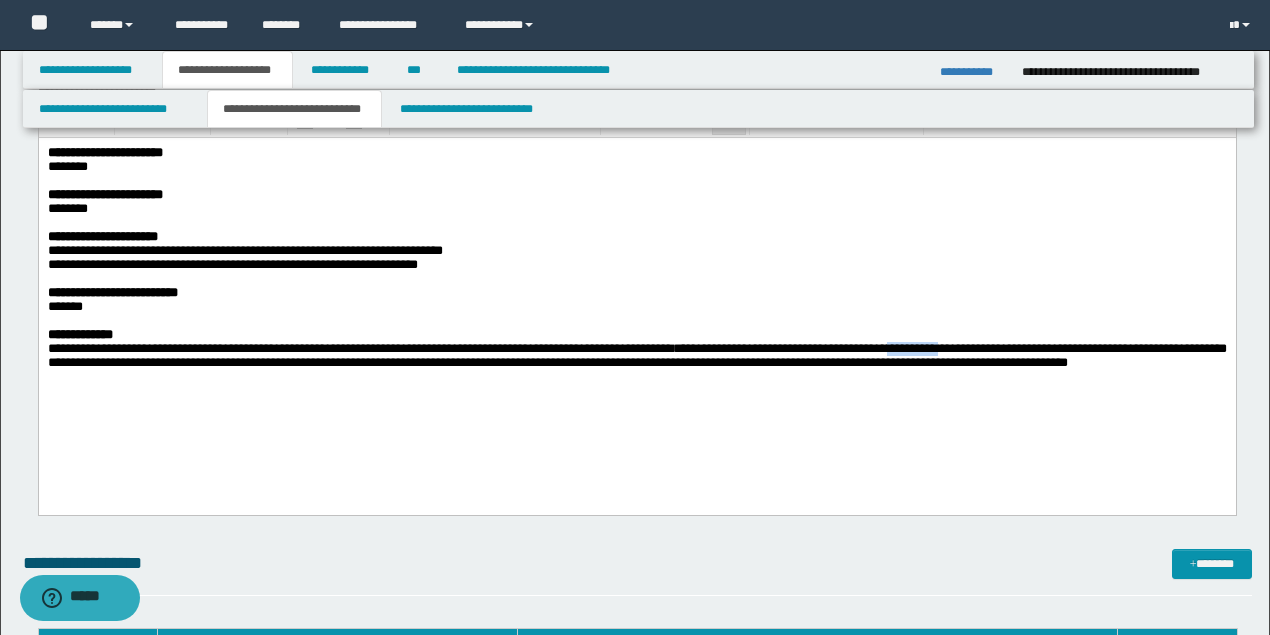 drag, startPoint x: 962, startPoint y: 367, endPoint x: 1016, endPoint y: 364, distance: 54.08327 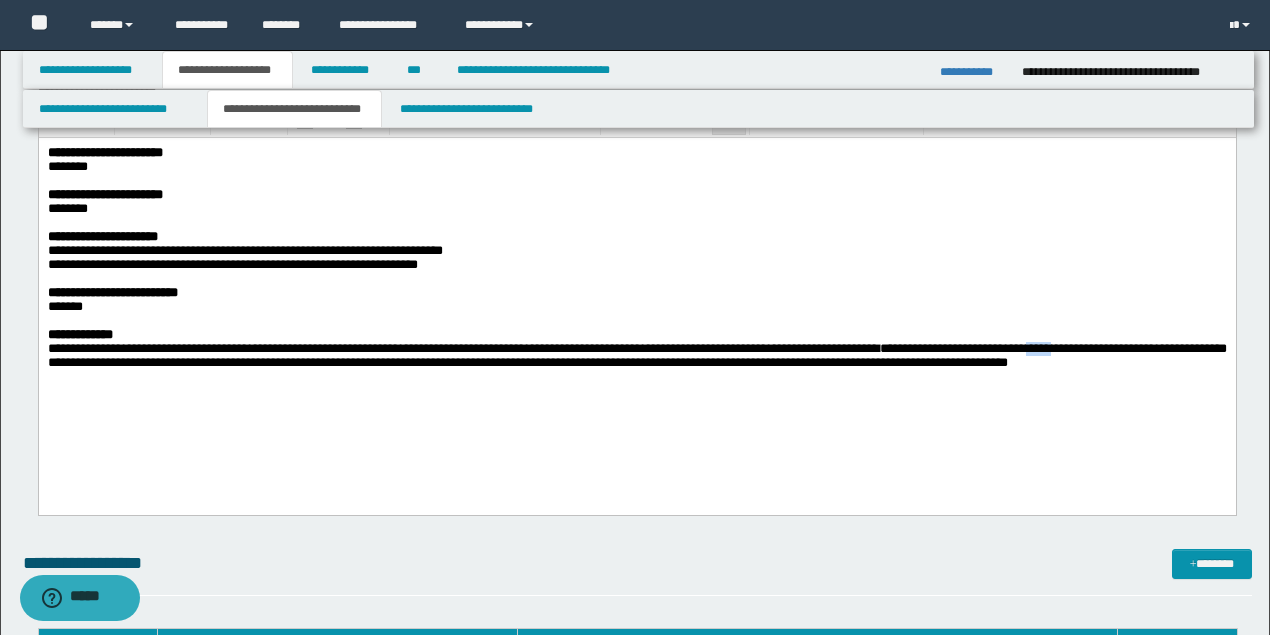 drag, startPoint x: 1098, startPoint y: 368, endPoint x: 1132, endPoint y: 366, distance: 34.058773 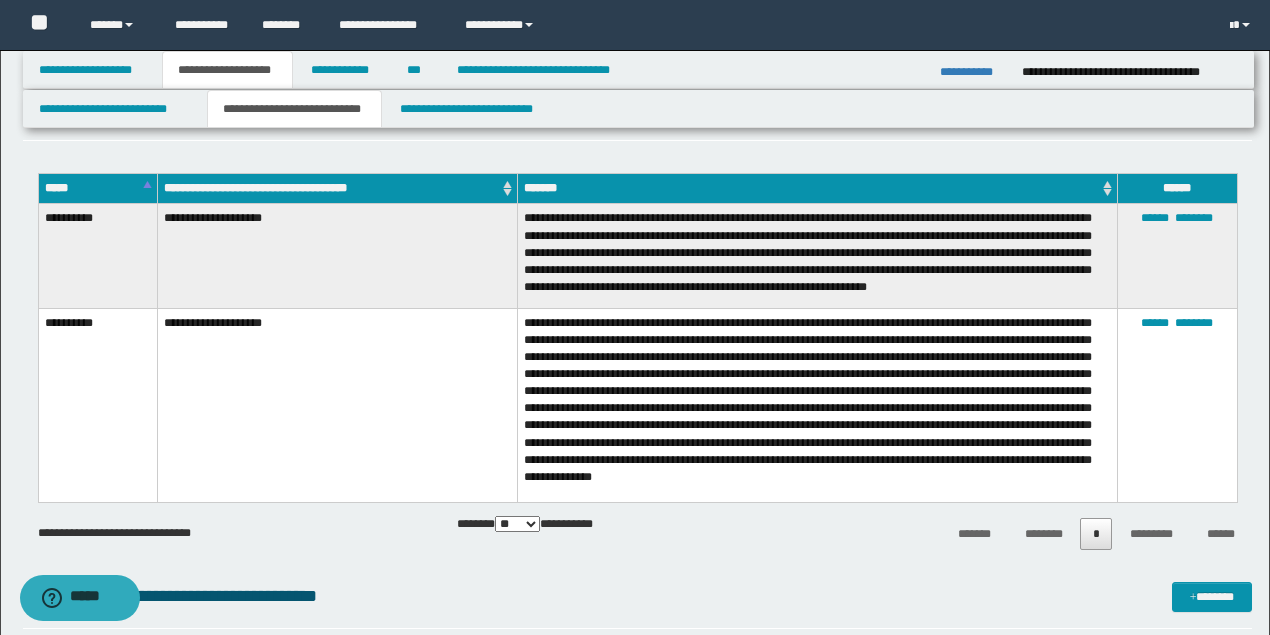 scroll, scrollTop: 866, scrollLeft: 0, axis: vertical 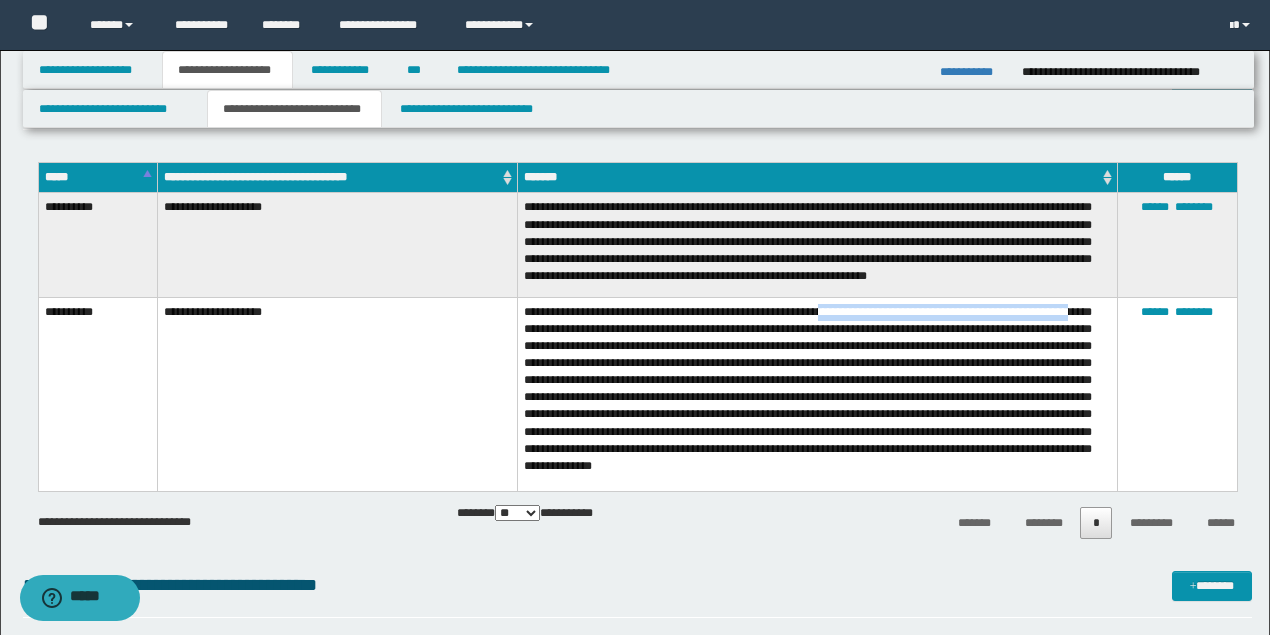 drag, startPoint x: 838, startPoint y: 321, endPoint x: 1116, endPoint y: 324, distance: 278.01617 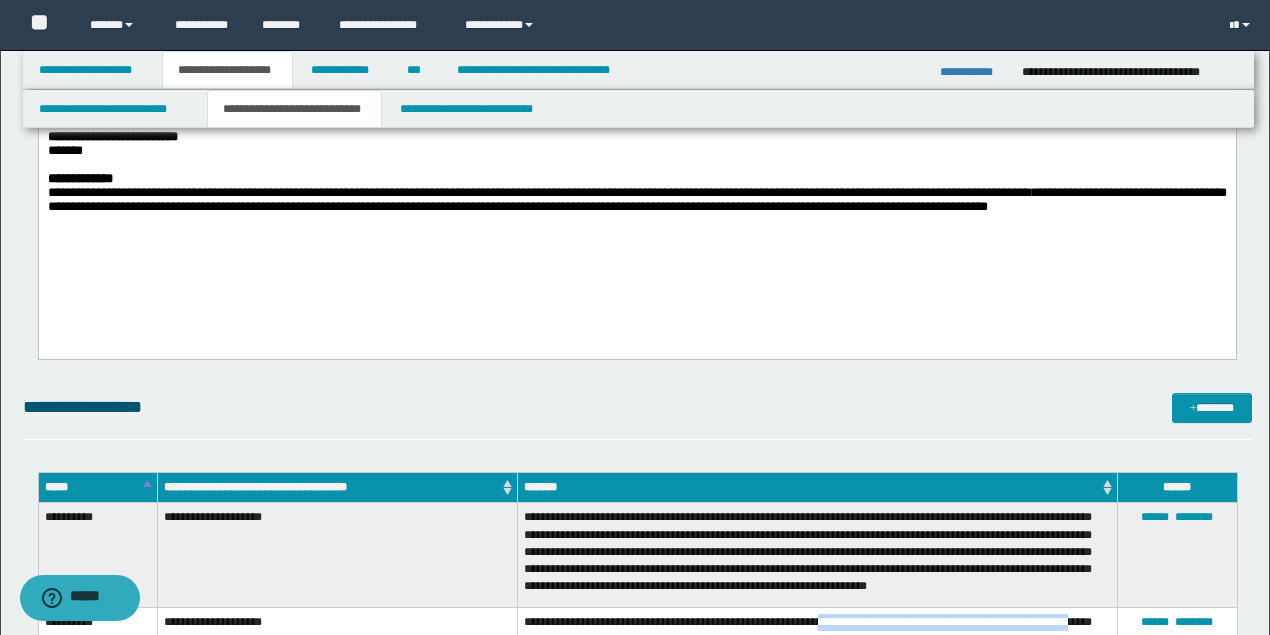 scroll, scrollTop: 466, scrollLeft: 0, axis: vertical 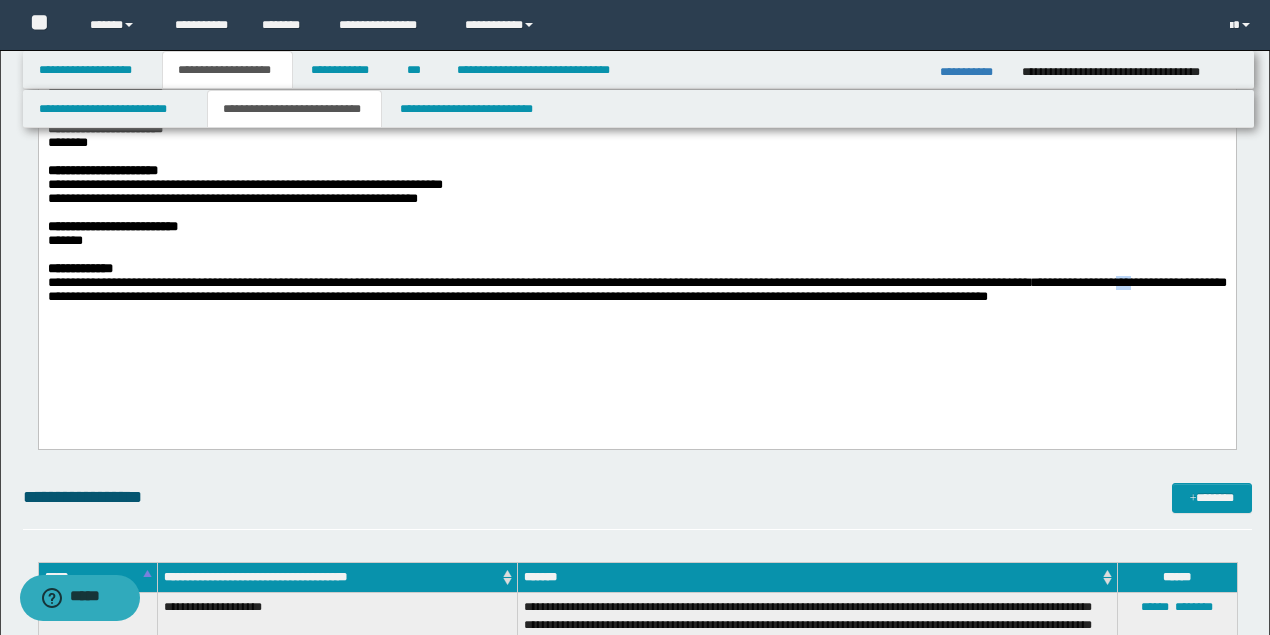 drag, startPoint x: 1200, startPoint y: 299, endPoint x: 1227, endPoint y: 298, distance: 27.018513 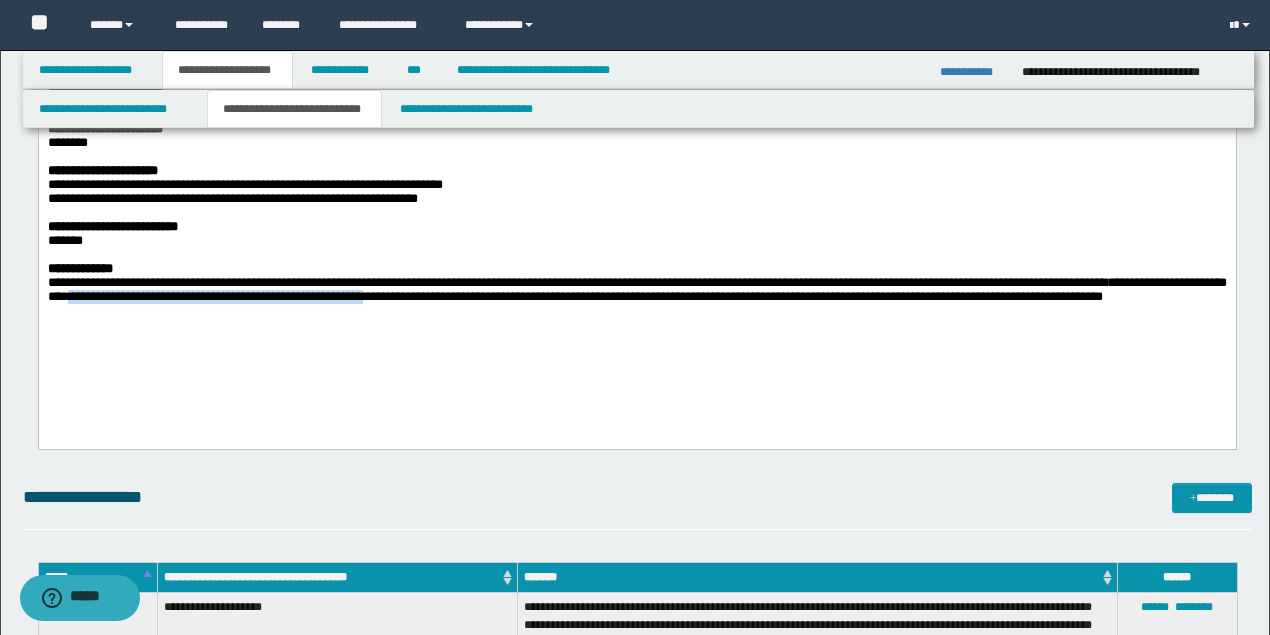 drag, startPoint x: 200, startPoint y: 316, endPoint x: 601, endPoint y: 320, distance: 401.01996 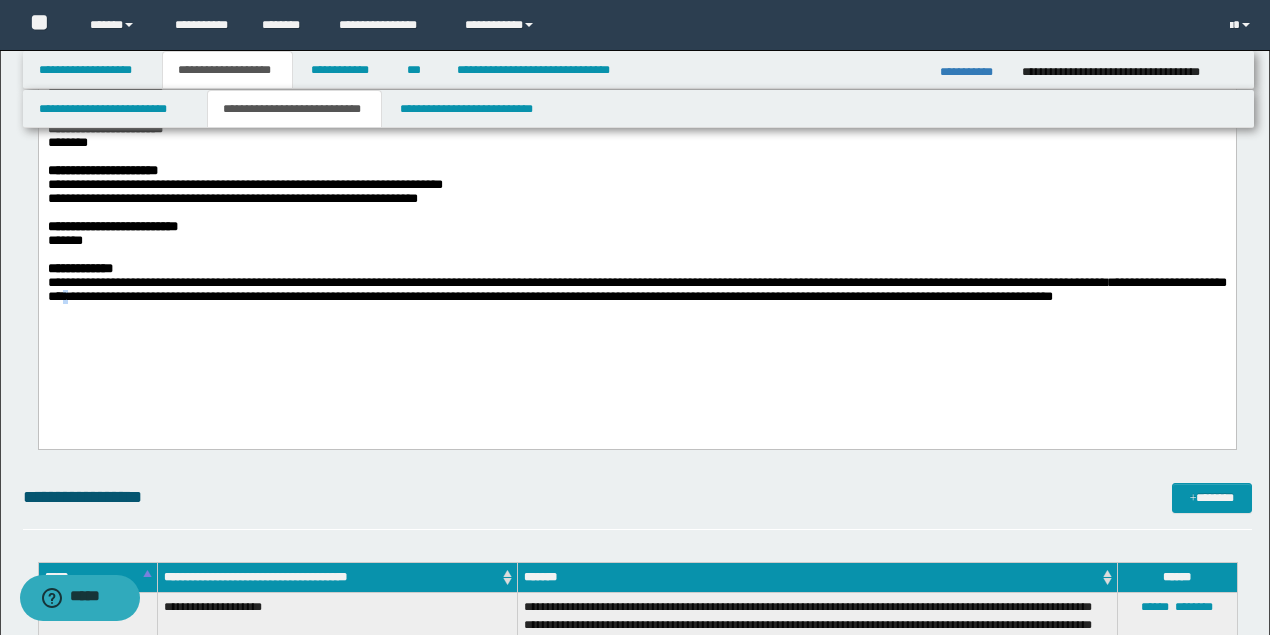 click on "**********" at bounding box center [636, 289] 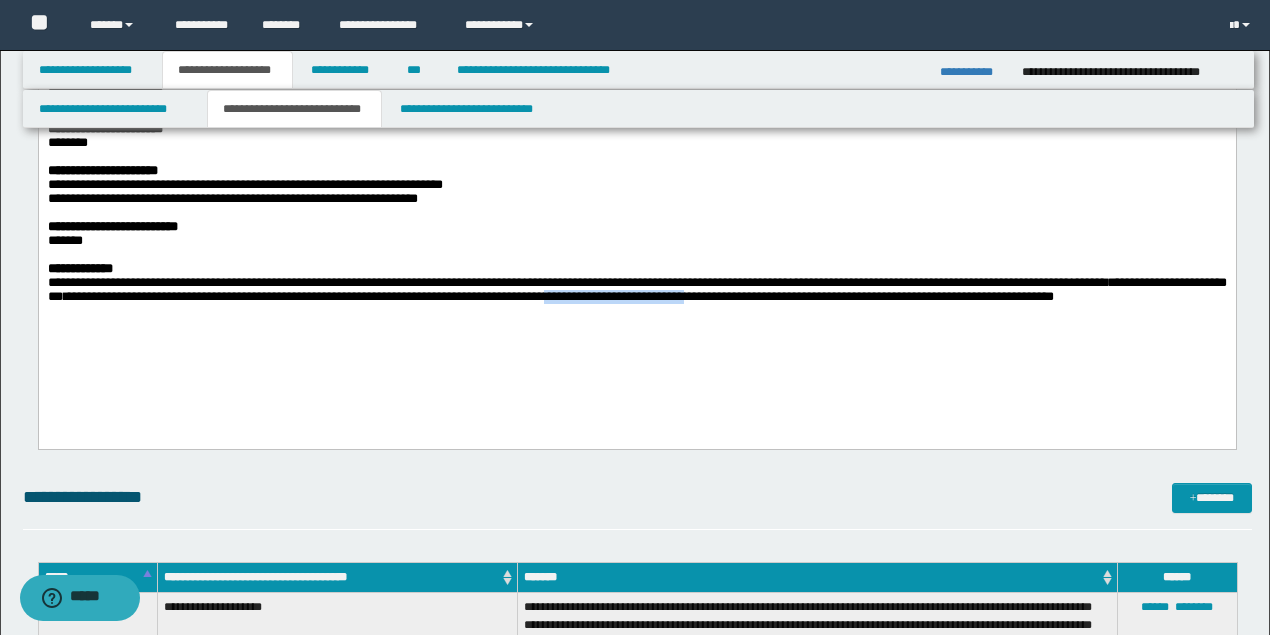 drag, startPoint x: 727, startPoint y: 318, endPoint x: 874, endPoint y: 318, distance: 147 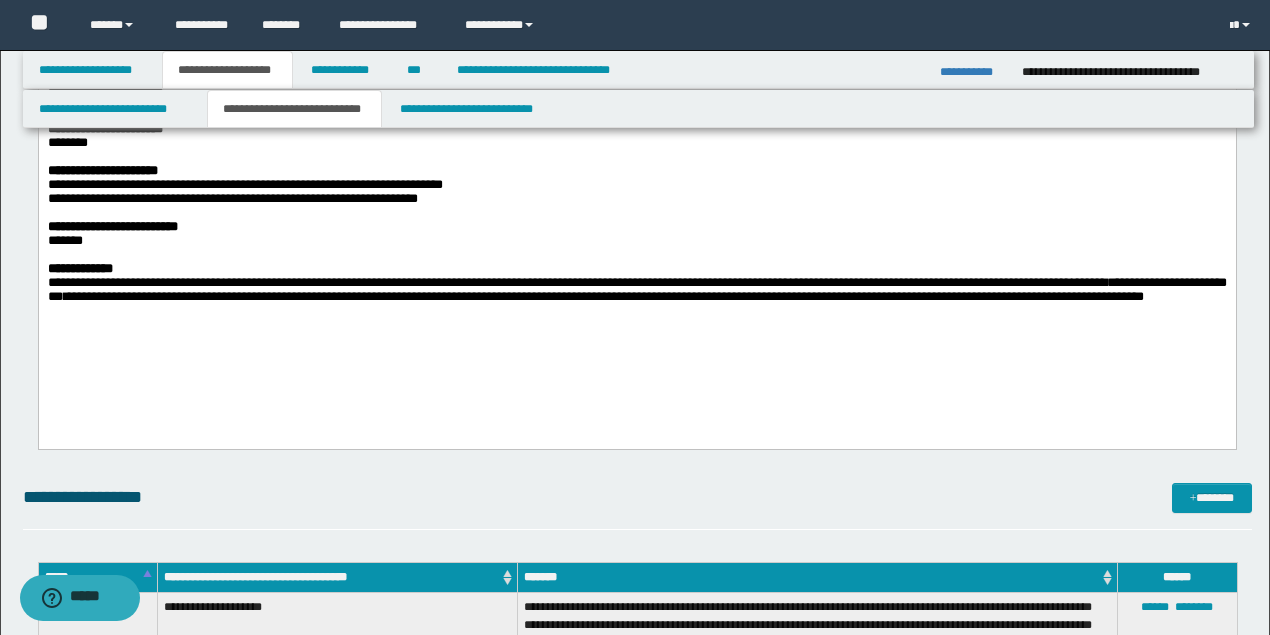 click on "**********" at bounding box center [636, 289] 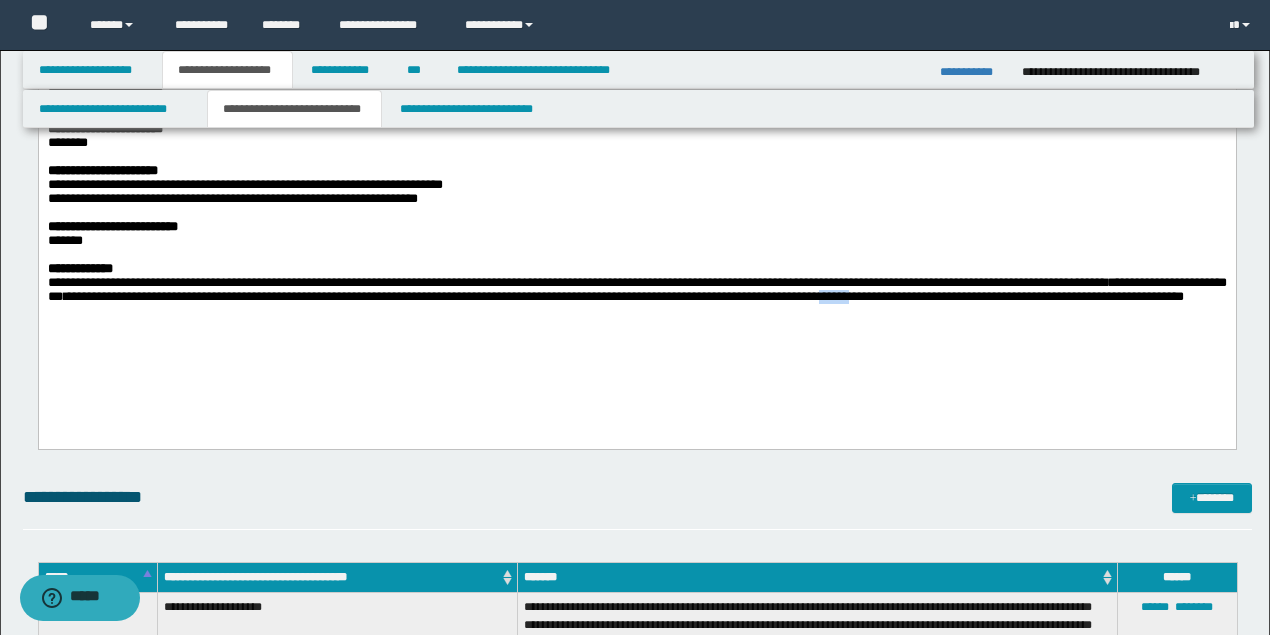 drag, startPoint x: 1024, startPoint y: 320, endPoint x: 1070, endPoint y: 316, distance: 46.173584 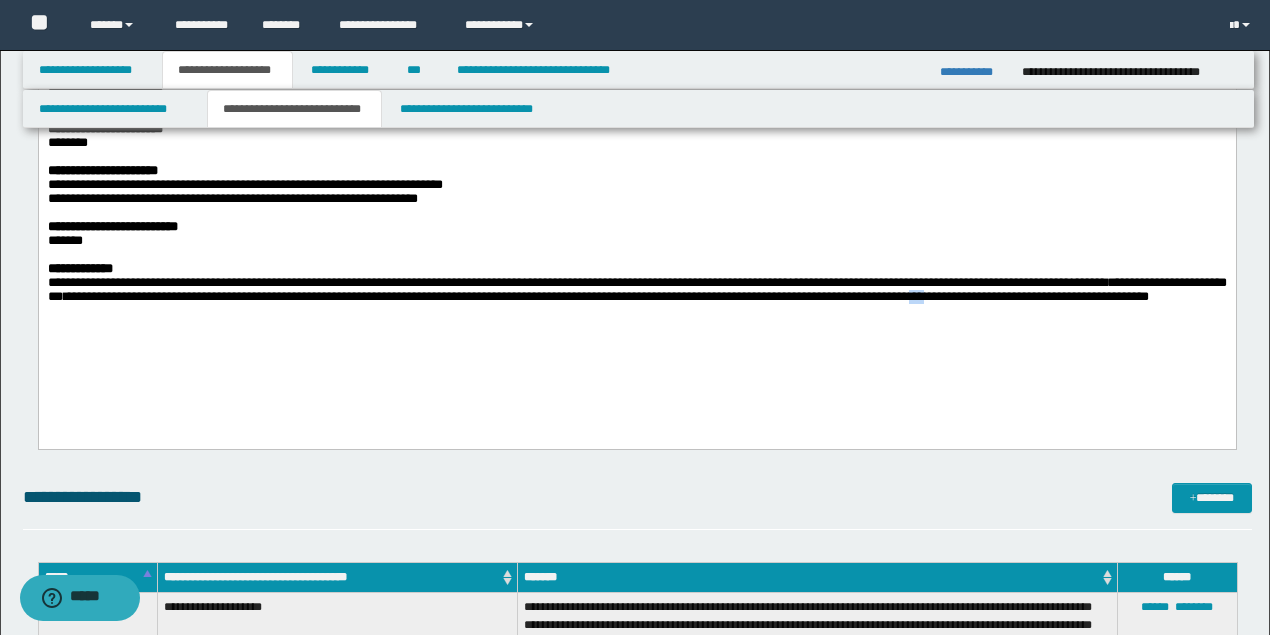 drag, startPoint x: 1168, startPoint y: 319, endPoint x: 1196, endPoint y: 319, distance: 28 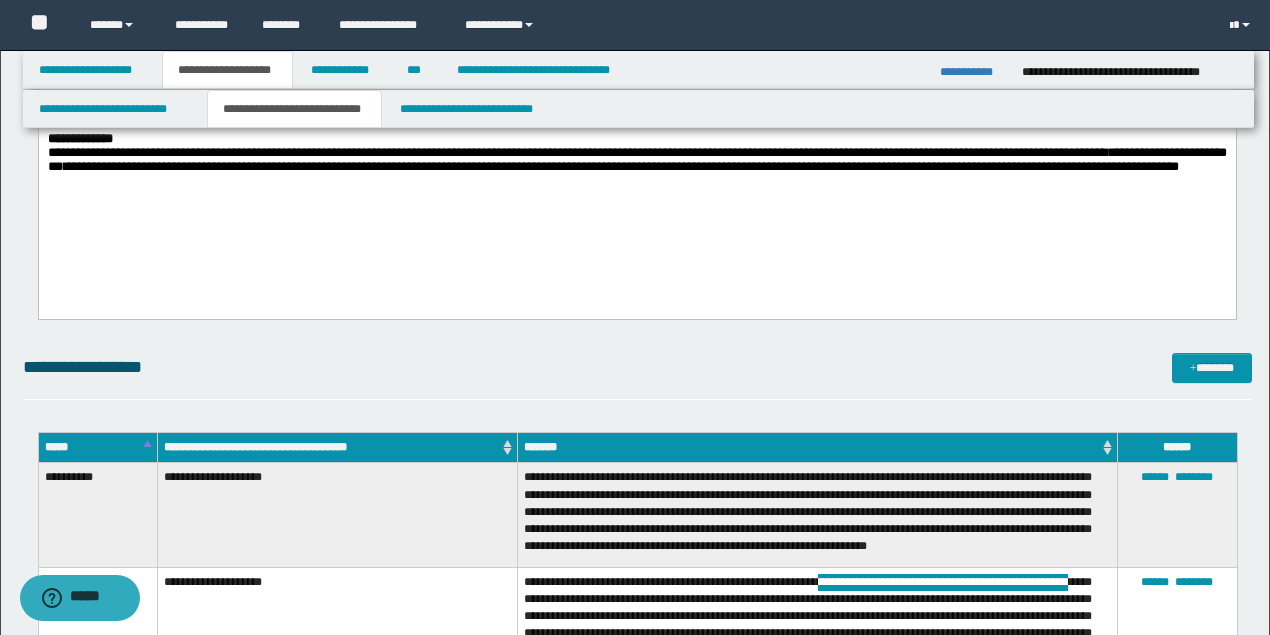 scroll, scrollTop: 600, scrollLeft: 0, axis: vertical 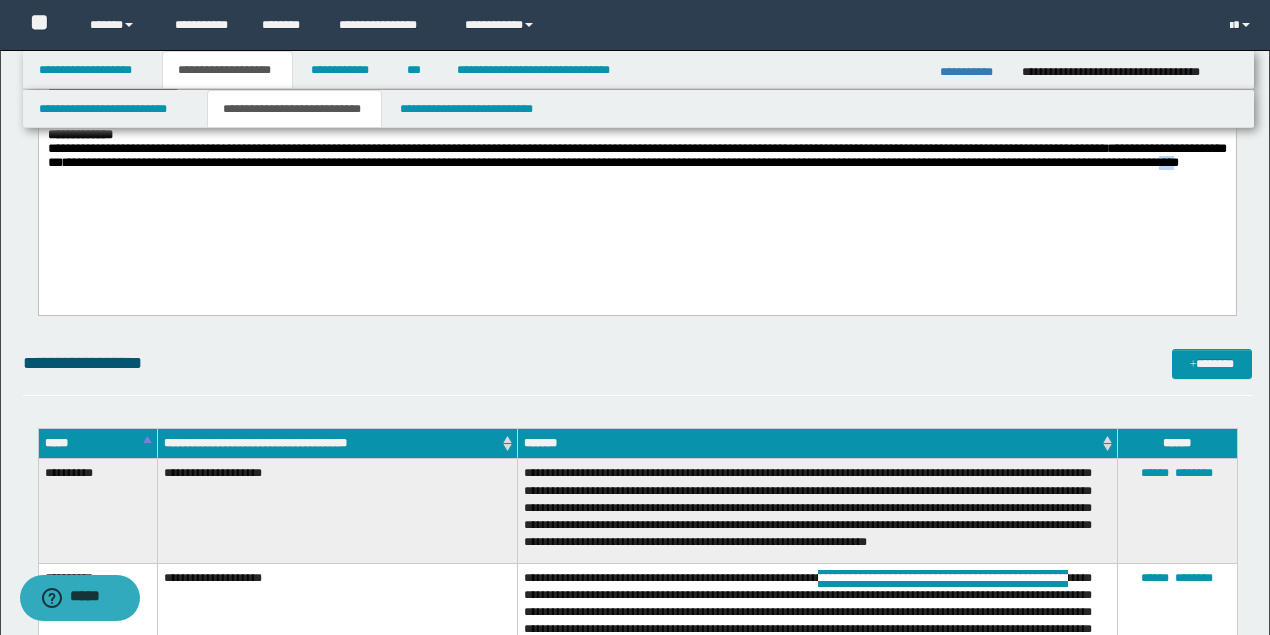 drag, startPoint x: 235, startPoint y: 201, endPoint x: 259, endPoint y: 199, distance: 24.083189 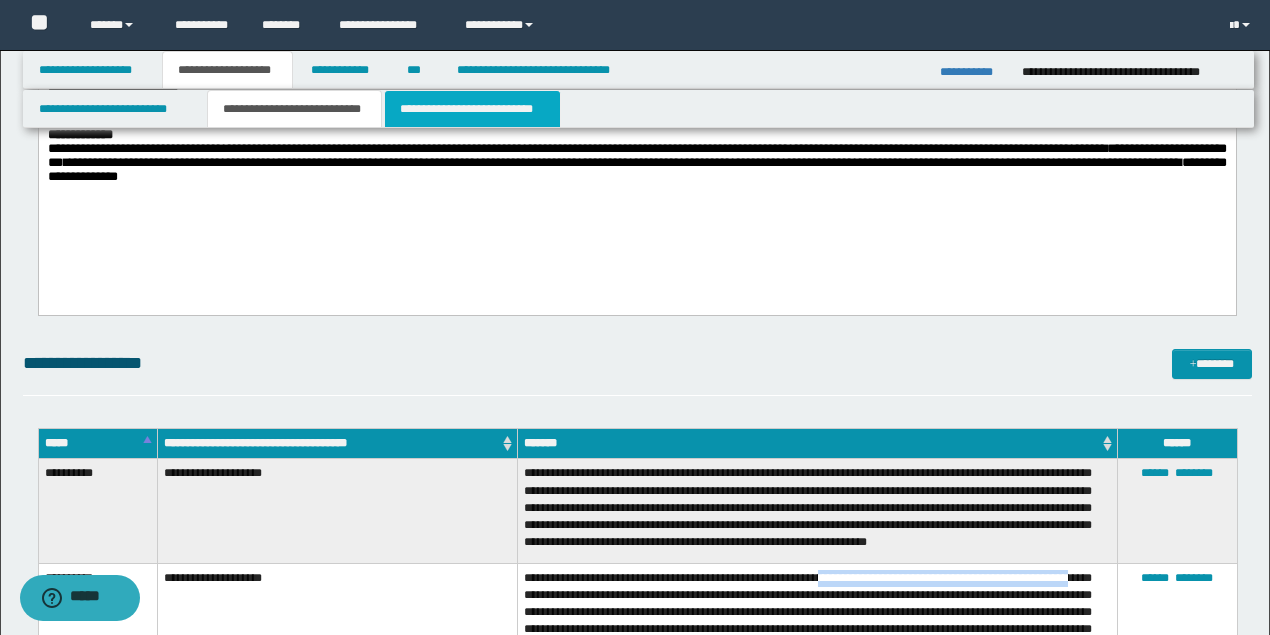 click on "**********" at bounding box center [472, 109] 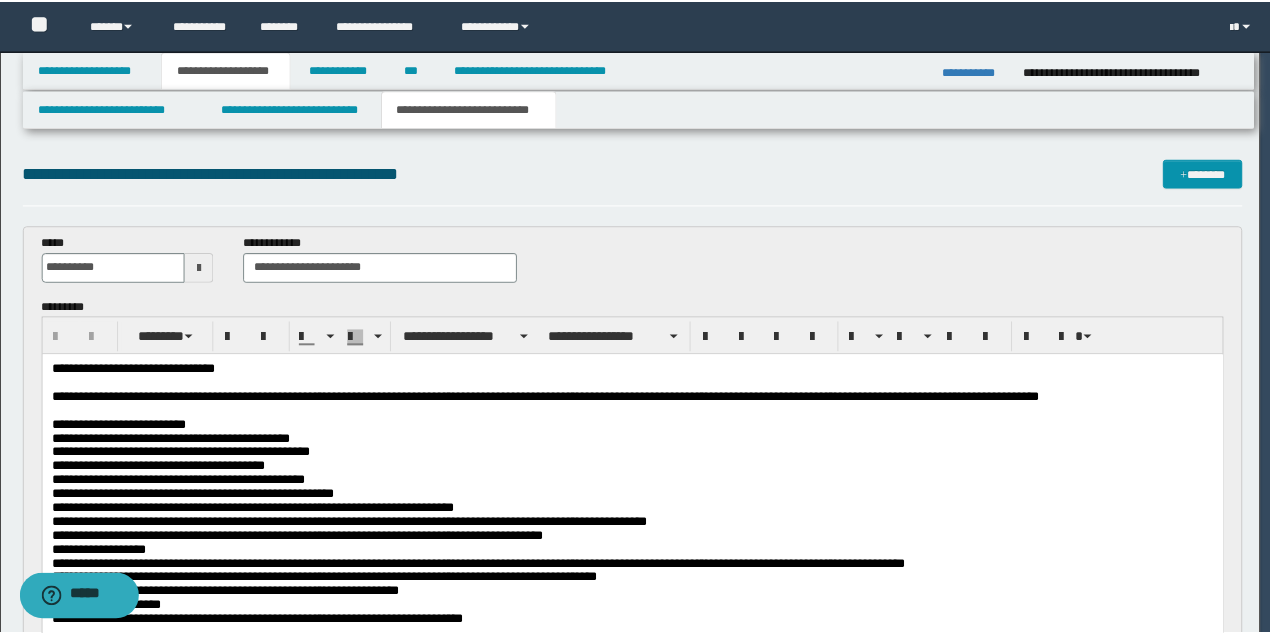 scroll, scrollTop: 0, scrollLeft: 0, axis: both 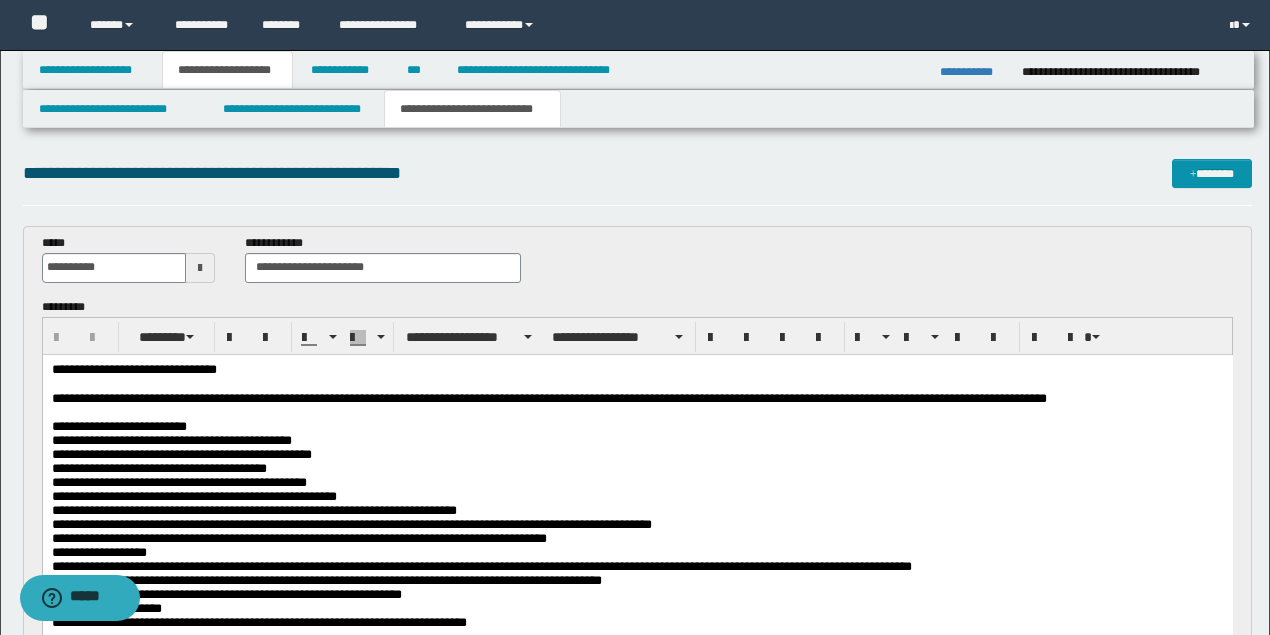 click at bounding box center [200, 268] 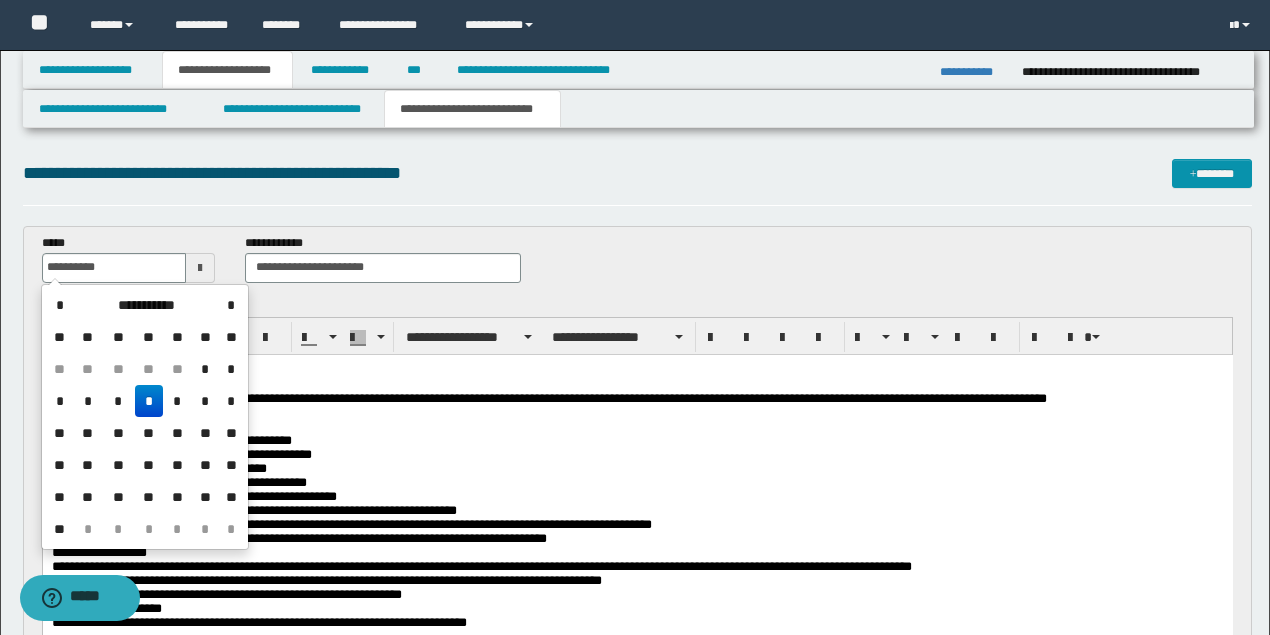 click on "*" at bounding box center [149, 401] 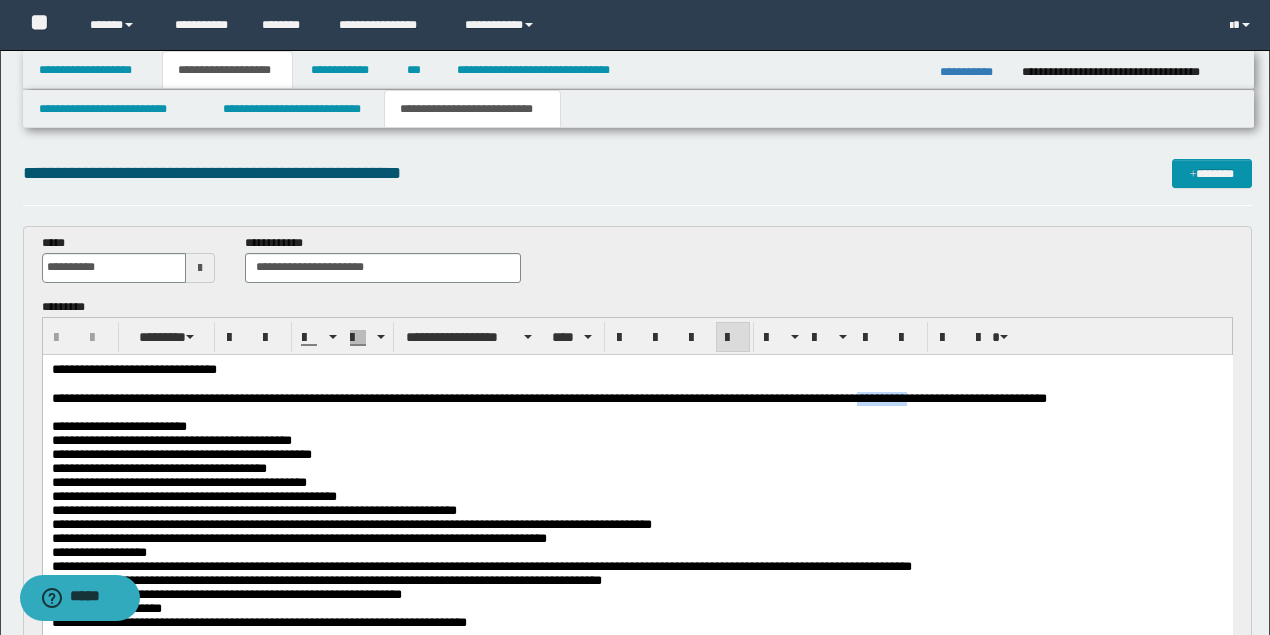 type 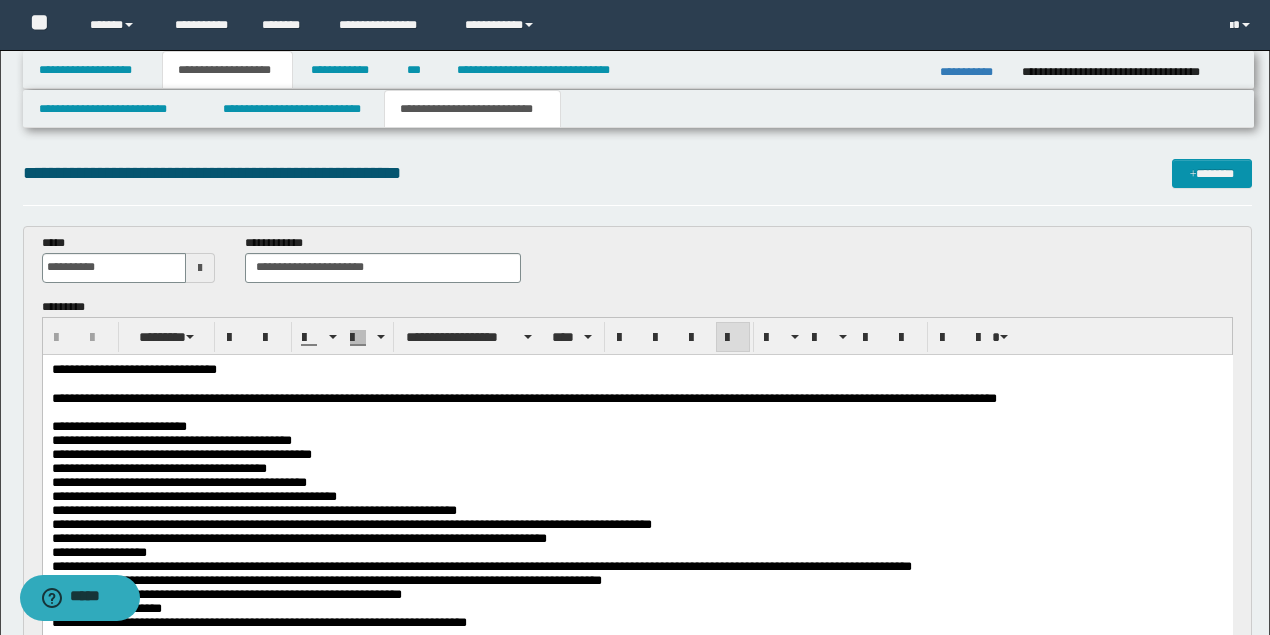 drag, startPoint x: 929, startPoint y: 395, endPoint x: 977, endPoint y: 397, distance: 48.04165 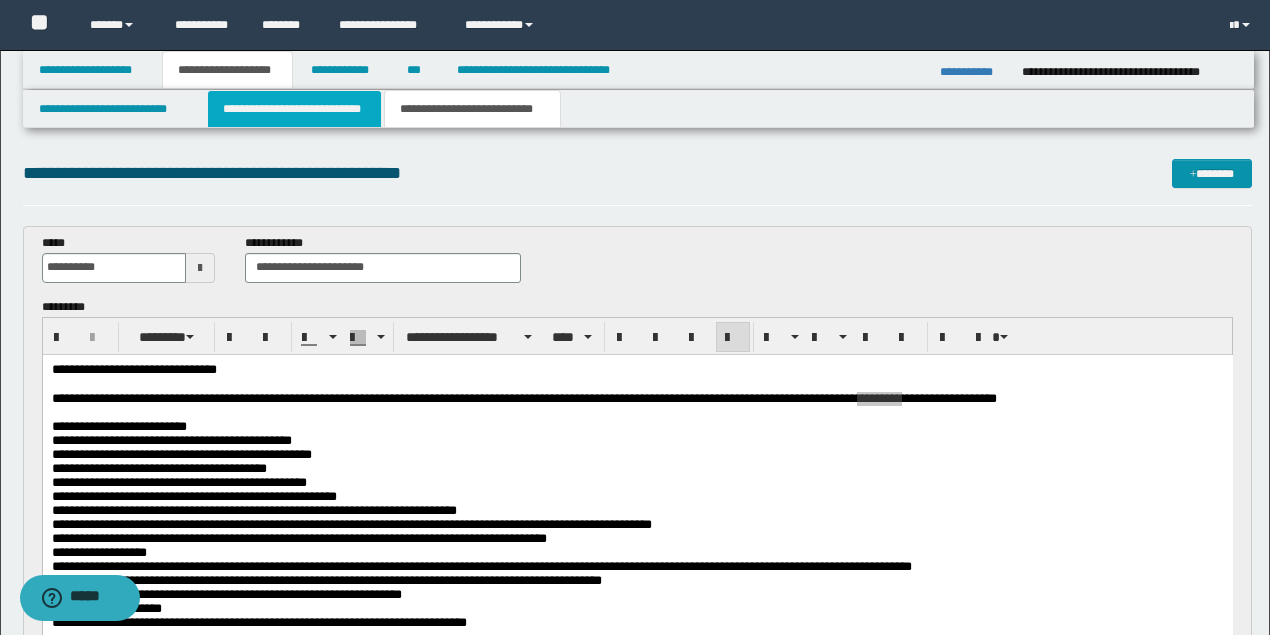 click on "**********" at bounding box center (294, 109) 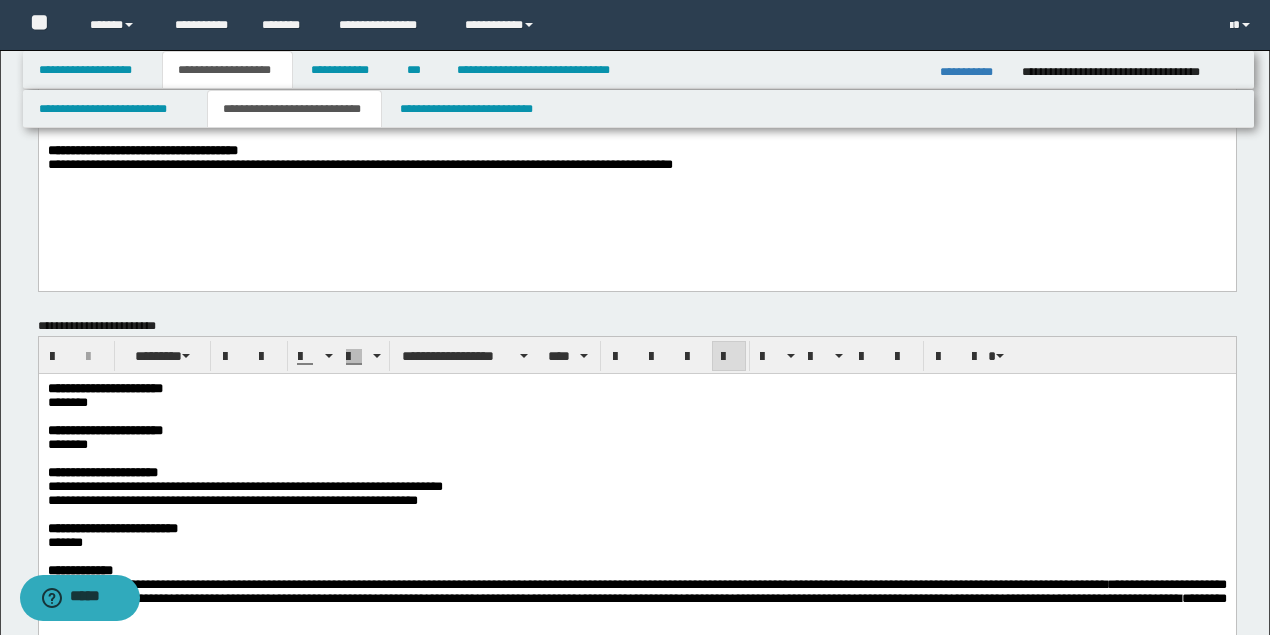 scroll, scrollTop: 400, scrollLeft: 0, axis: vertical 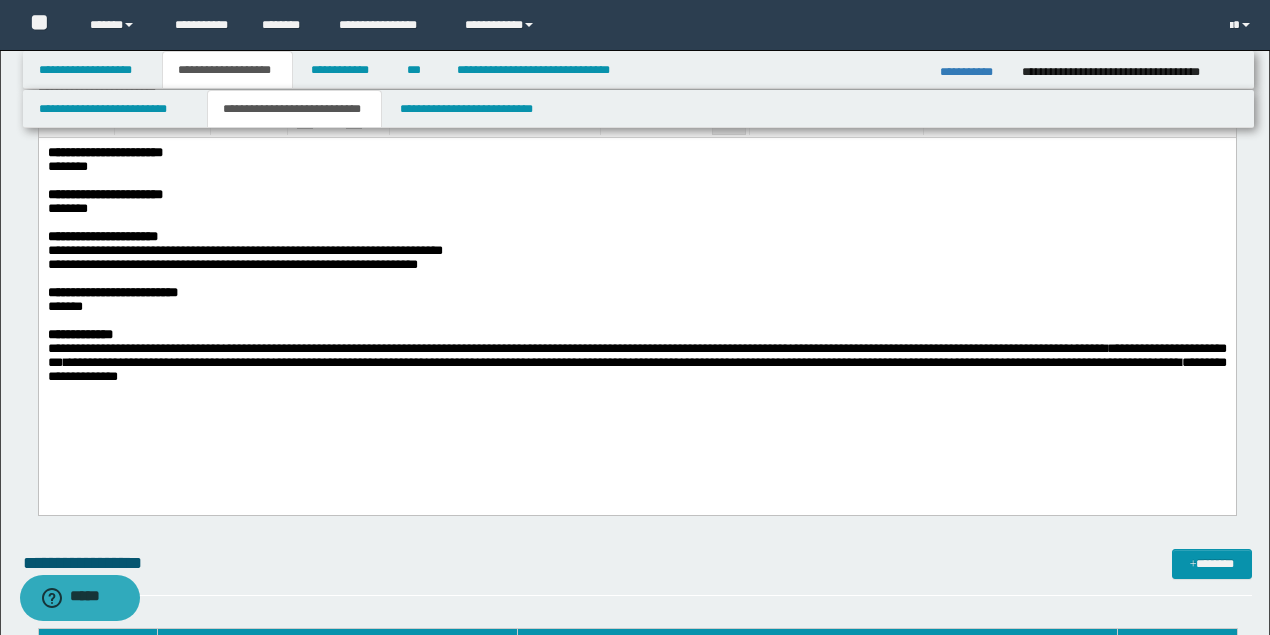 click on "**********" at bounding box center (636, 290) 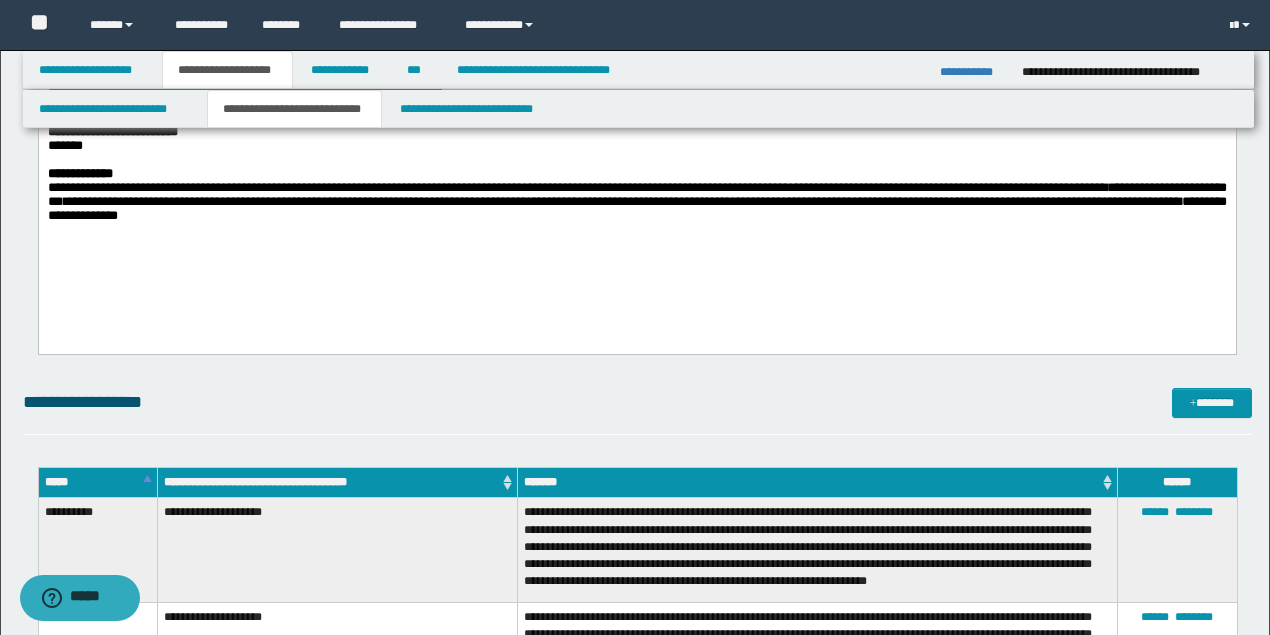 scroll, scrollTop: 800, scrollLeft: 0, axis: vertical 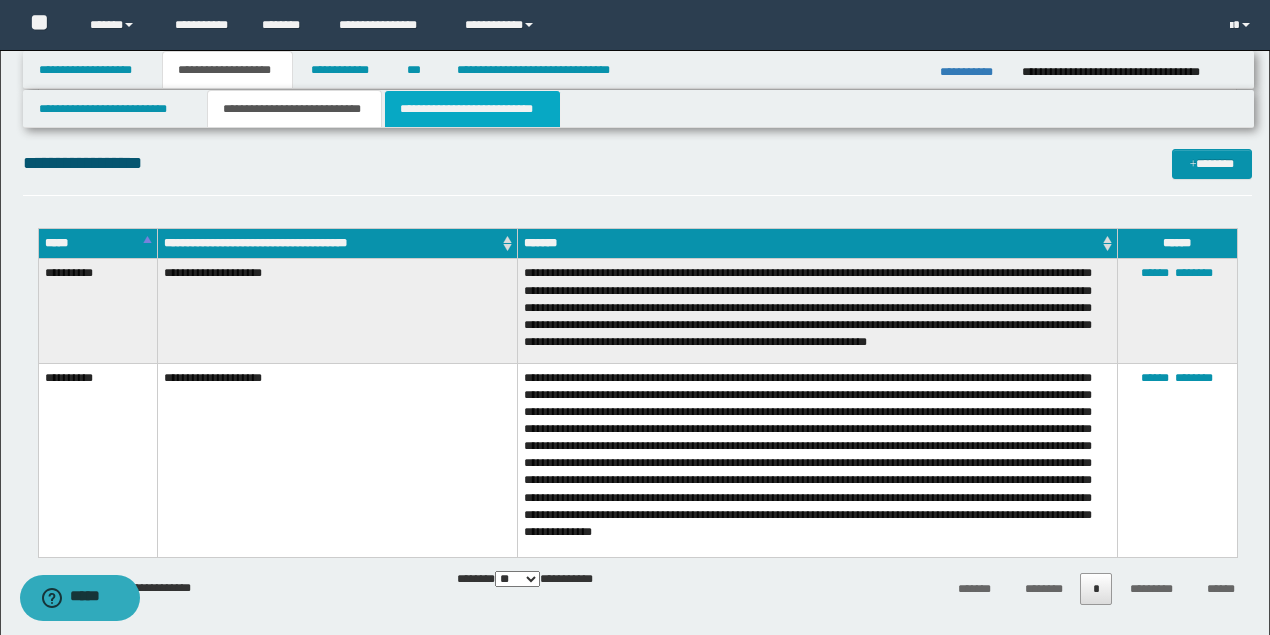 click on "**********" at bounding box center [472, 109] 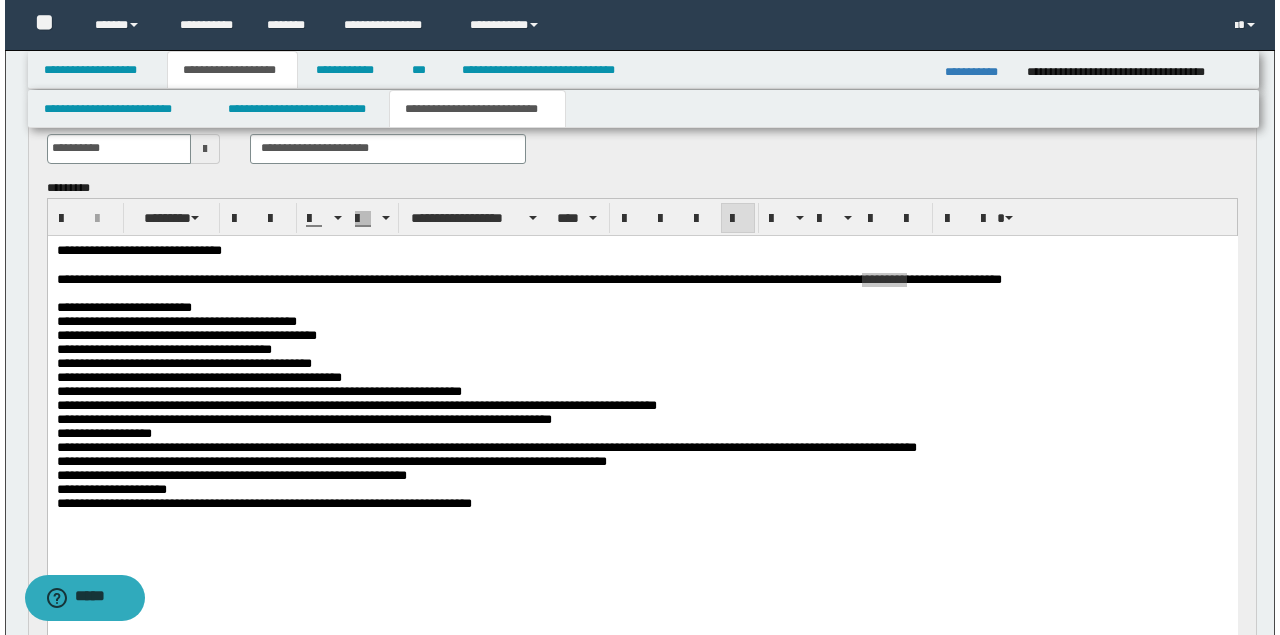 scroll, scrollTop: 133, scrollLeft: 0, axis: vertical 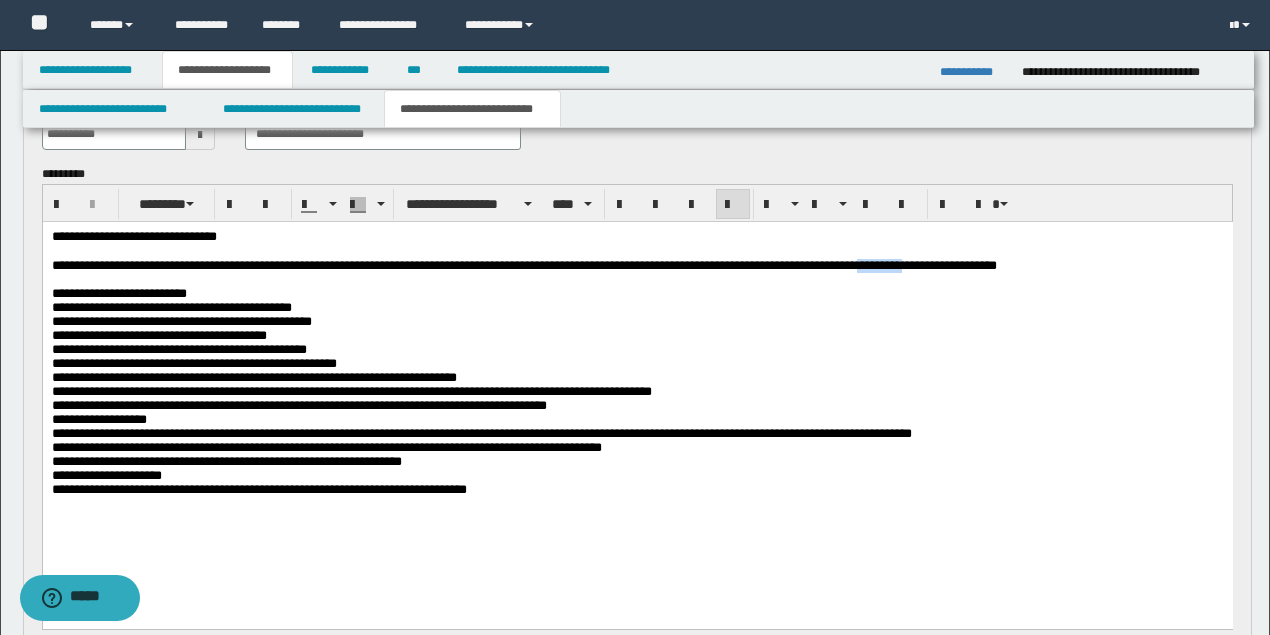 click on "**********" at bounding box center (637, 307) 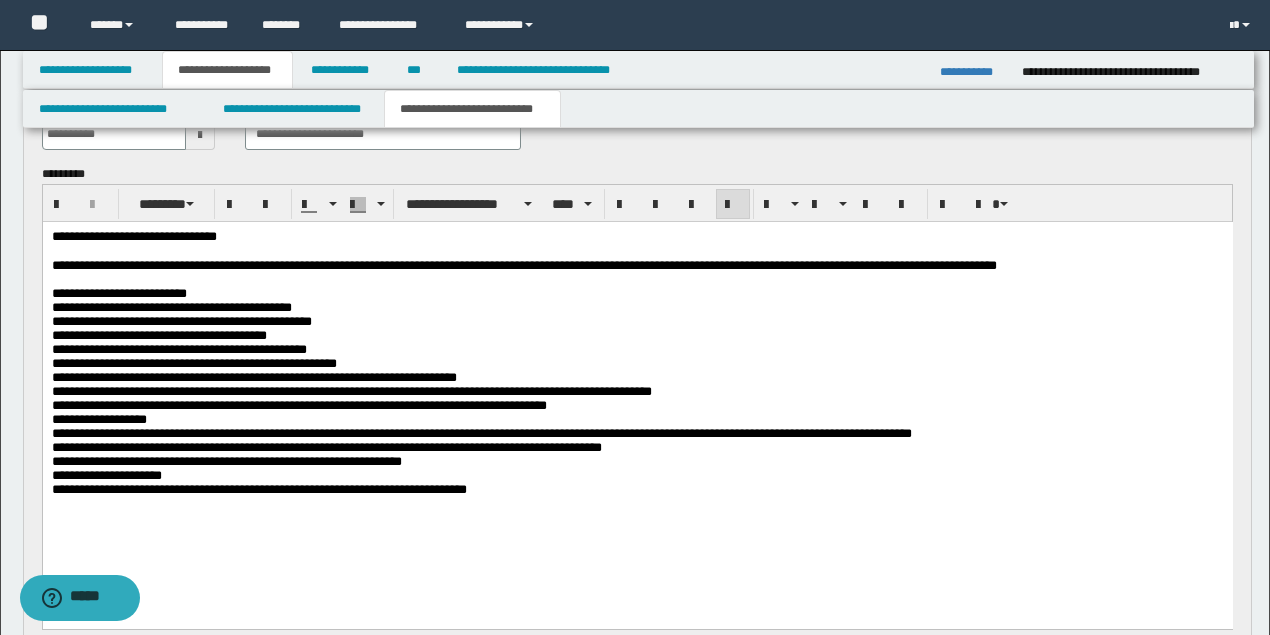 click on "**********" at bounding box center (635, 293) 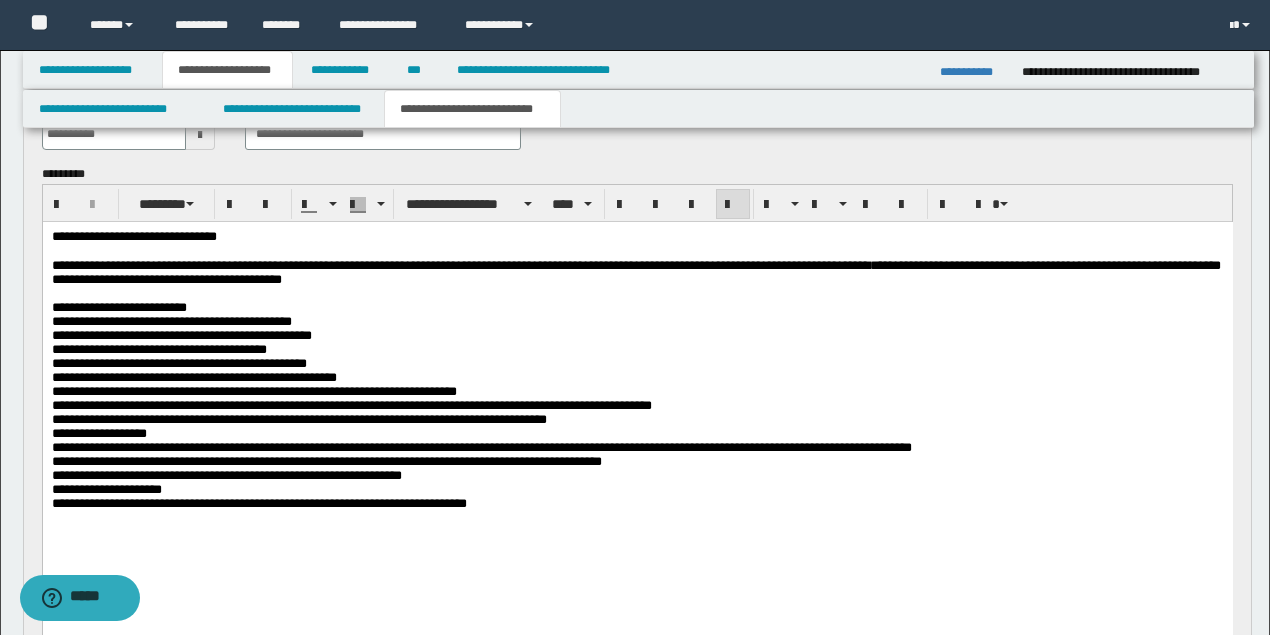 click on "**********" at bounding box center (635, 271) 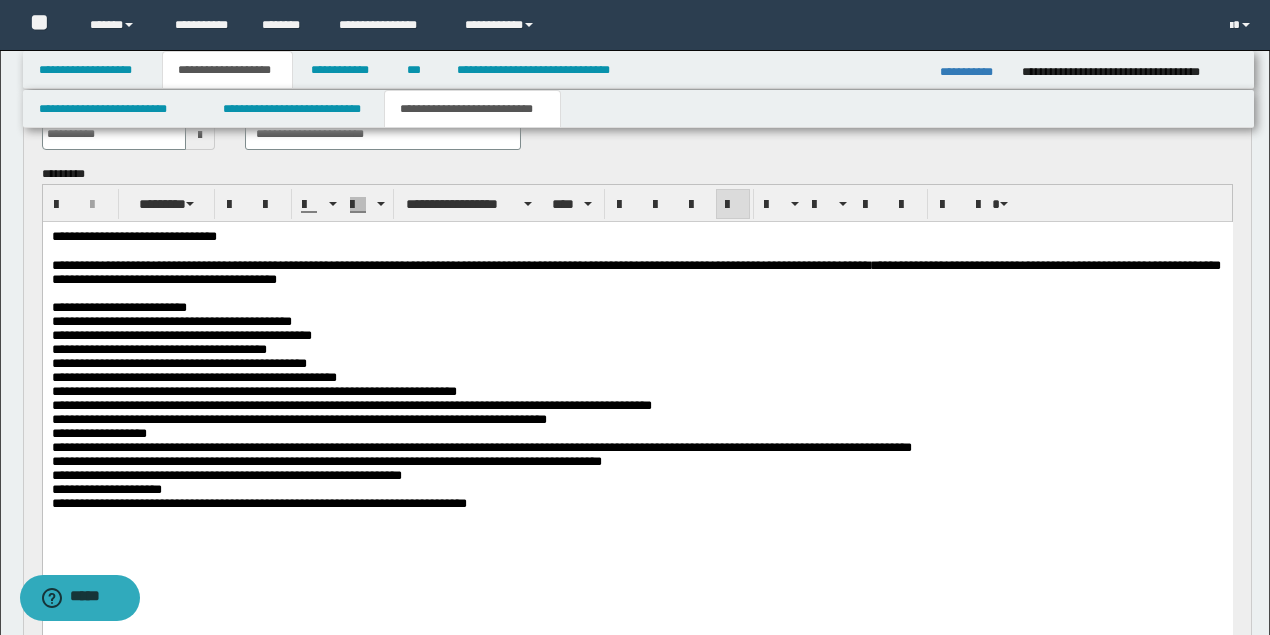click on "**********" at bounding box center (635, 271) 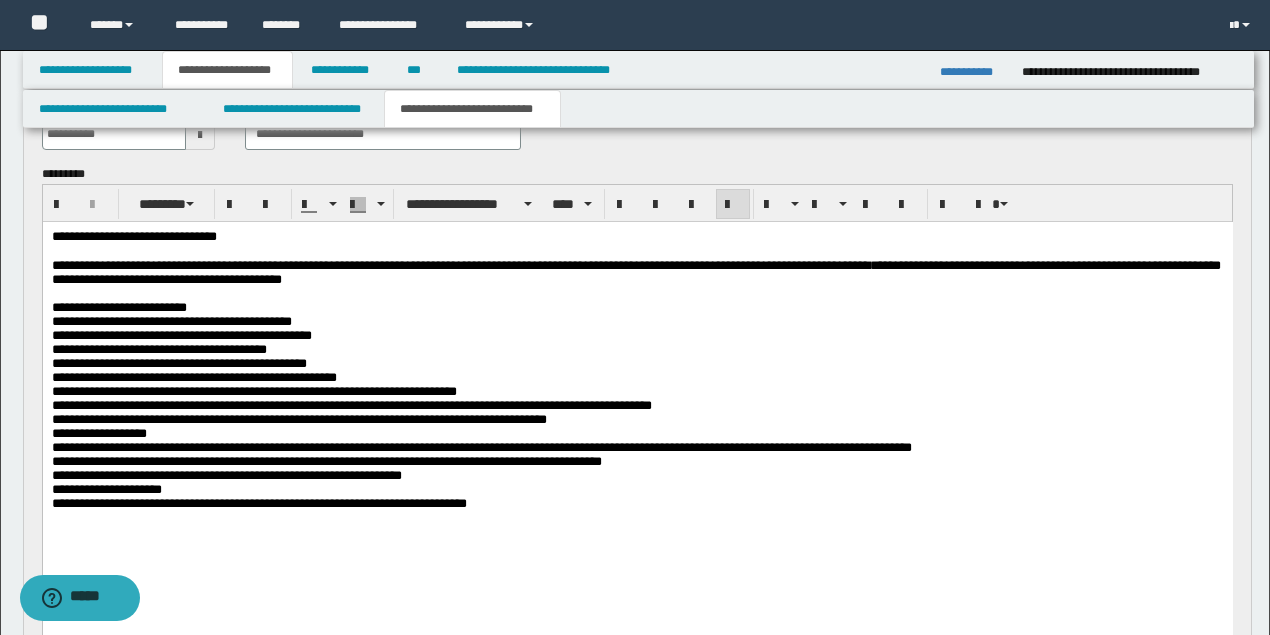 click on "**********" at bounding box center [635, 272] 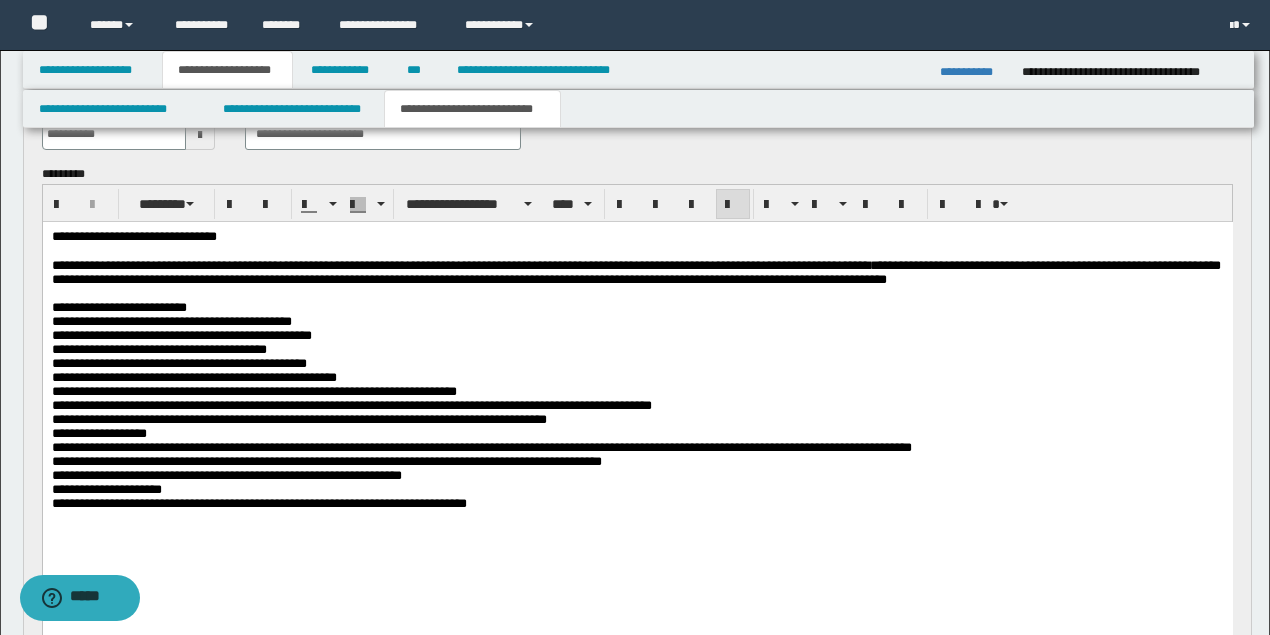 click on "**********" at bounding box center (635, 271) 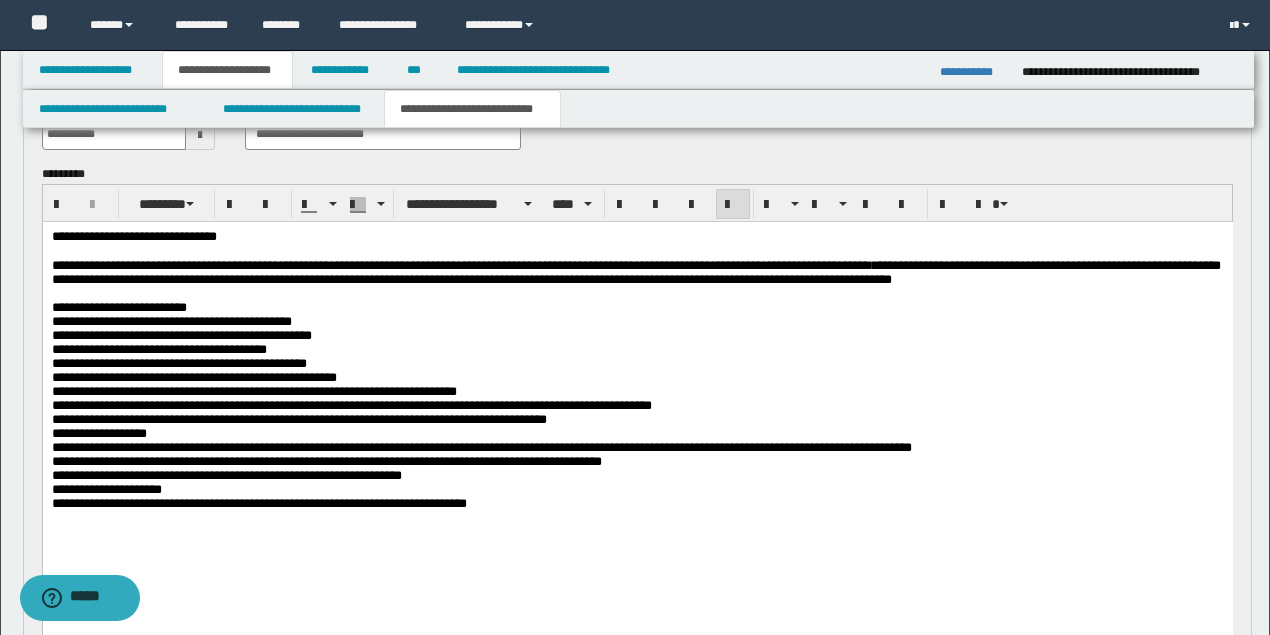 click on "**********" at bounding box center (635, 271) 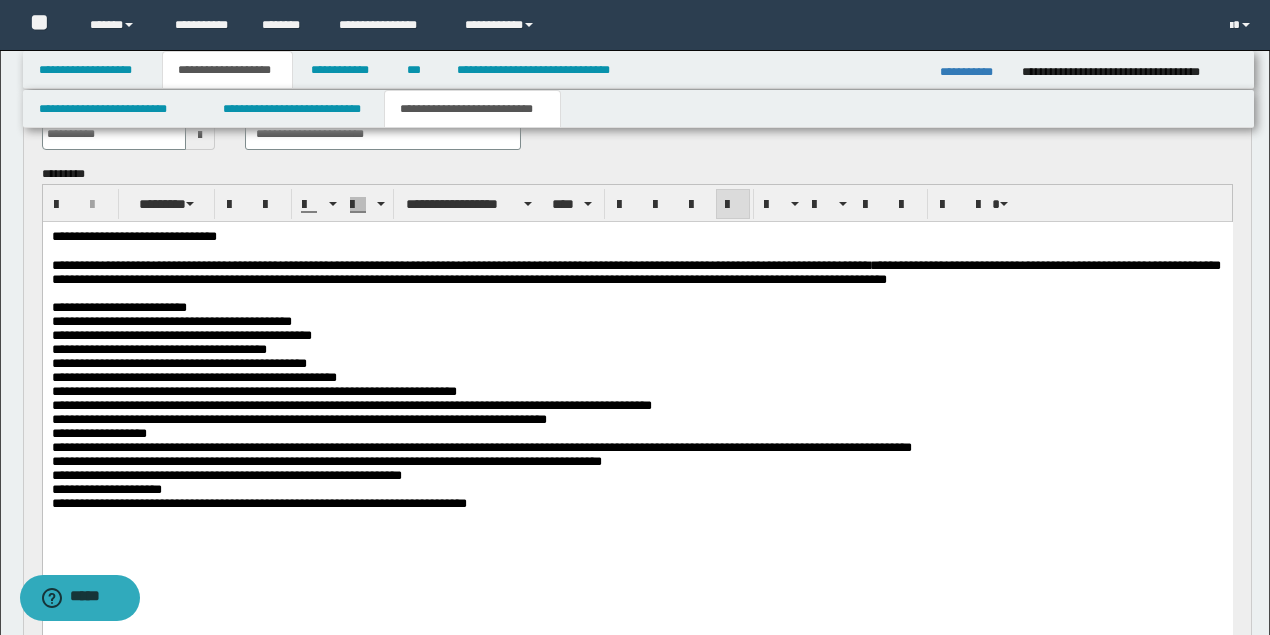 click on "**********" at bounding box center [635, 271] 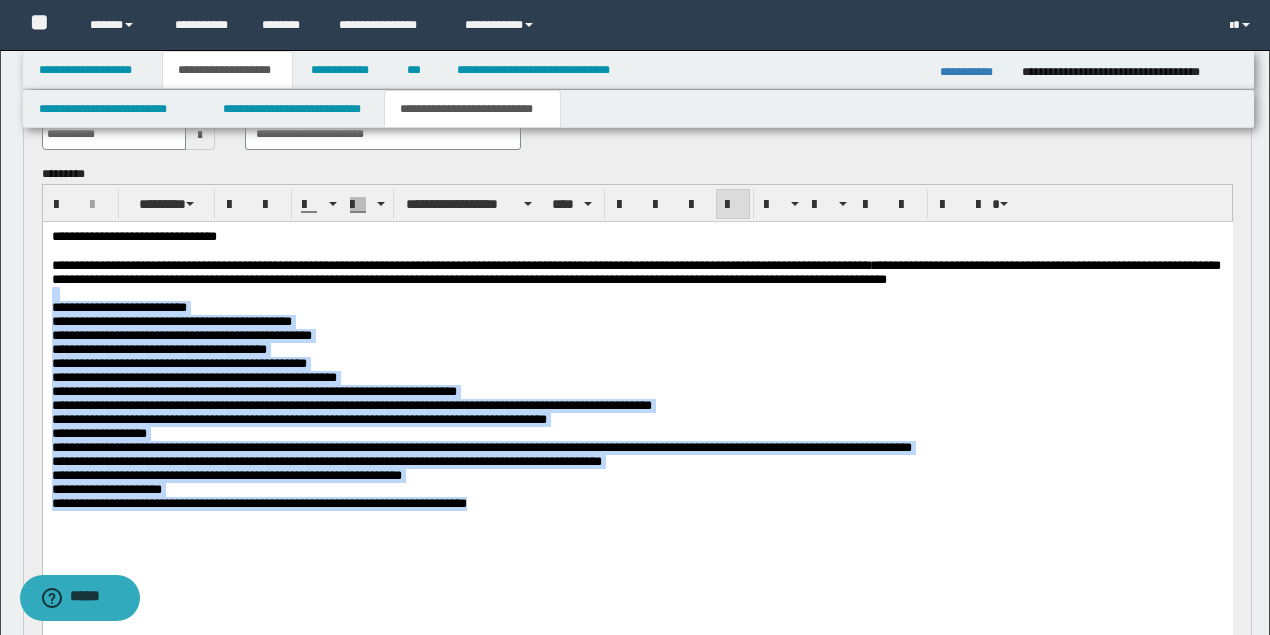 drag, startPoint x: 1025, startPoint y: 281, endPoint x: 1015, endPoint y: 562, distance: 281.1779 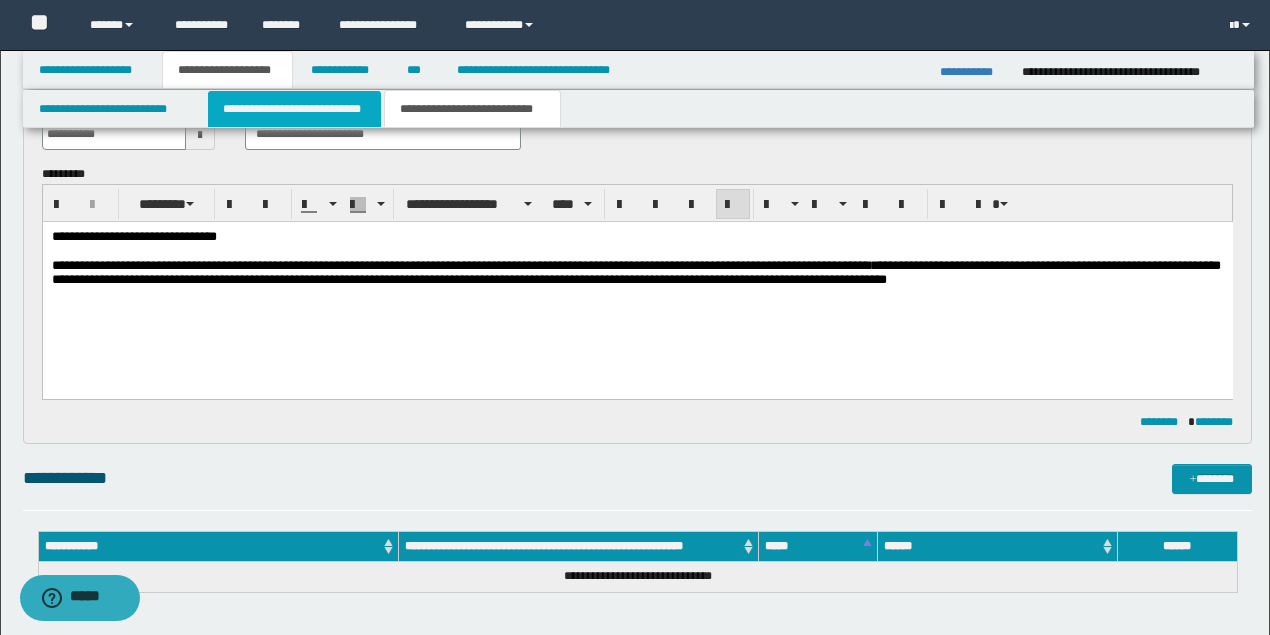 click on "**********" at bounding box center (294, 109) 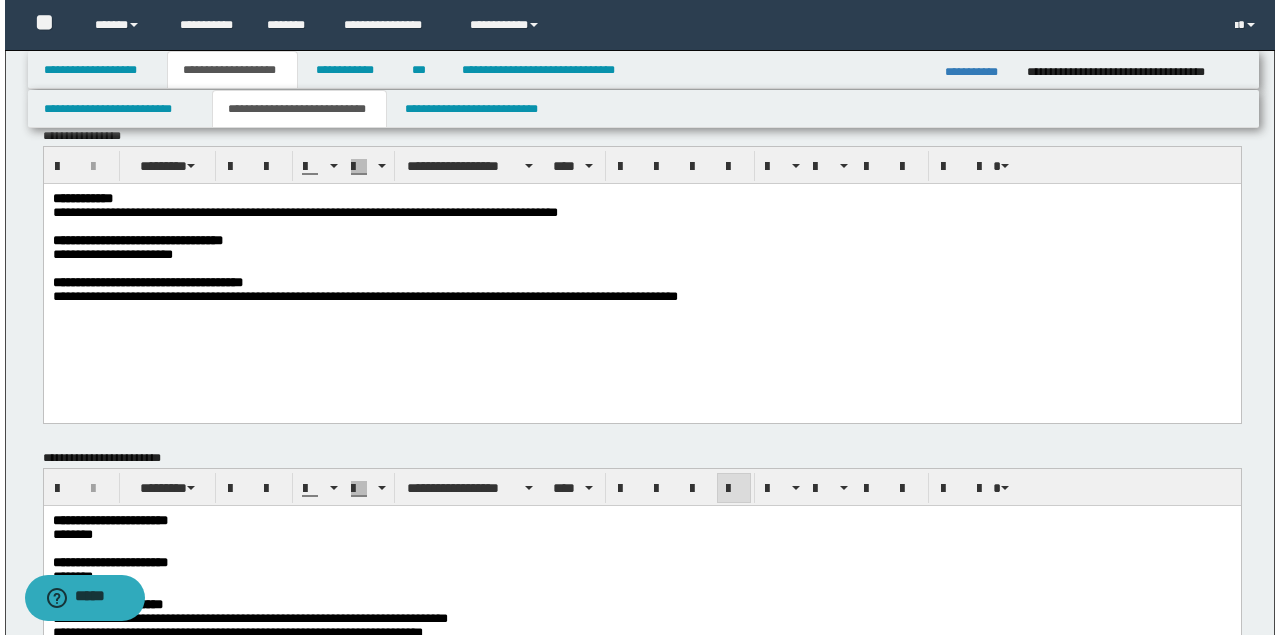 scroll, scrollTop: 0, scrollLeft: 0, axis: both 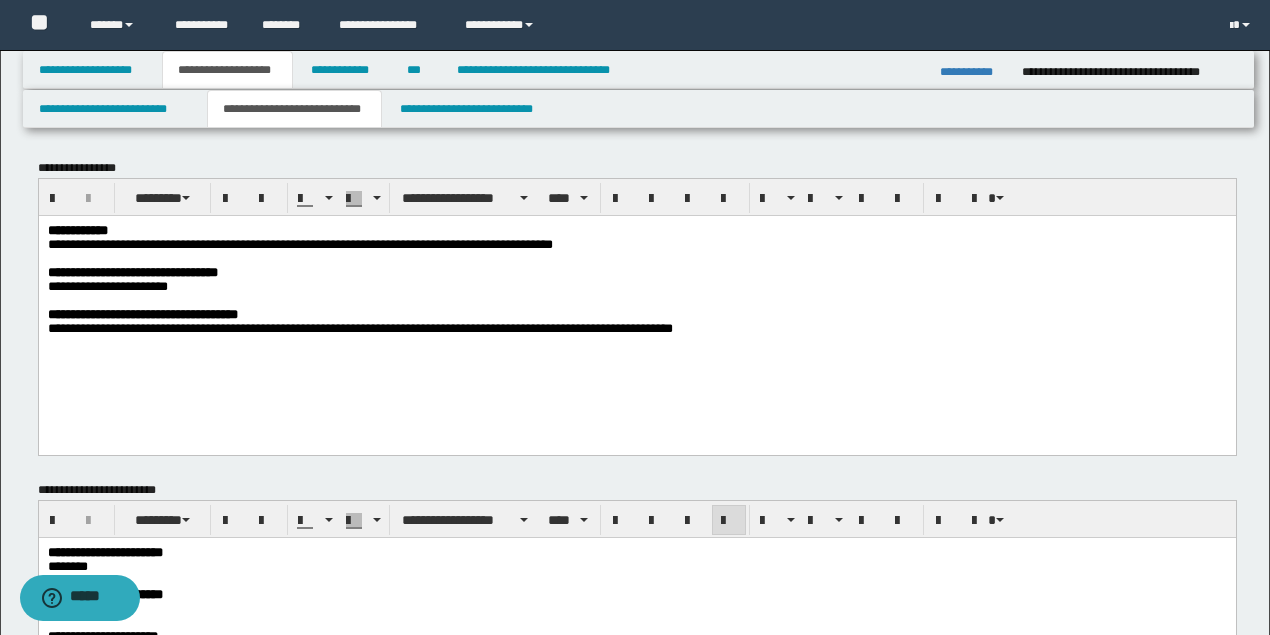 click on "**********" at bounding box center (299, 243) 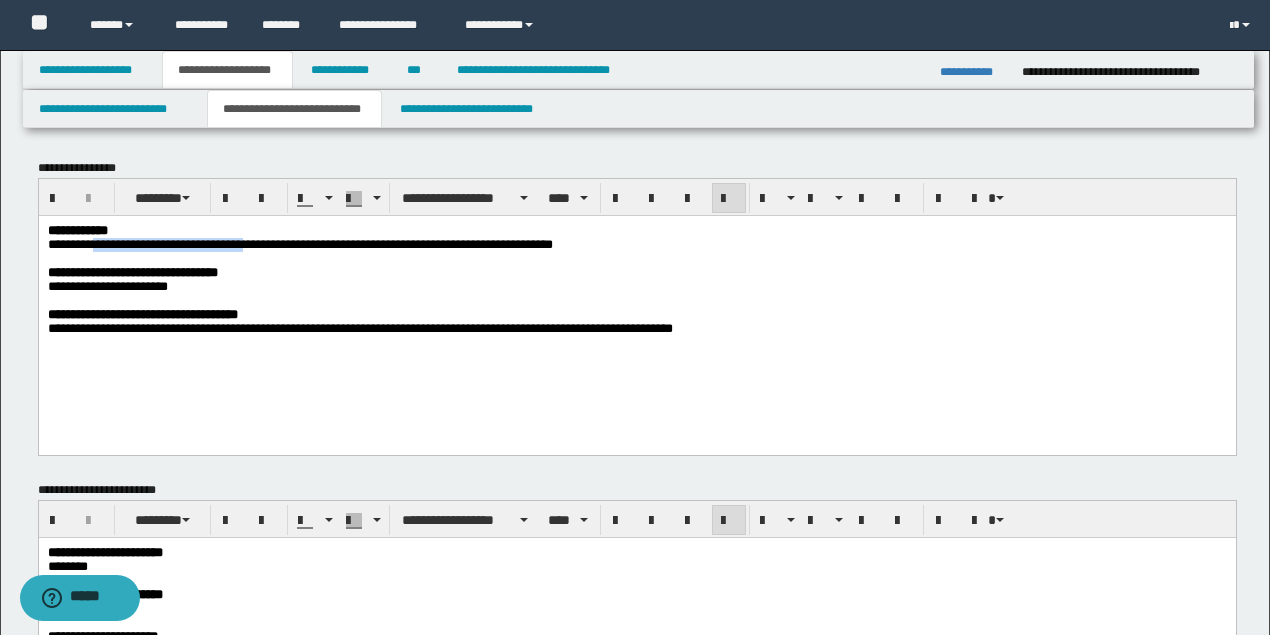 drag, startPoint x: 94, startPoint y: 247, endPoint x: 260, endPoint y: 247, distance: 166 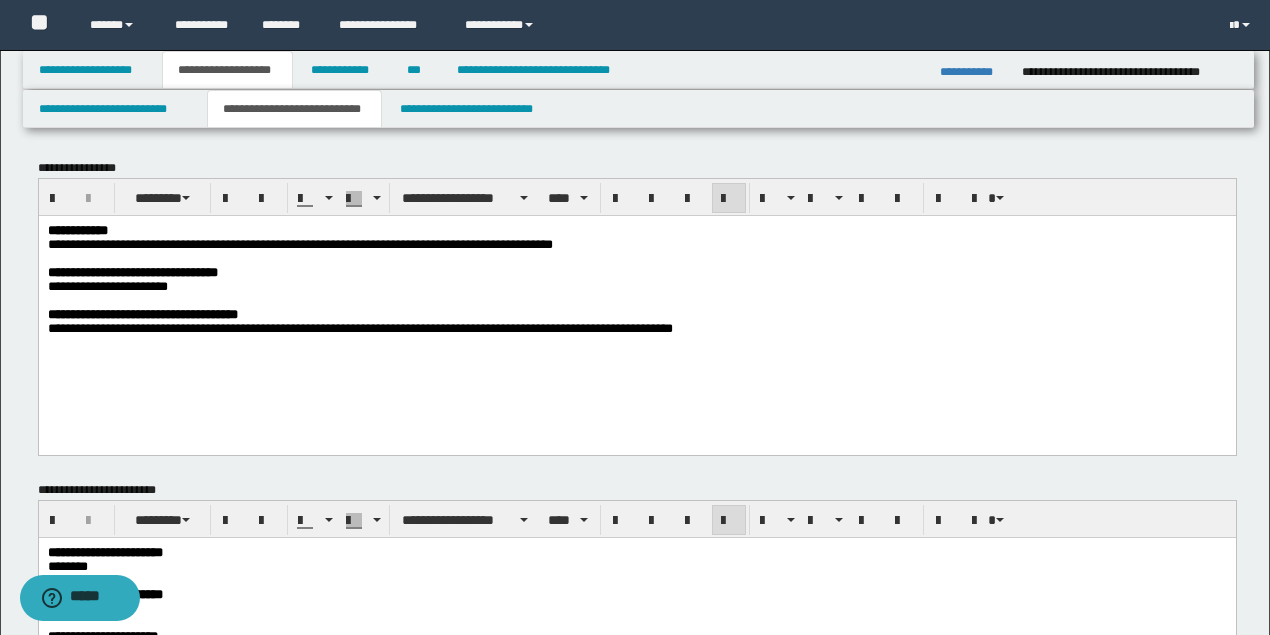 click at bounding box center (635, 258) 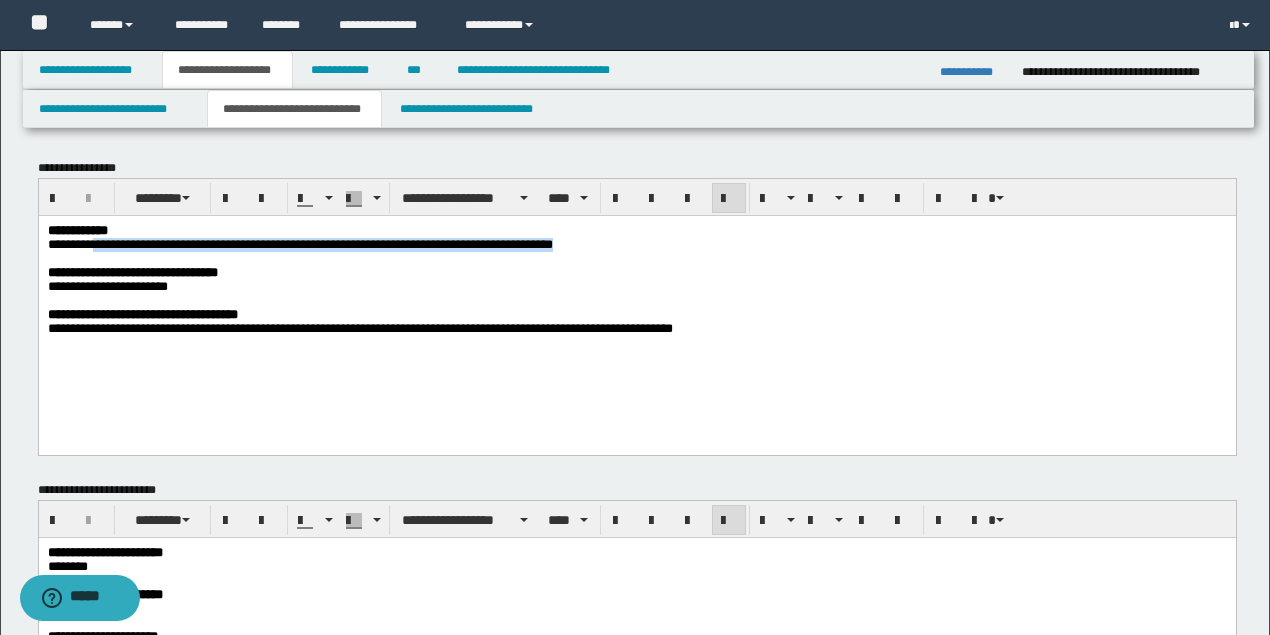 drag, startPoint x: 98, startPoint y: 245, endPoint x: 652, endPoint y: 238, distance: 554.04425 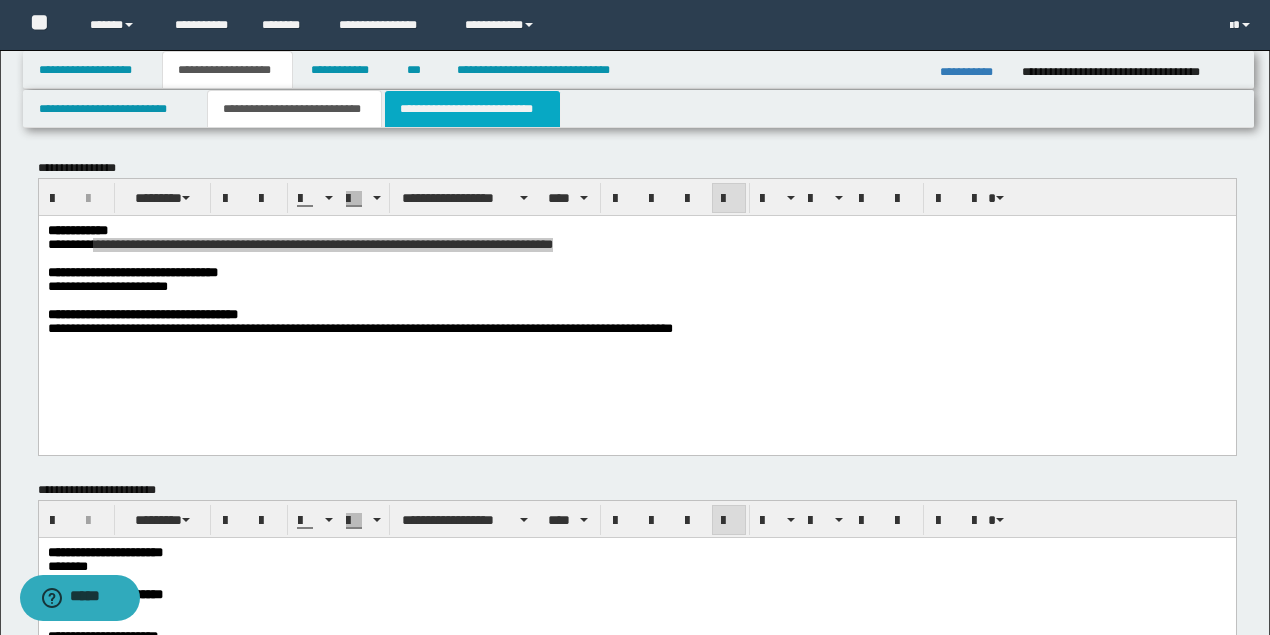 click on "**********" at bounding box center [472, 109] 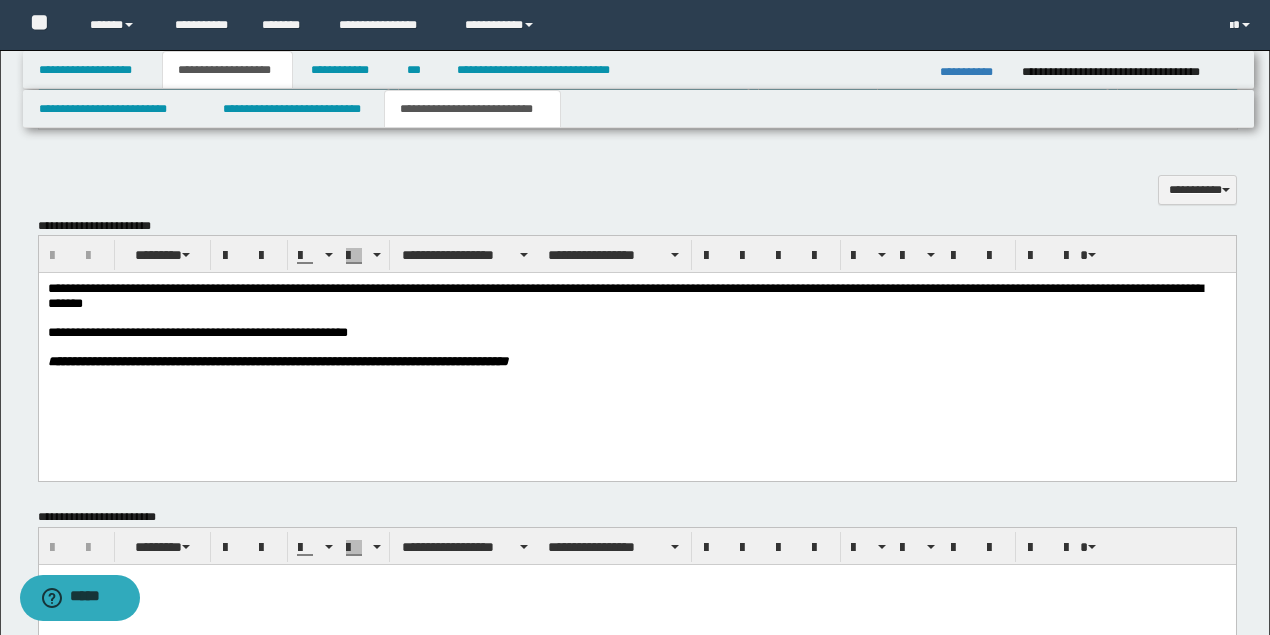 scroll, scrollTop: 666, scrollLeft: 0, axis: vertical 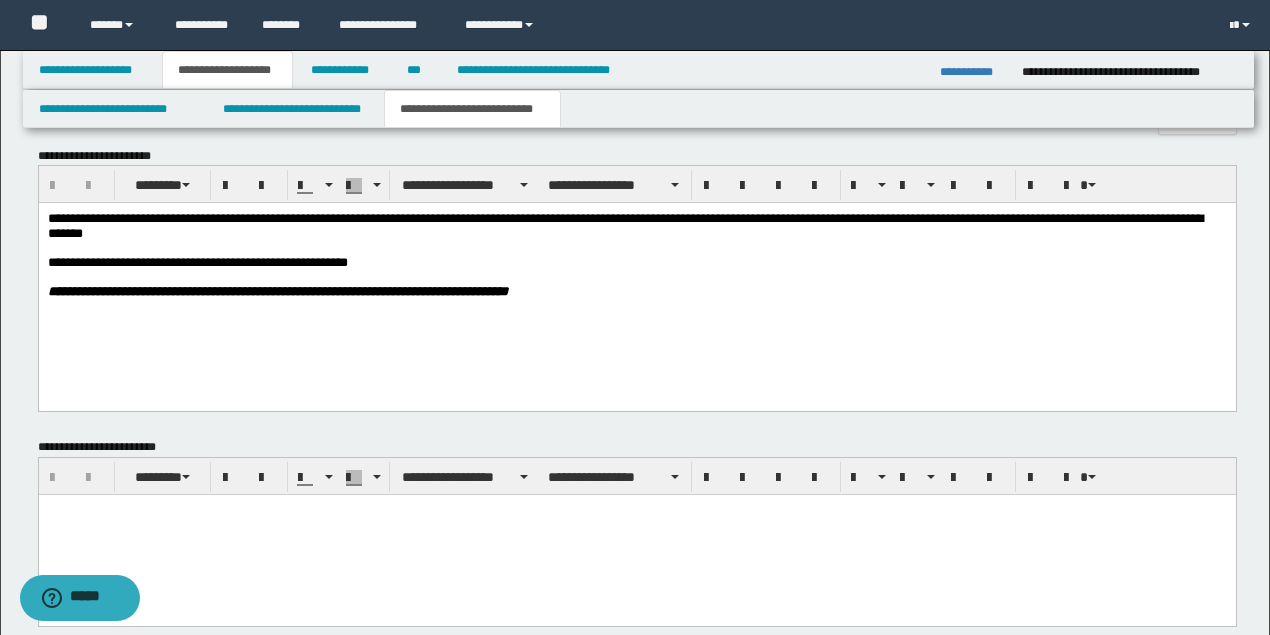 click at bounding box center [636, 249] 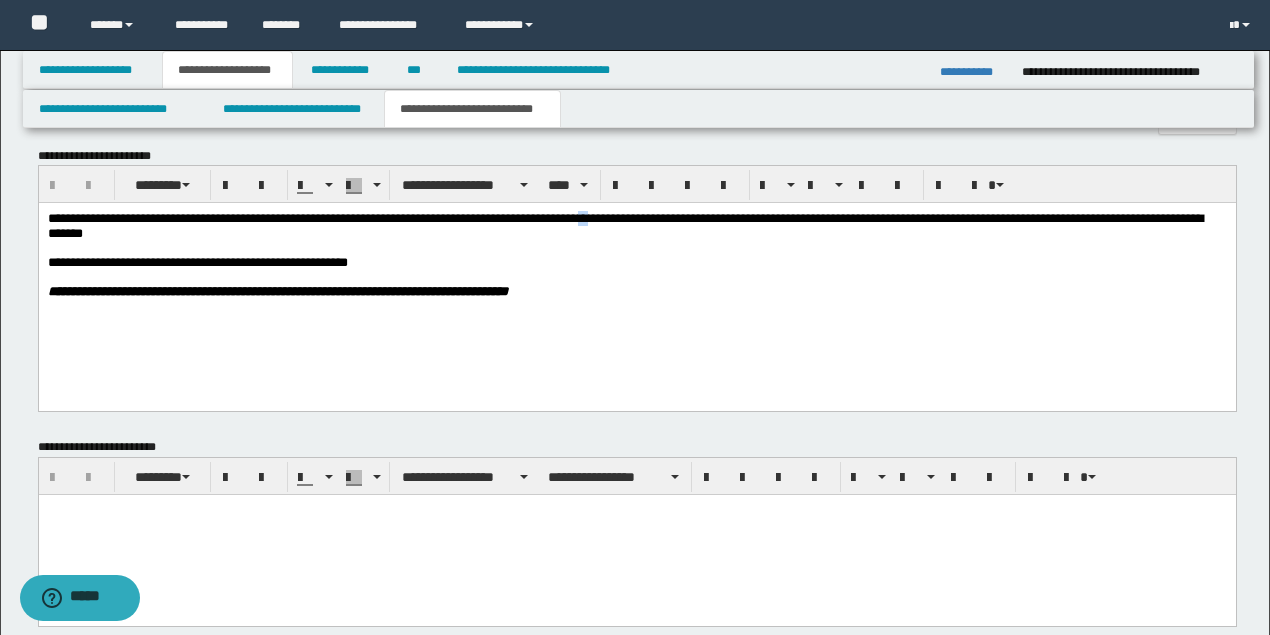 drag, startPoint x: 606, startPoint y: 221, endPoint x: 618, endPoint y: 217, distance: 12.649111 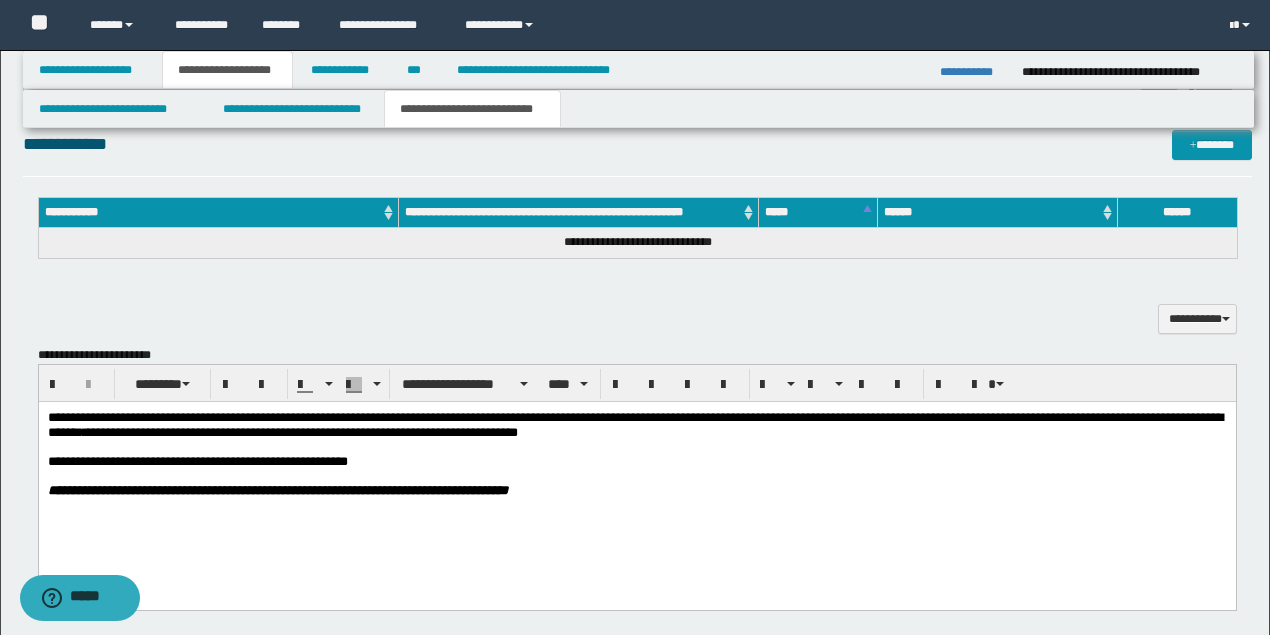 scroll, scrollTop: 466, scrollLeft: 0, axis: vertical 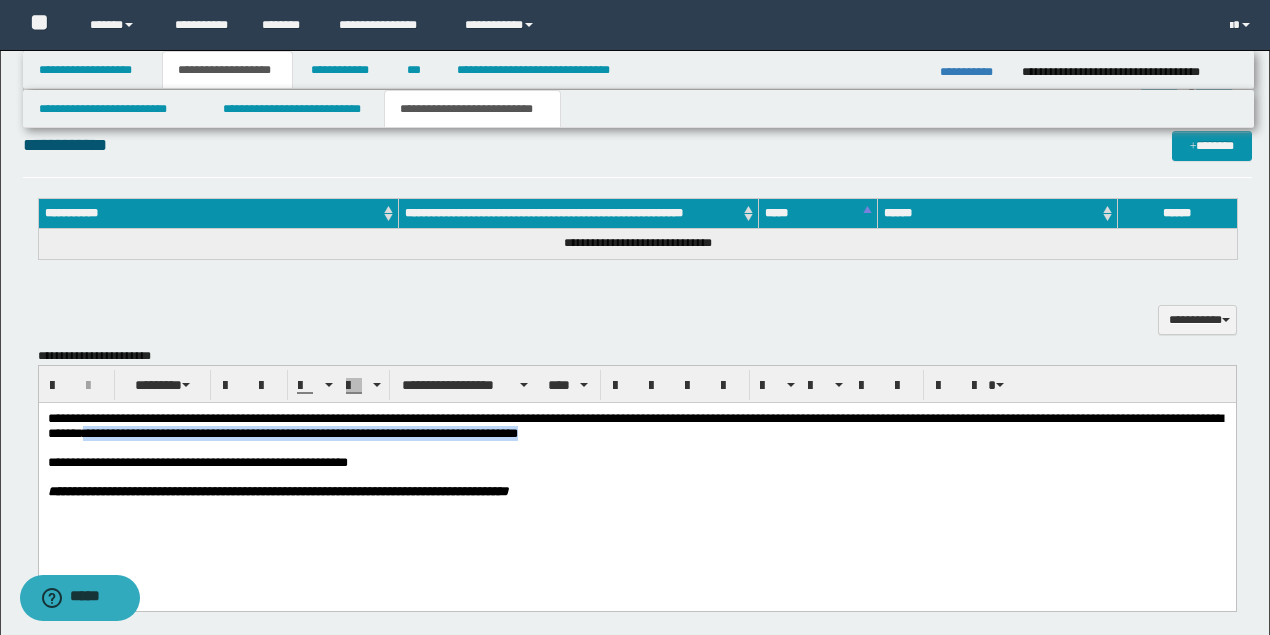drag, startPoint x: 216, startPoint y: 432, endPoint x: 680, endPoint y: 436, distance: 464.01724 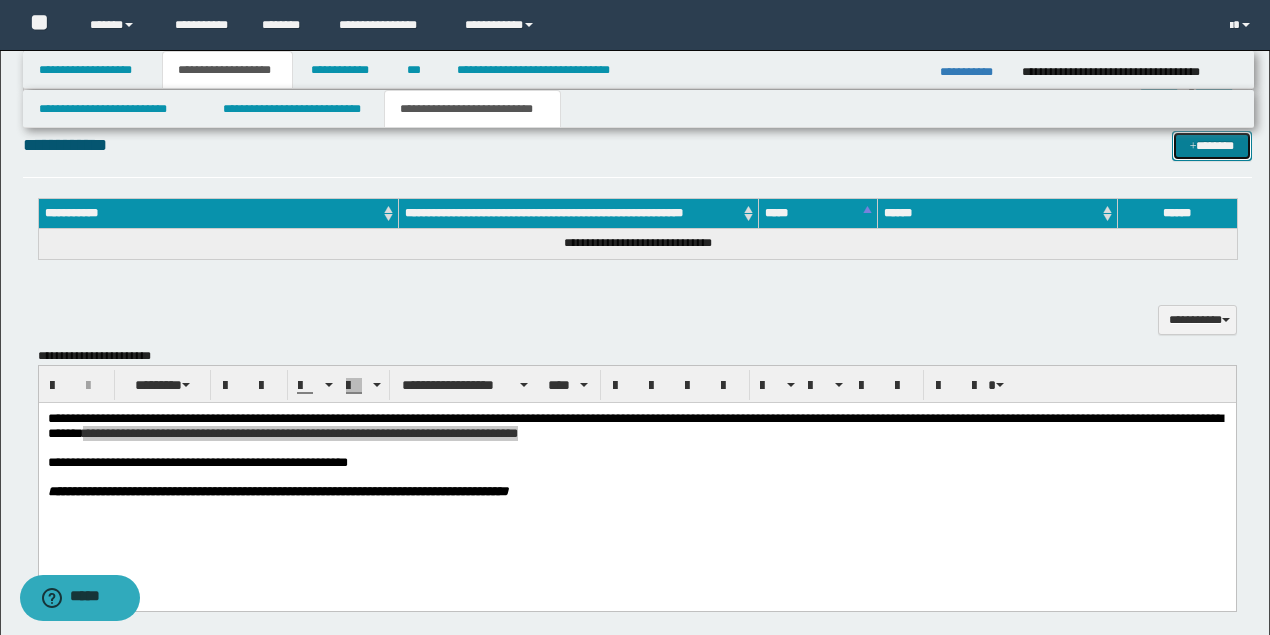 click on "*******" at bounding box center (1211, 145) 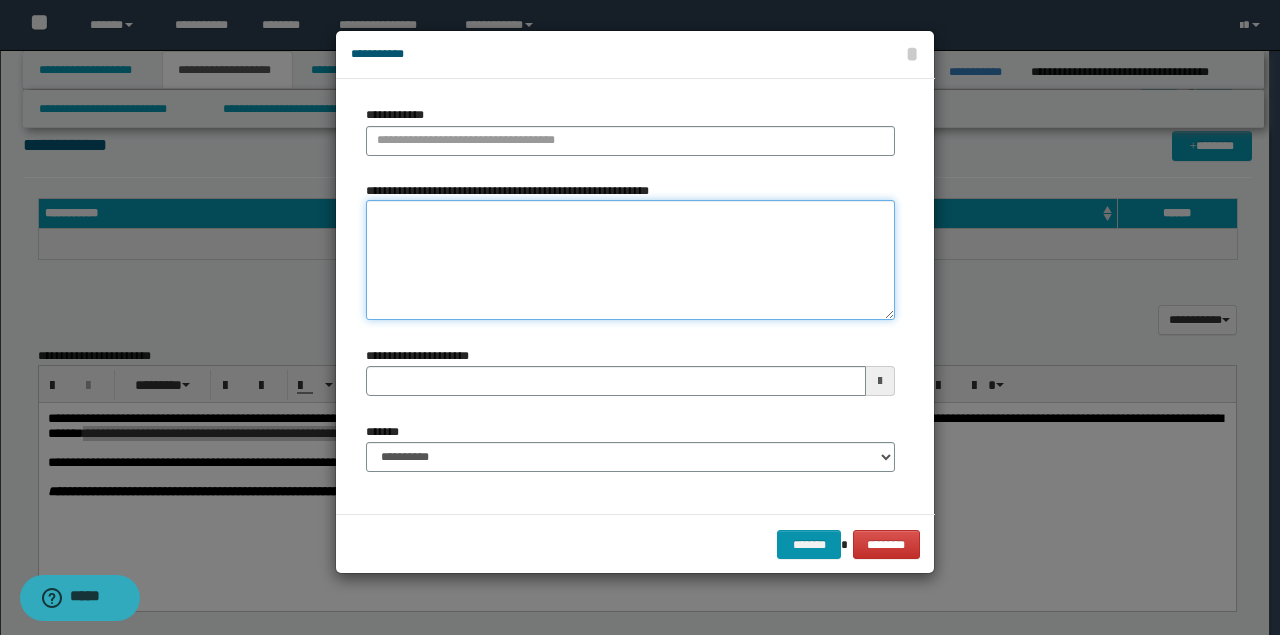 click on "**********" at bounding box center [630, 260] 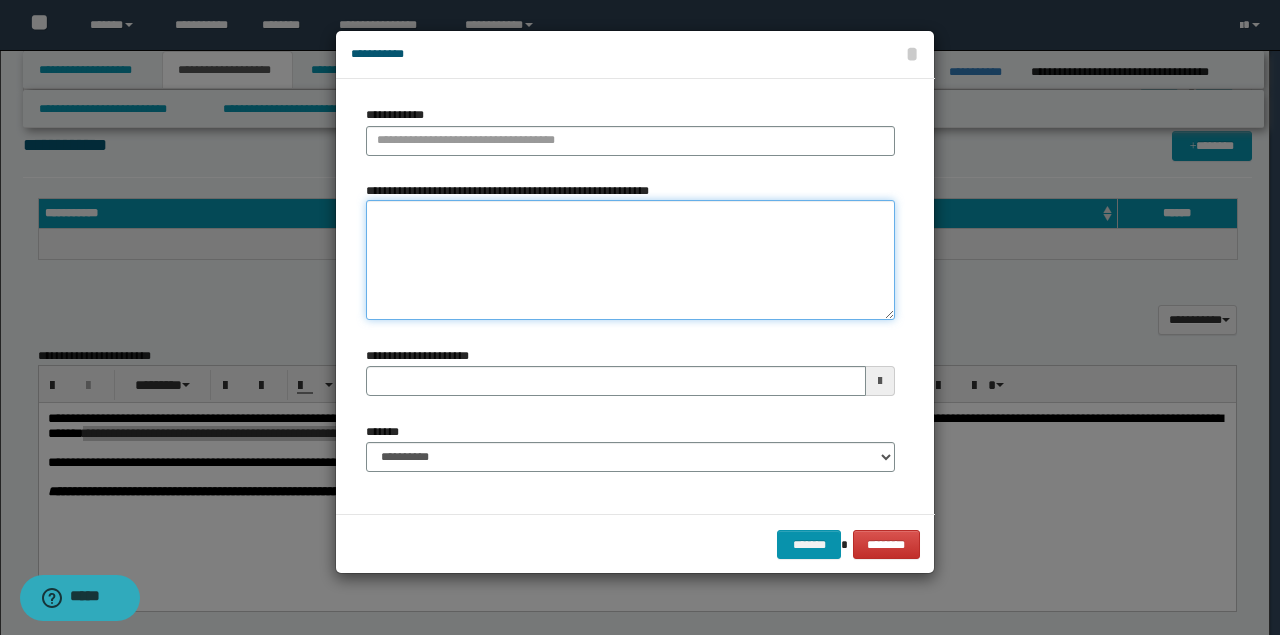 paste on "**********" 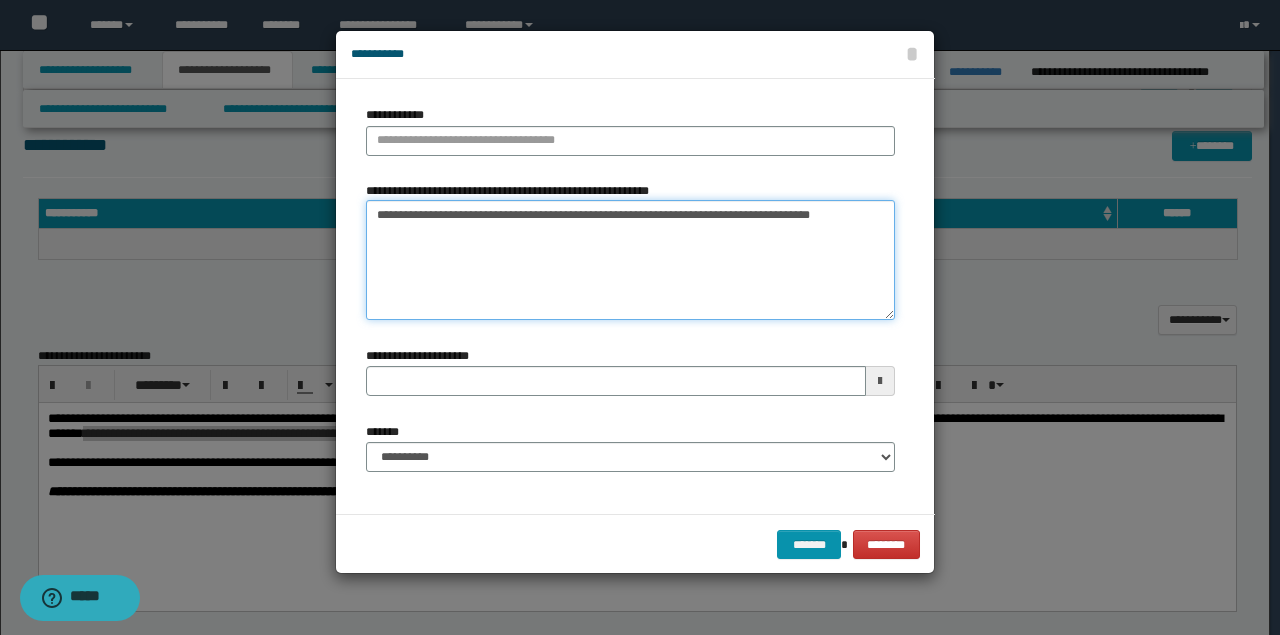 click on "**********" at bounding box center [630, 260] 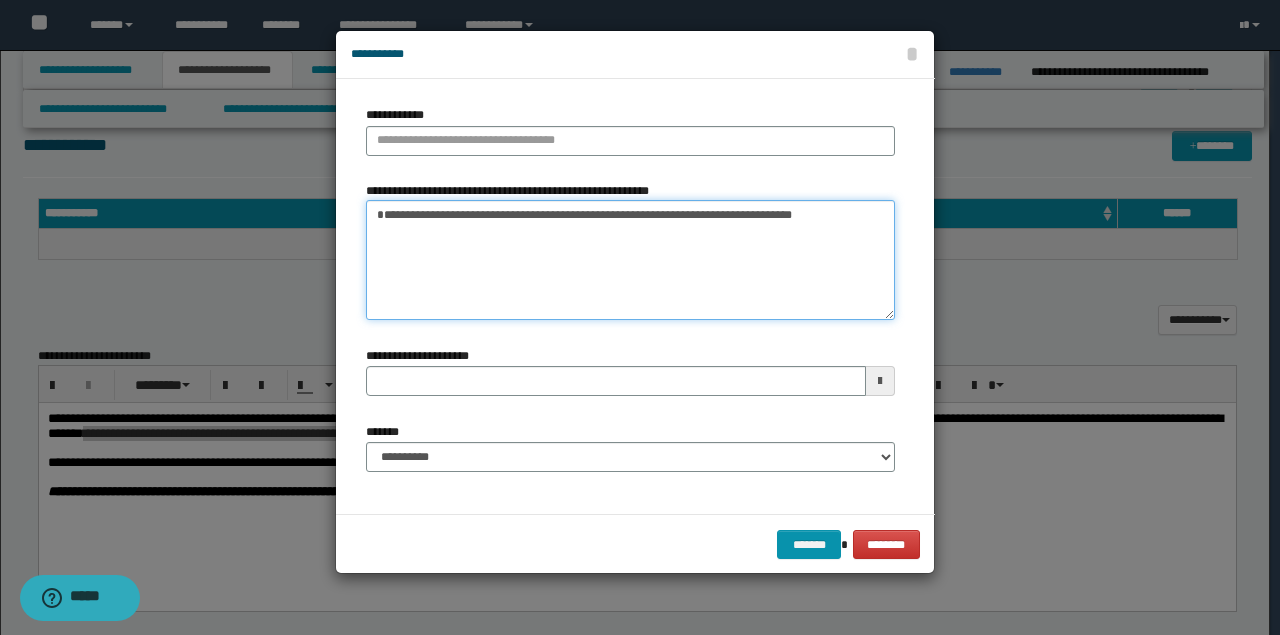 type on "**********" 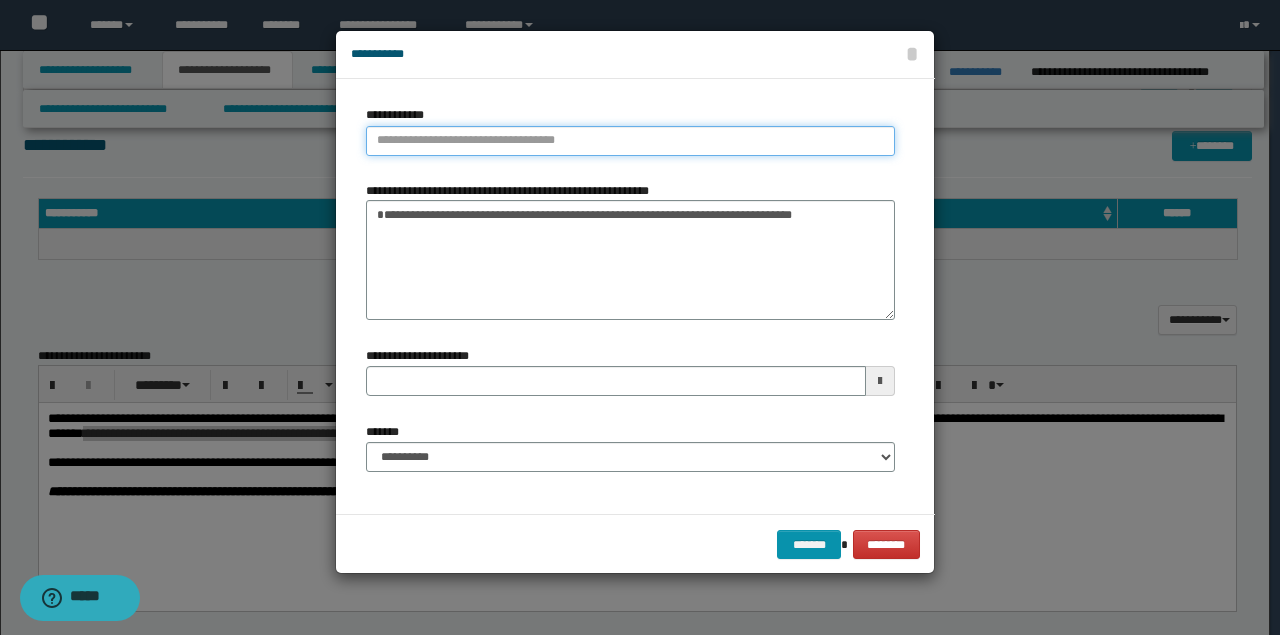 click on "**********" at bounding box center (630, 141) 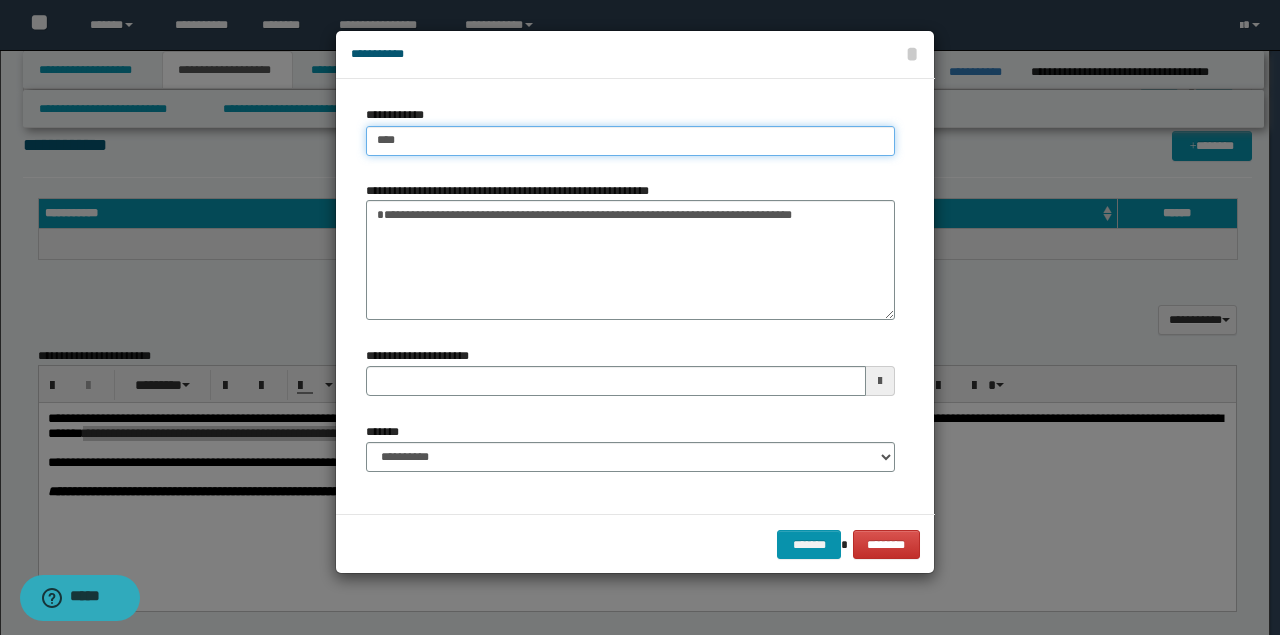 type on "****" 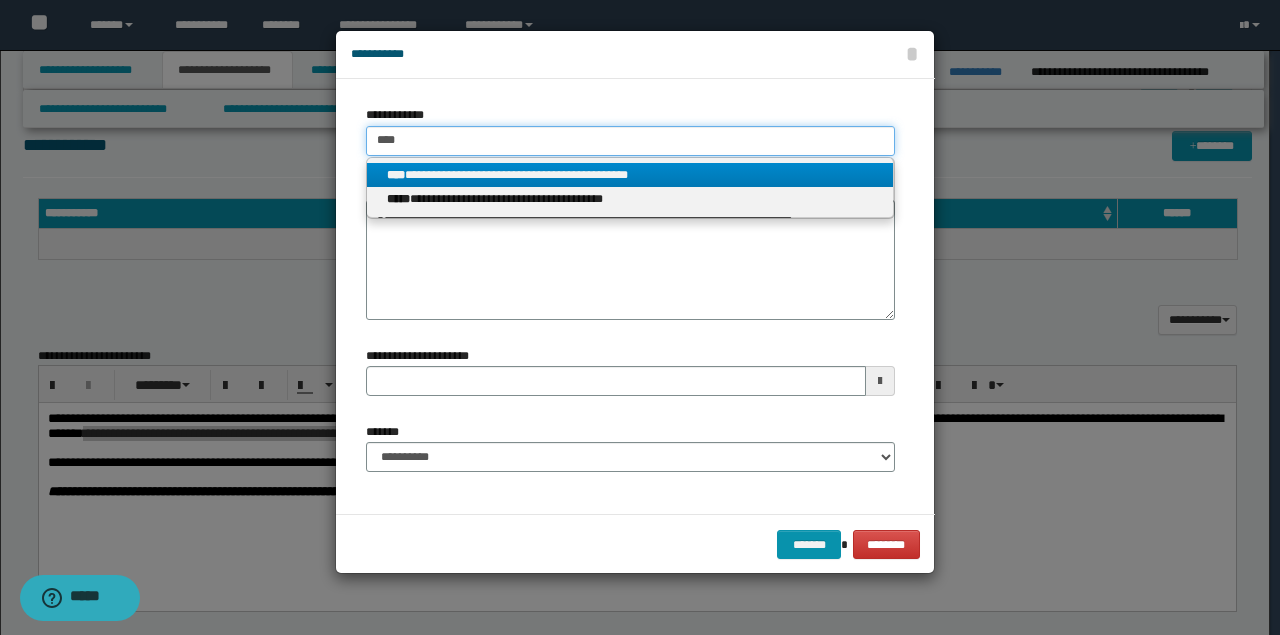 type on "****" 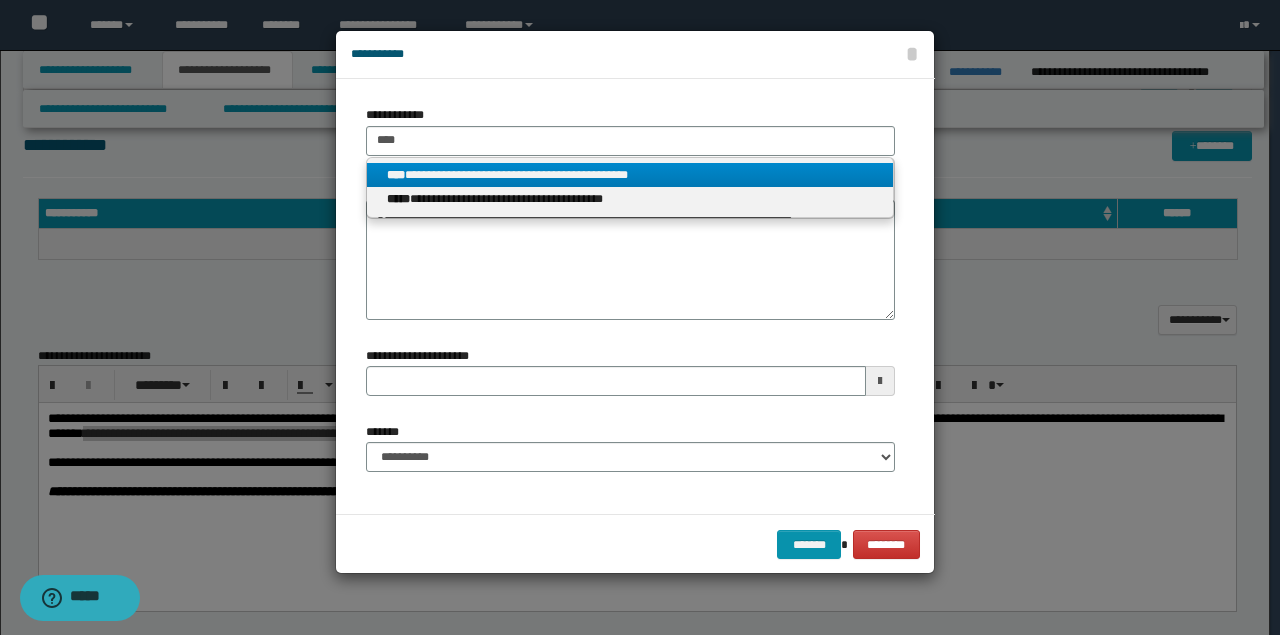 click on "**********" at bounding box center (630, 175) 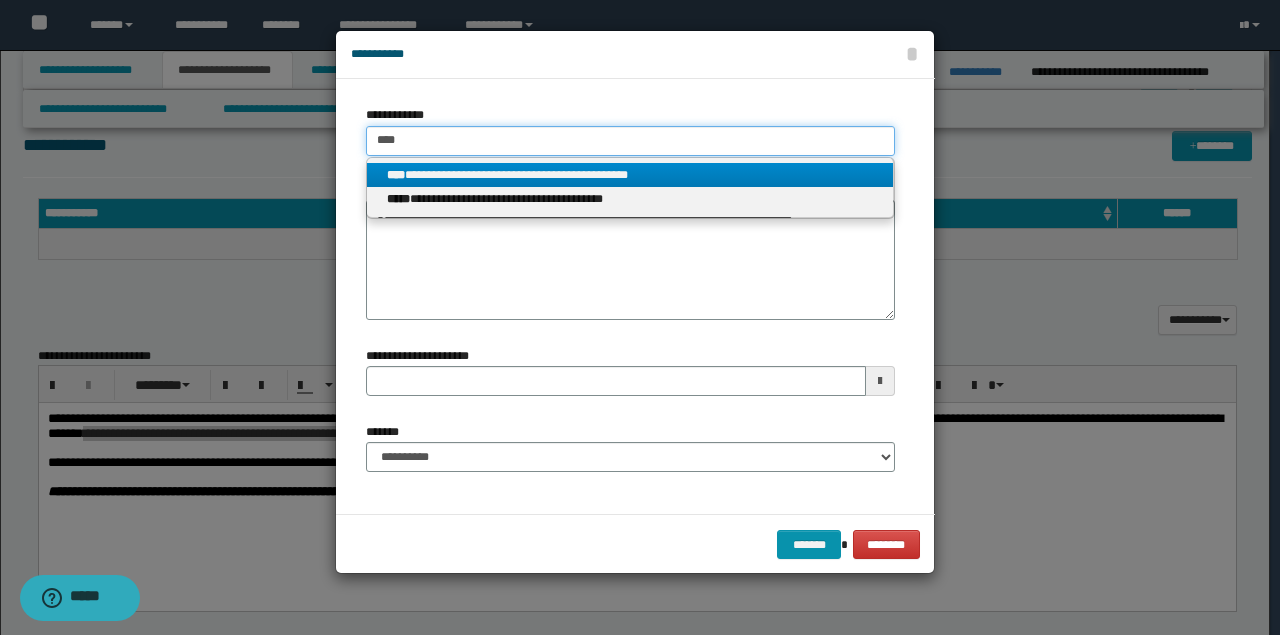 type 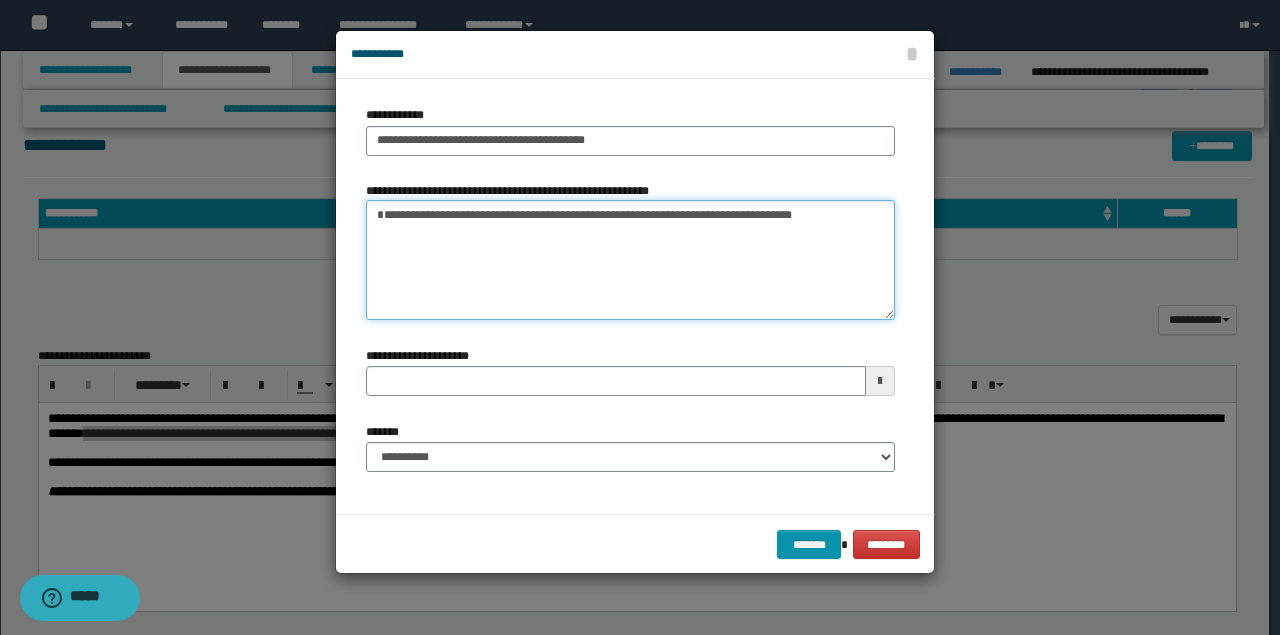 drag, startPoint x: 590, startPoint y: 215, endPoint x: 334, endPoint y: 212, distance: 256.01758 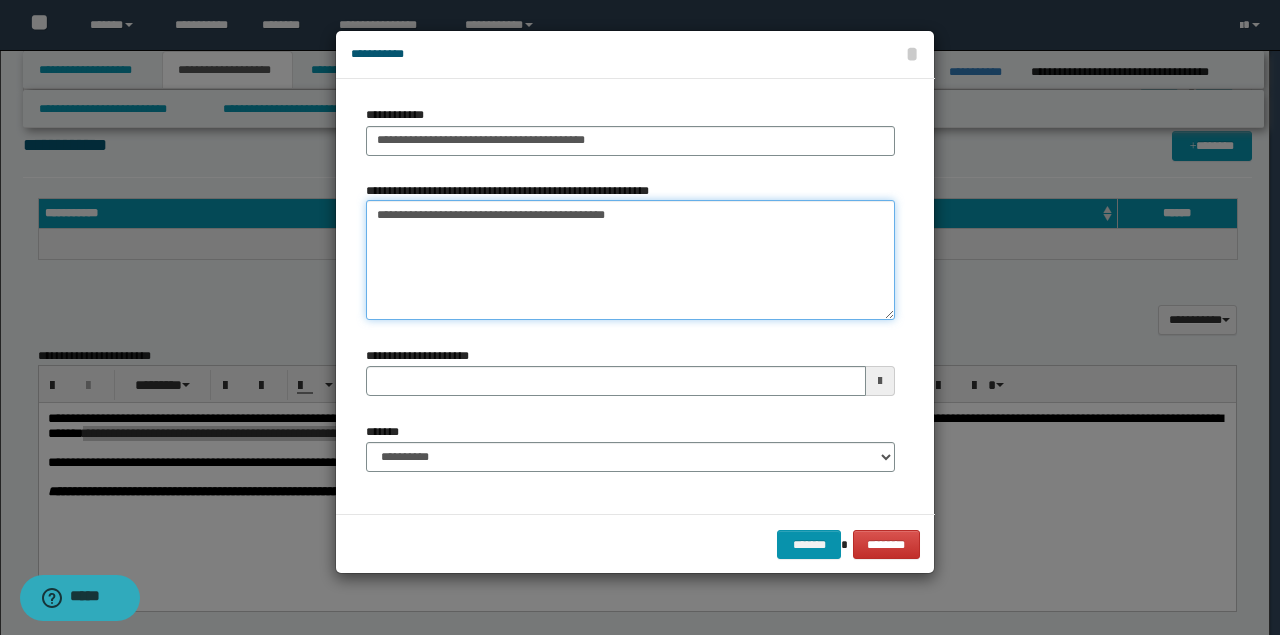 drag, startPoint x: 421, startPoint y: 213, endPoint x: 658, endPoint y: 210, distance: 237.01898 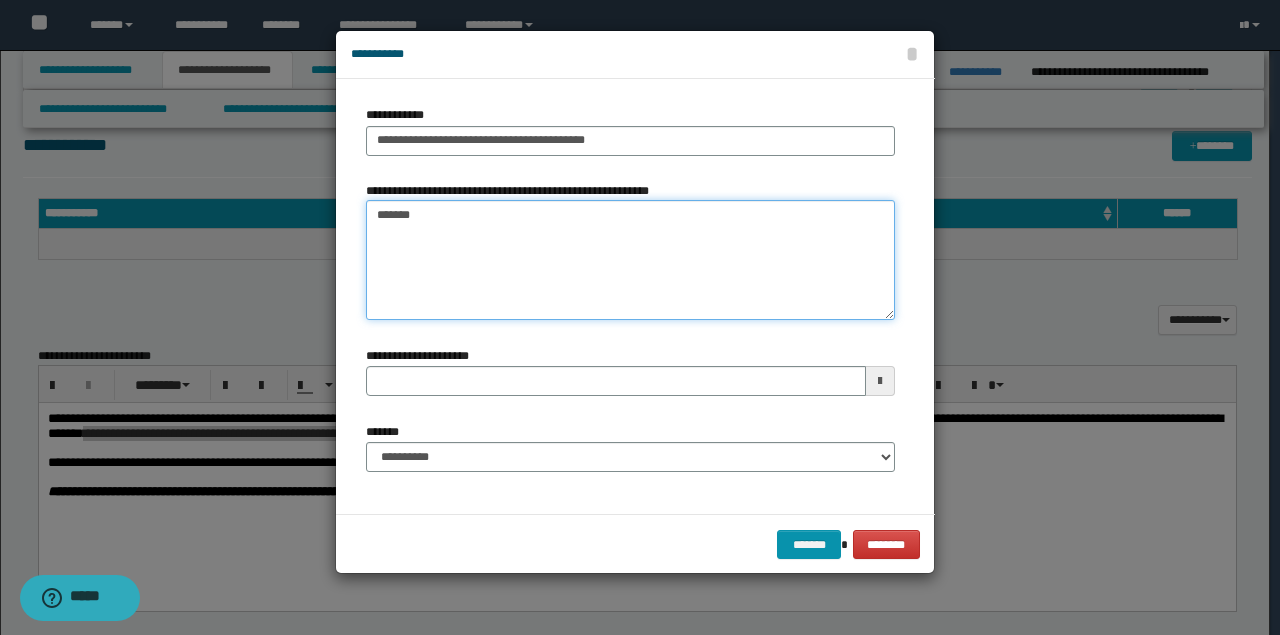type 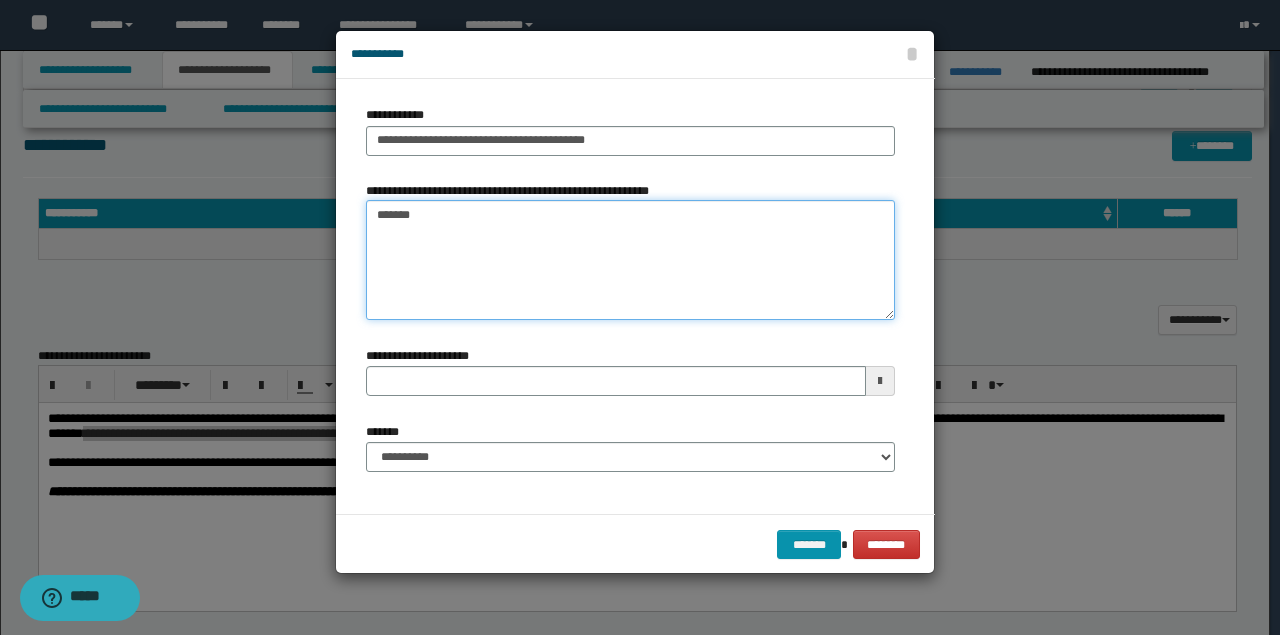 type on "*******" 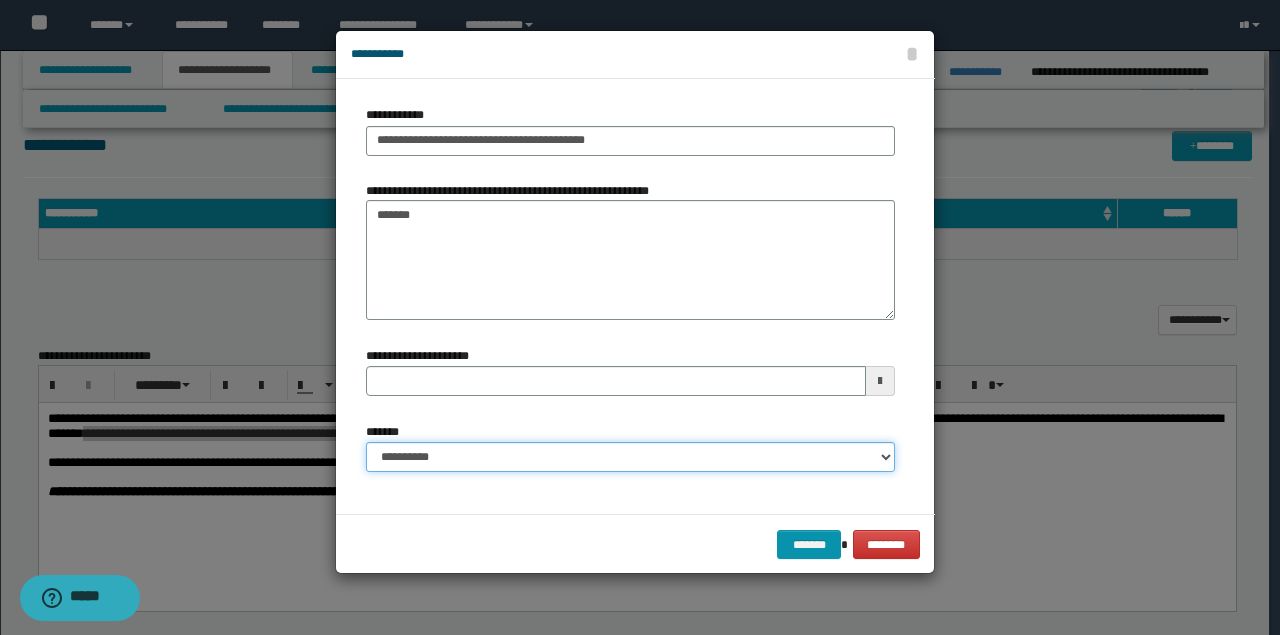 click on "**********" at bounding box center [630, 457] 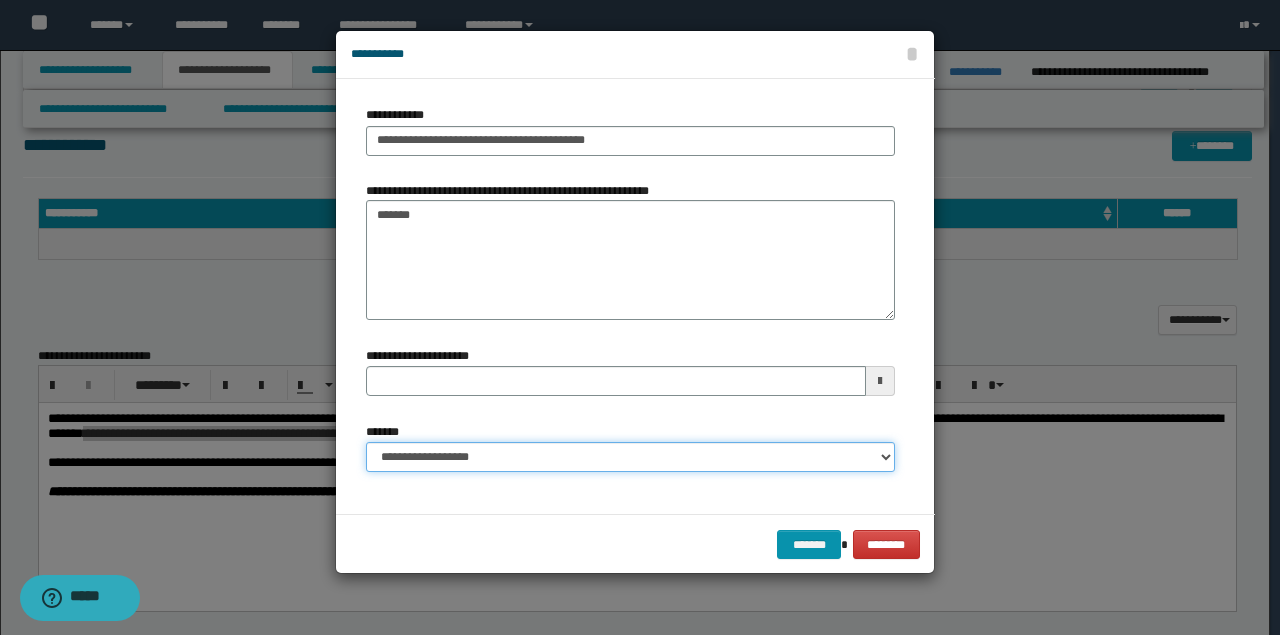 type 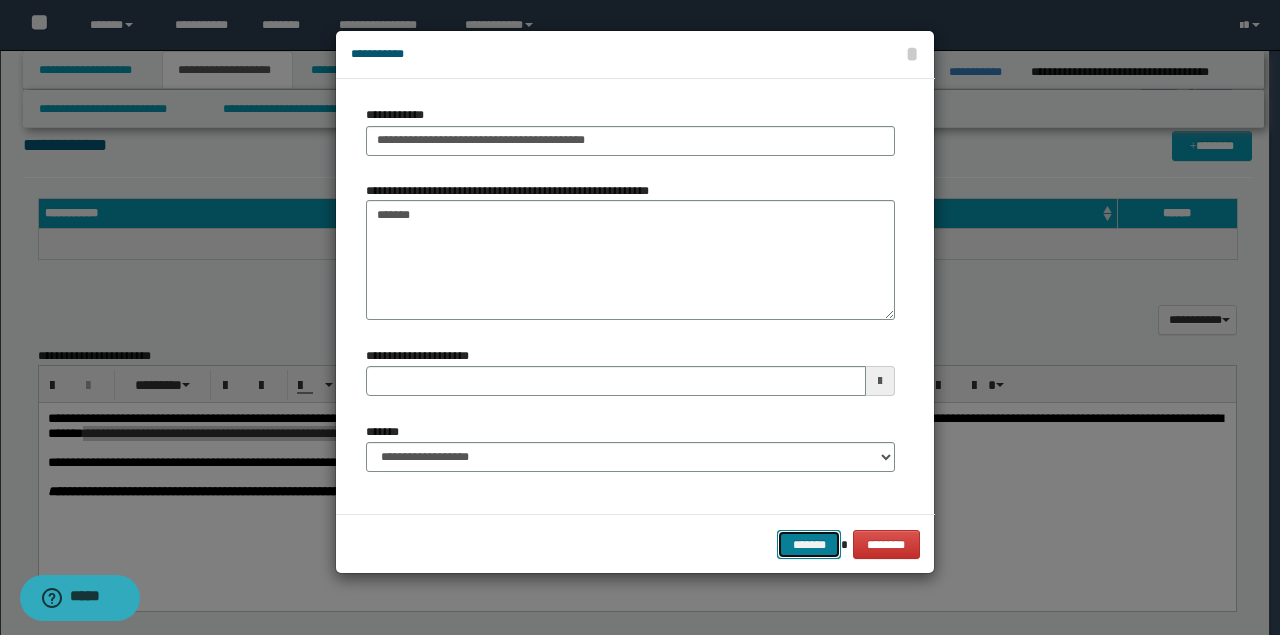 click on "*******" at bounding box center [809, 544] 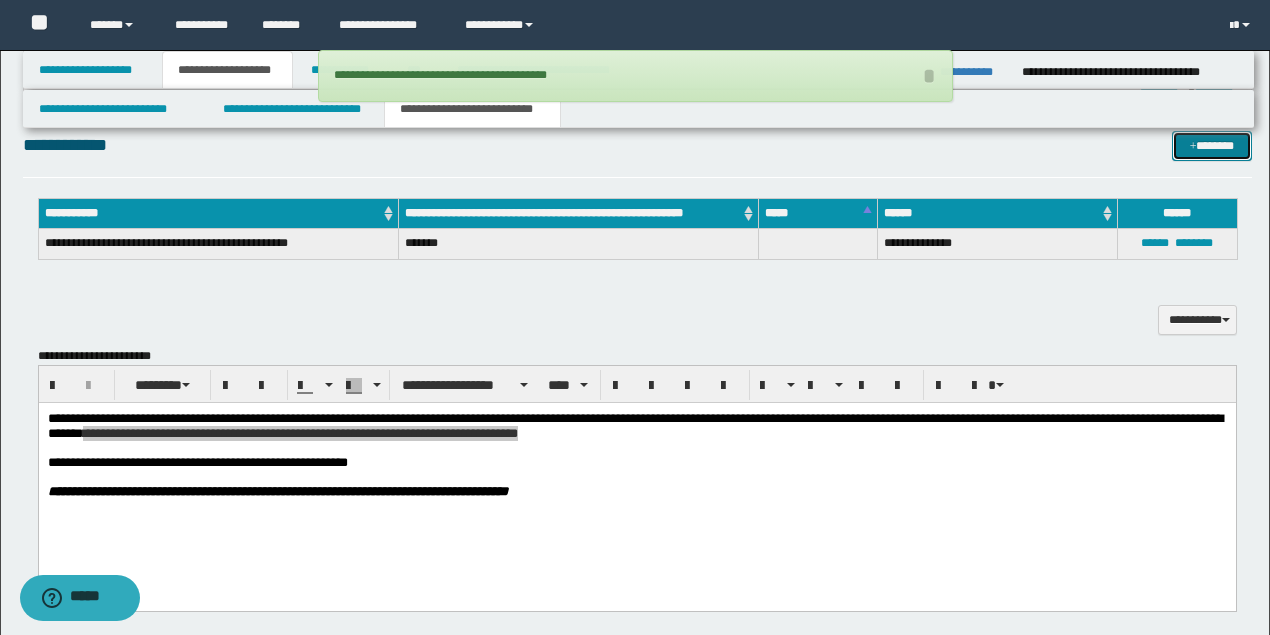 click on "*******" at bounding box center [1211, 145] 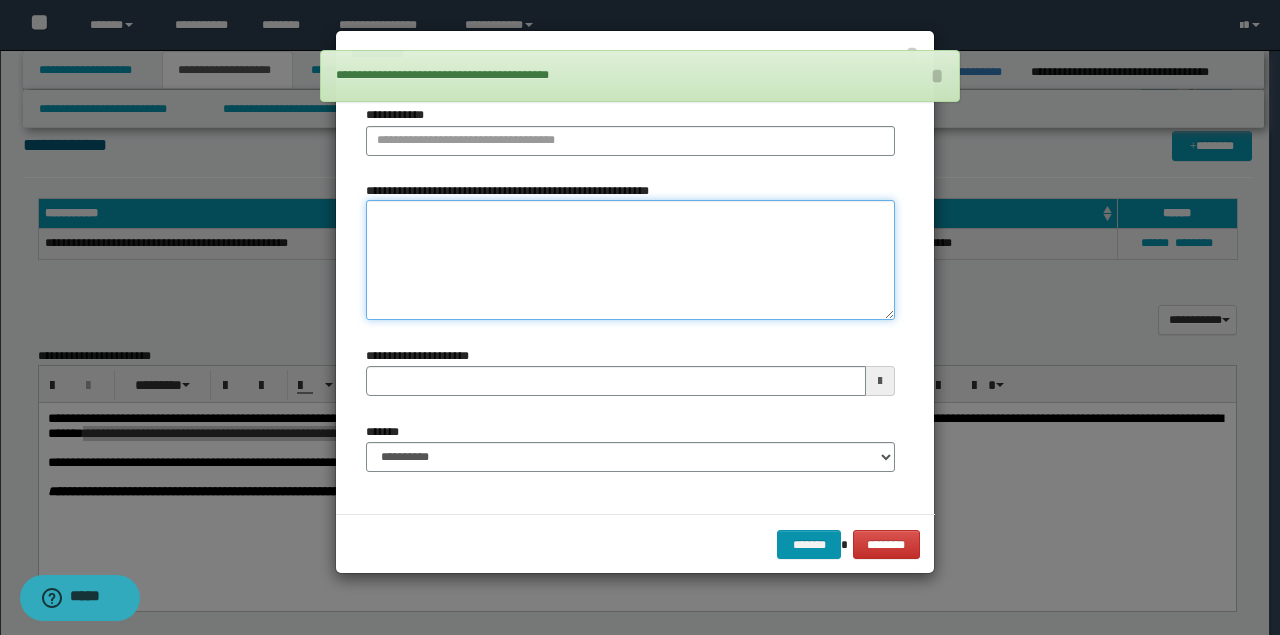 click on "**********" at bounding box center (630, 260) 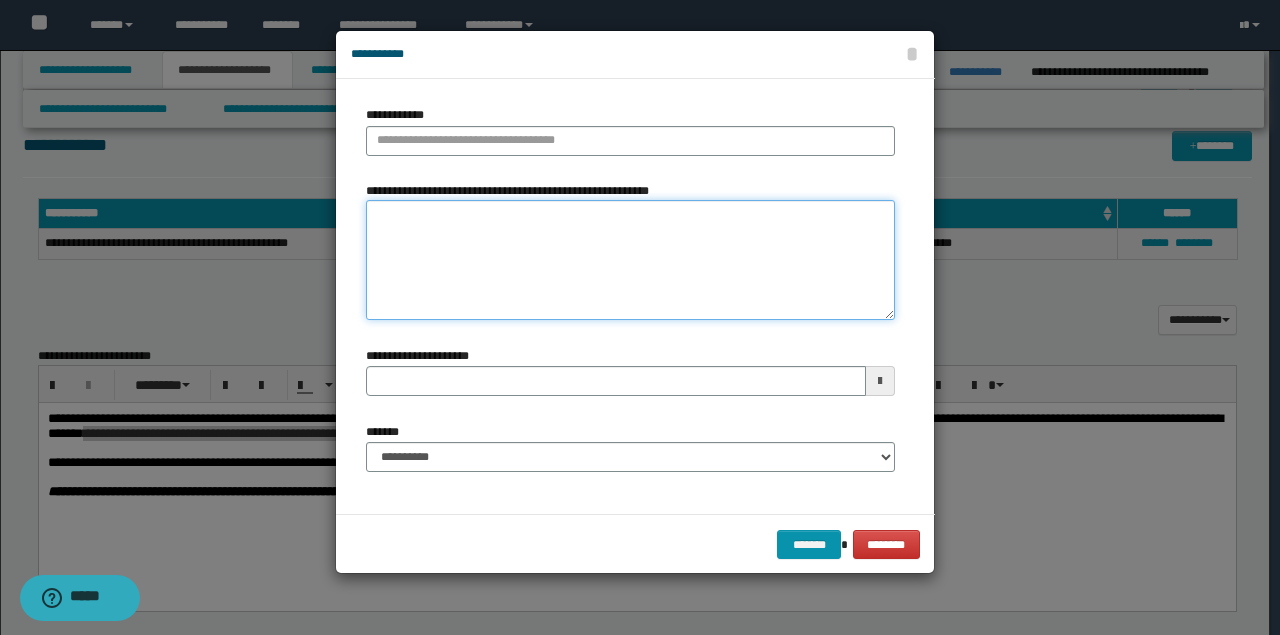 paste on "**********" 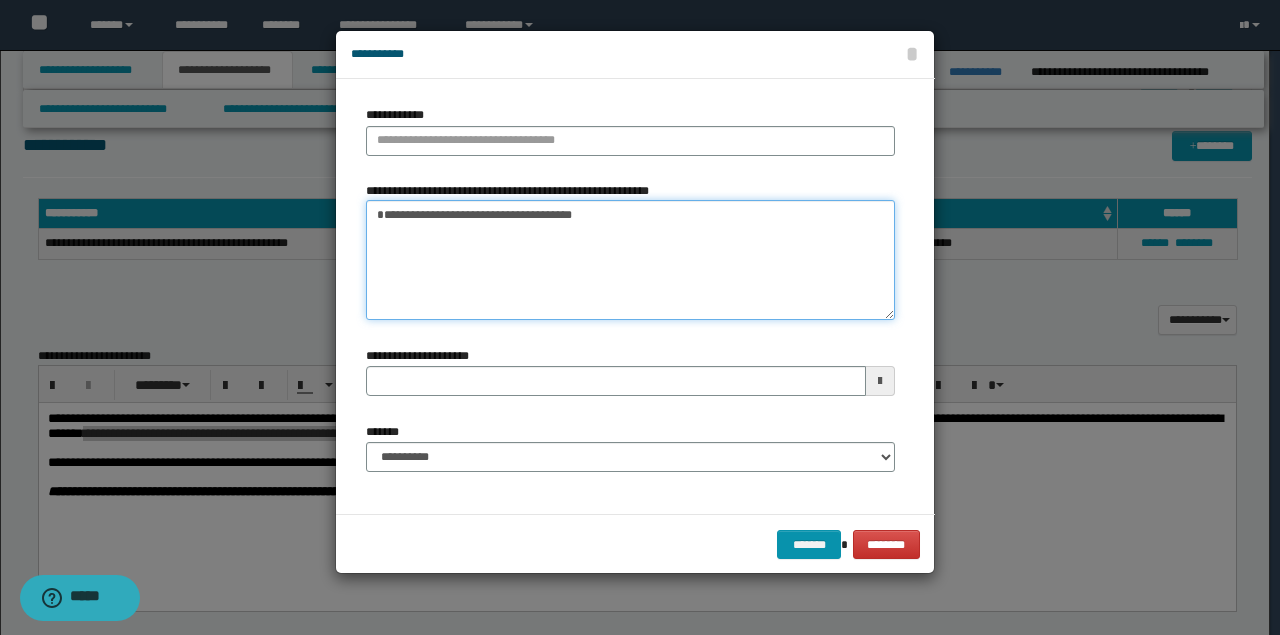 drag, startPoint x: 402, startPoint y: 217, endPoint x: 354, endPoint y: 215, distance: 48.04165 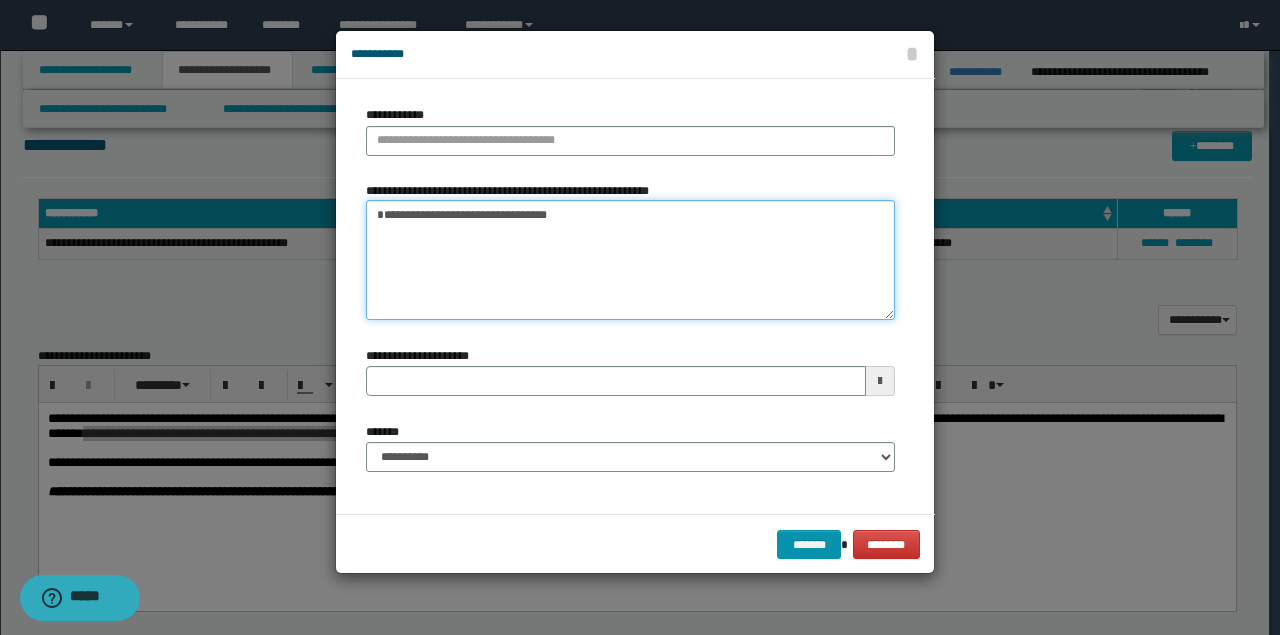 type on "**********" 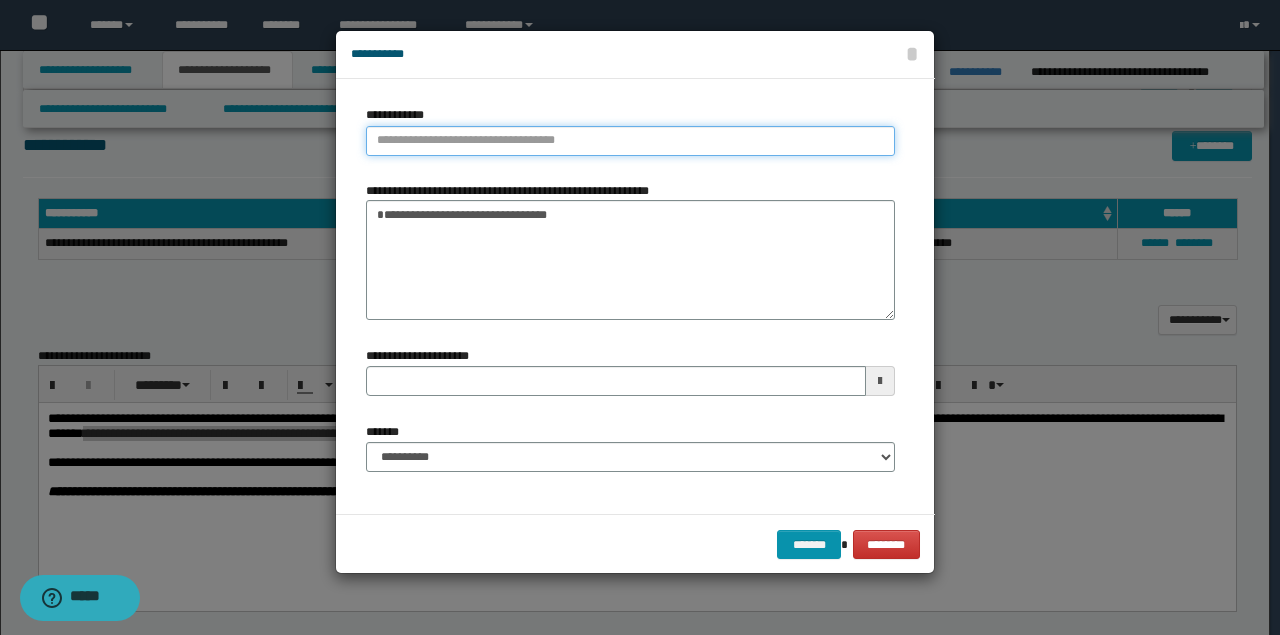 type on "**********" 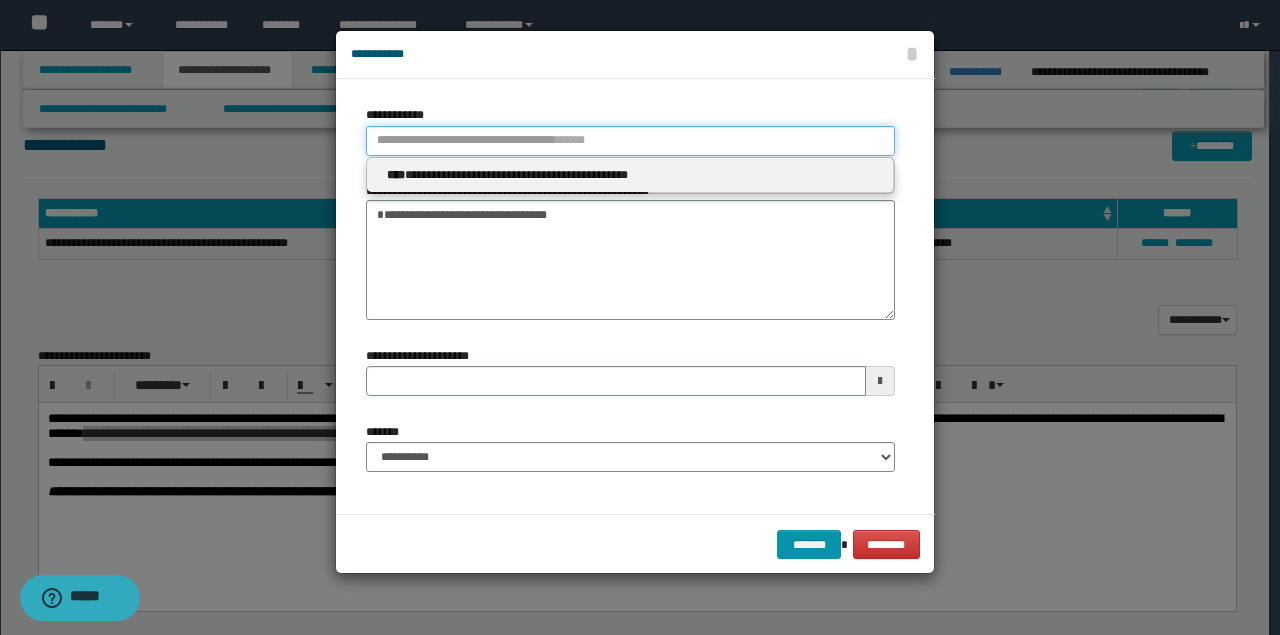click on "**********" at bounding box center (630, 141) 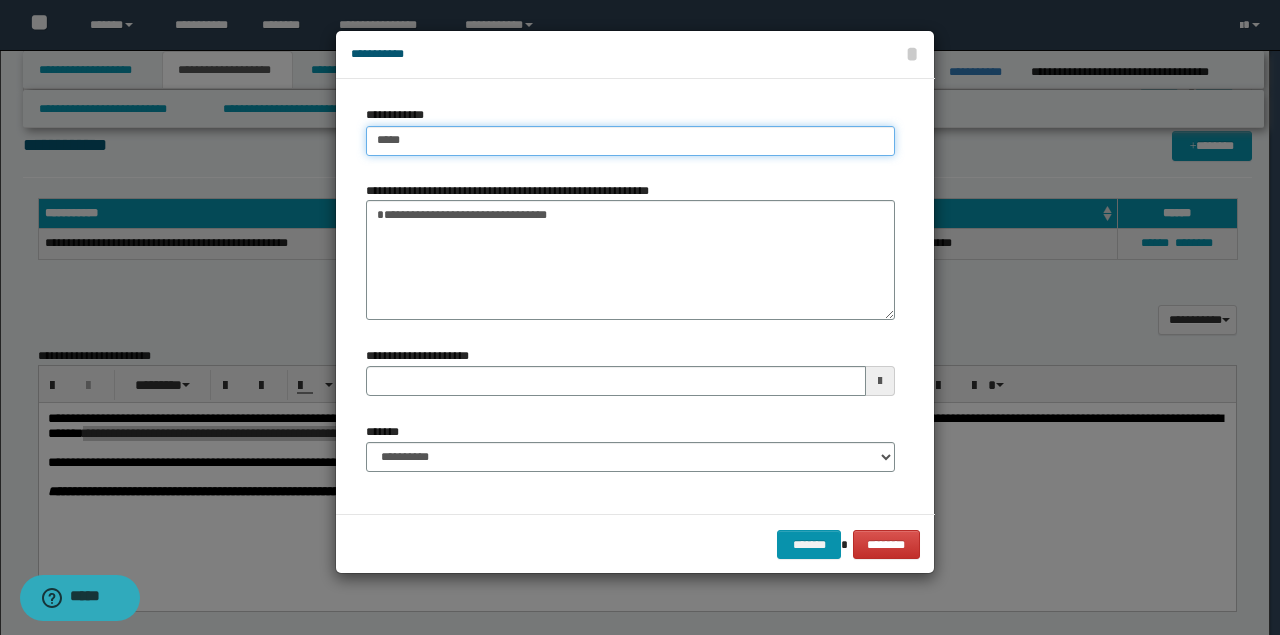 click on "****" at bounding box center [630, 141] 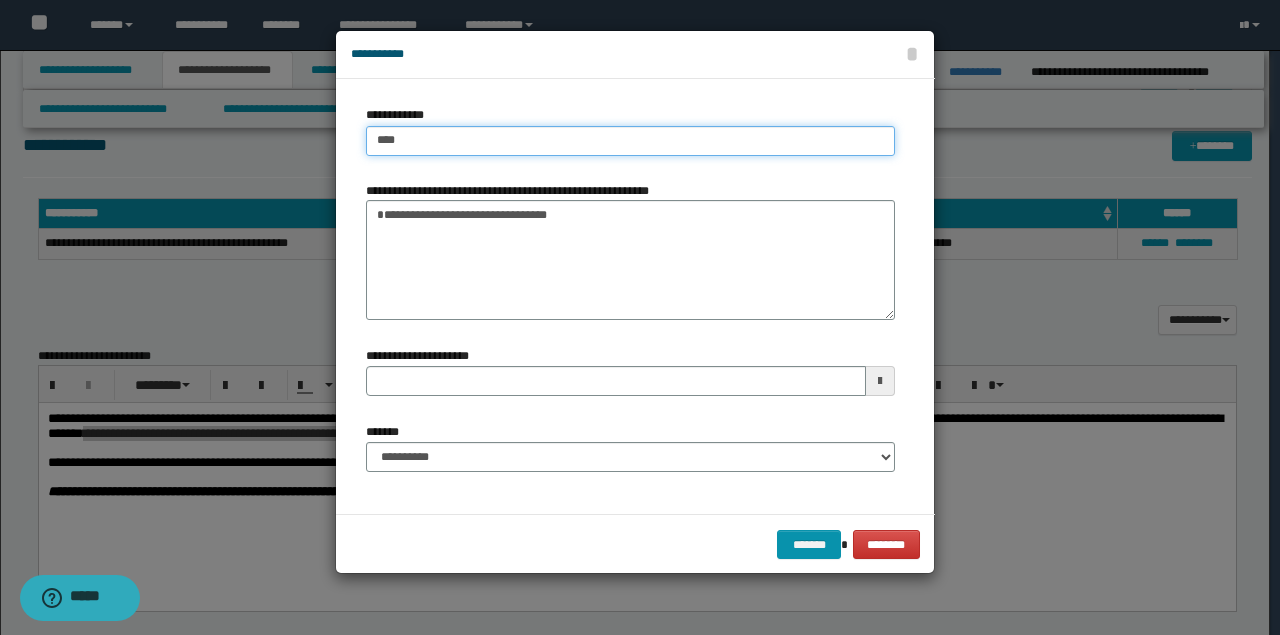 click on "****" at bounding box center [630, 141] 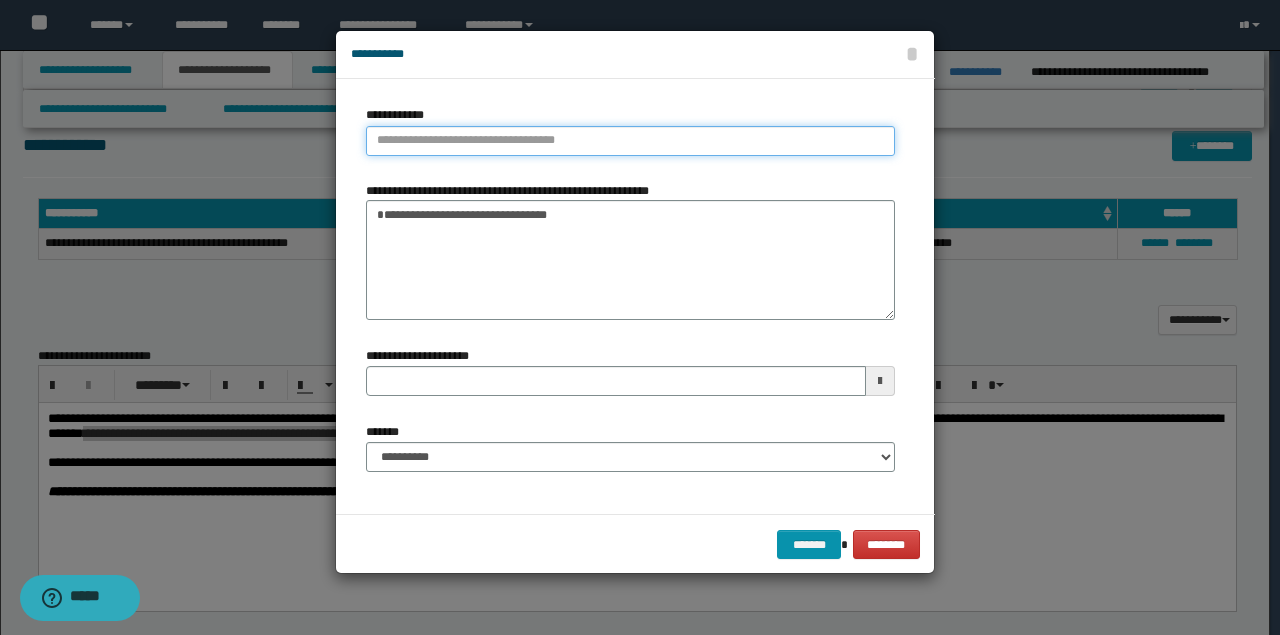 paste on "****" 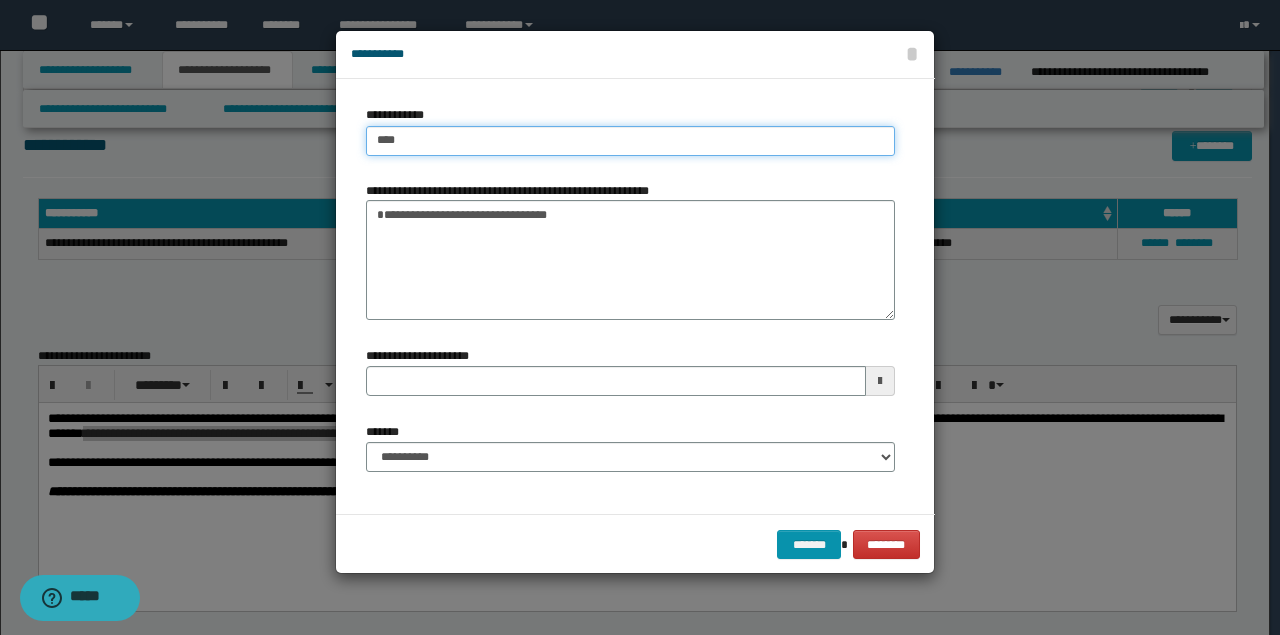 type on "****" 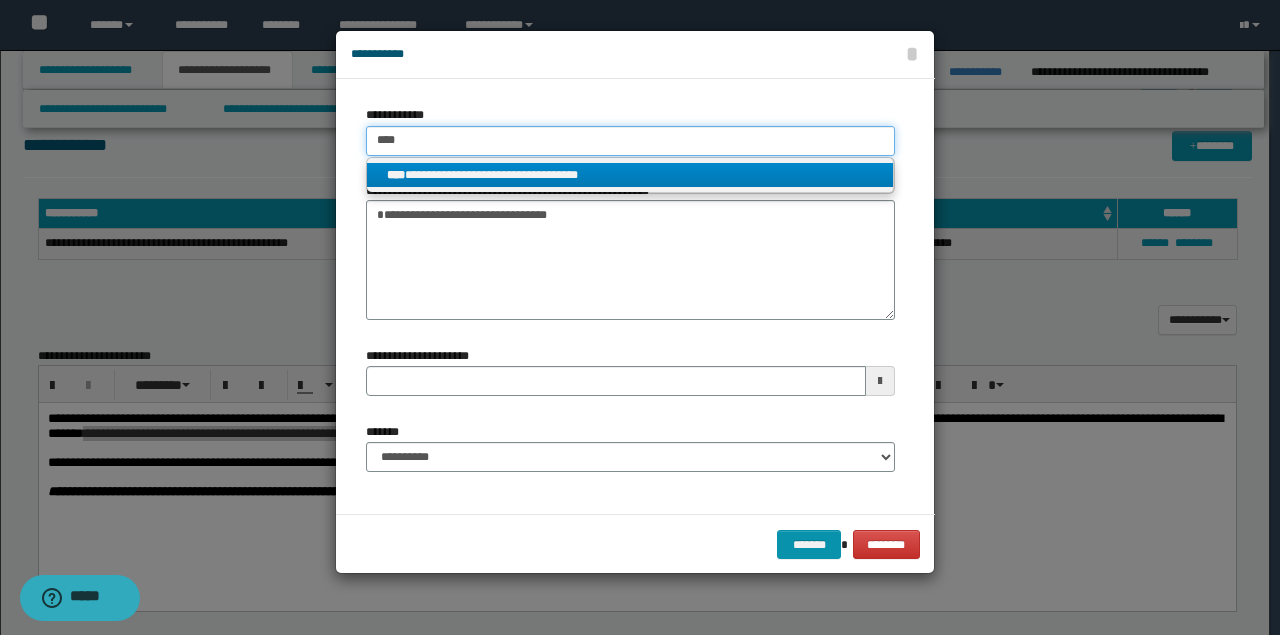 type on "****" 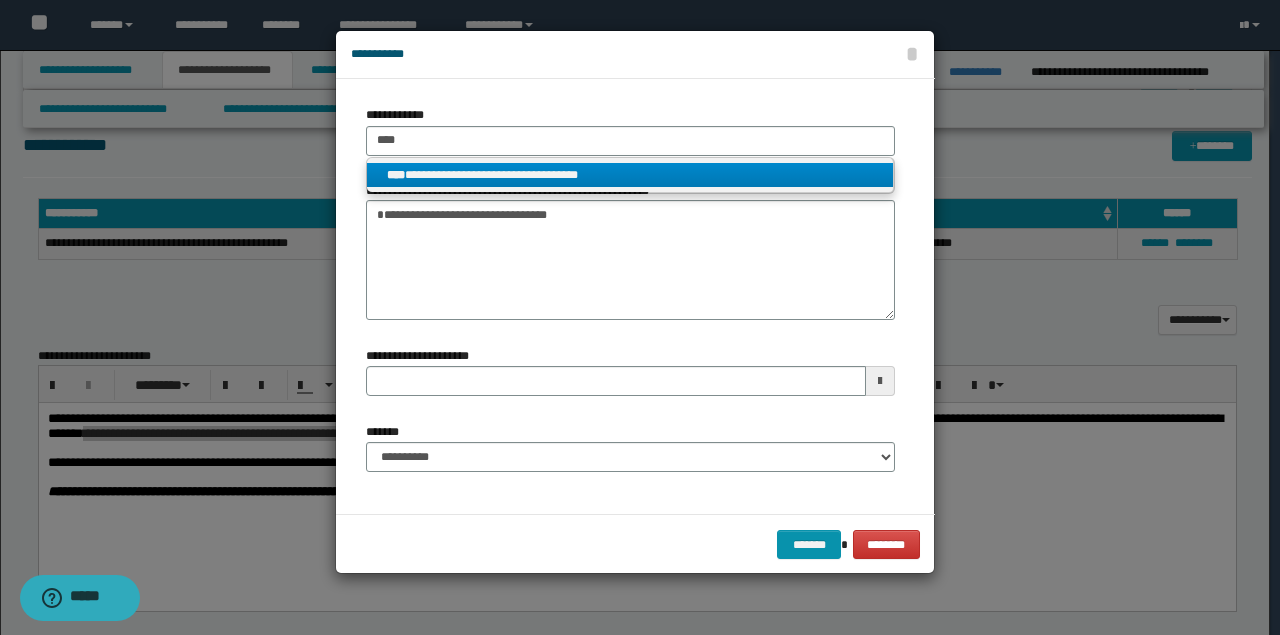 click on "**********" at bounding box center [630, 175] 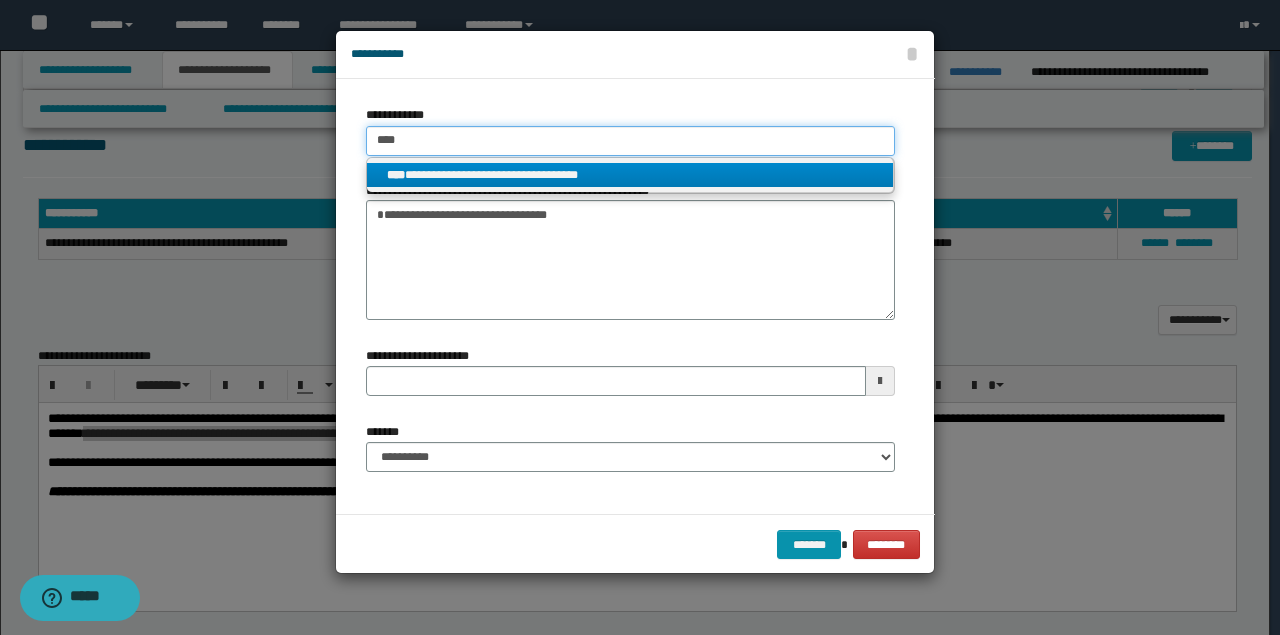 type 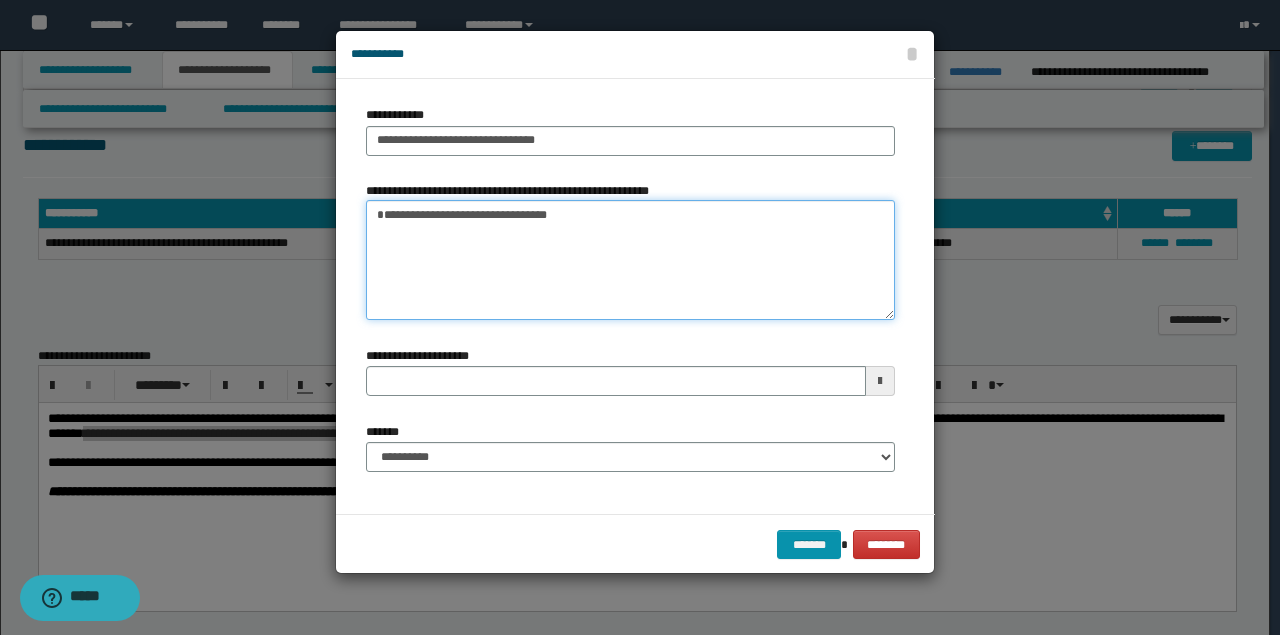 drag, startPoint x: 578, startPoint y: 220, endPoint x: 314, endPoint y: 193, distance: 265.37708 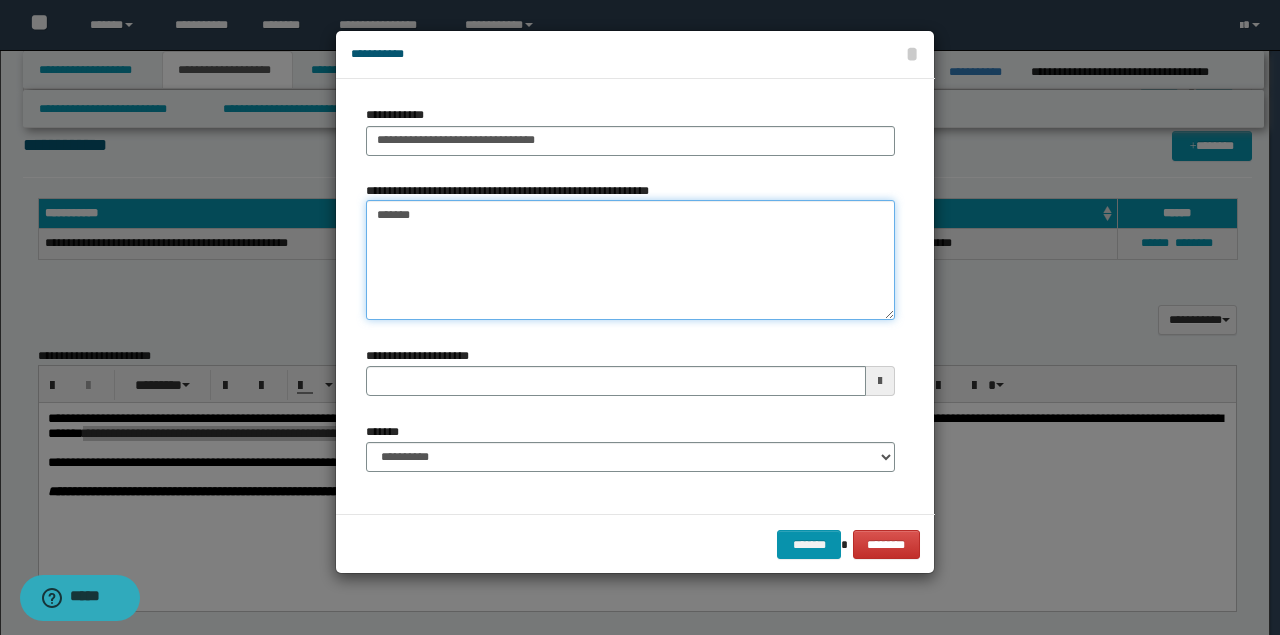 type on "*******" 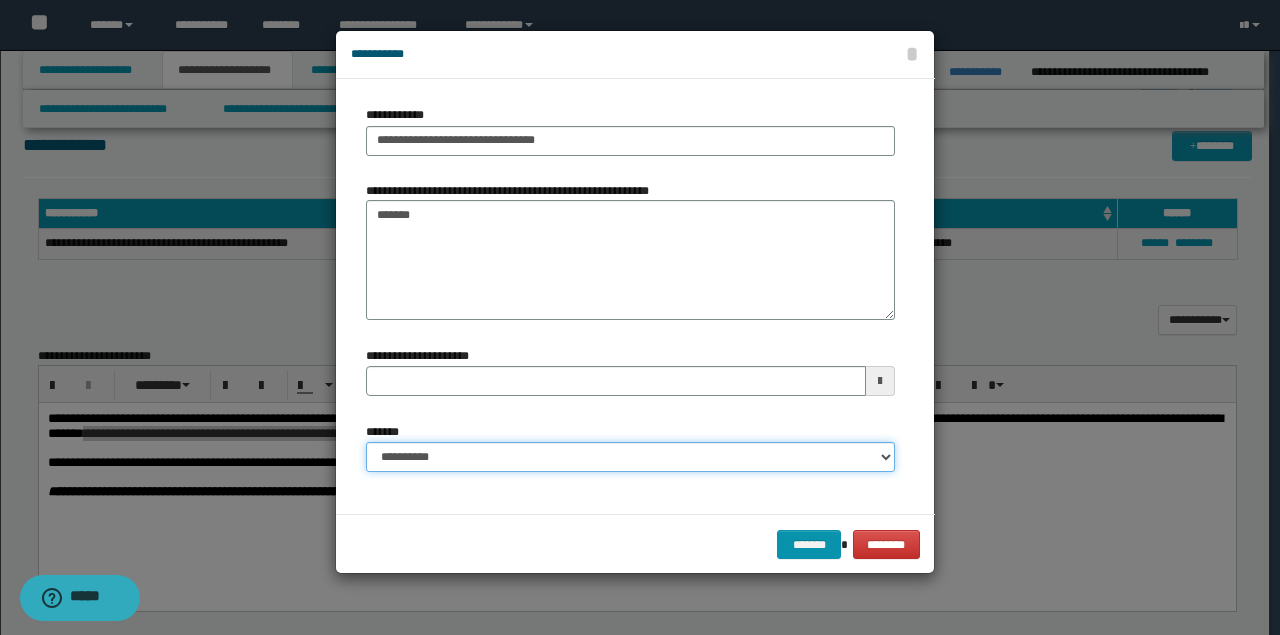click on "**********" at bounding box center (630, 457) 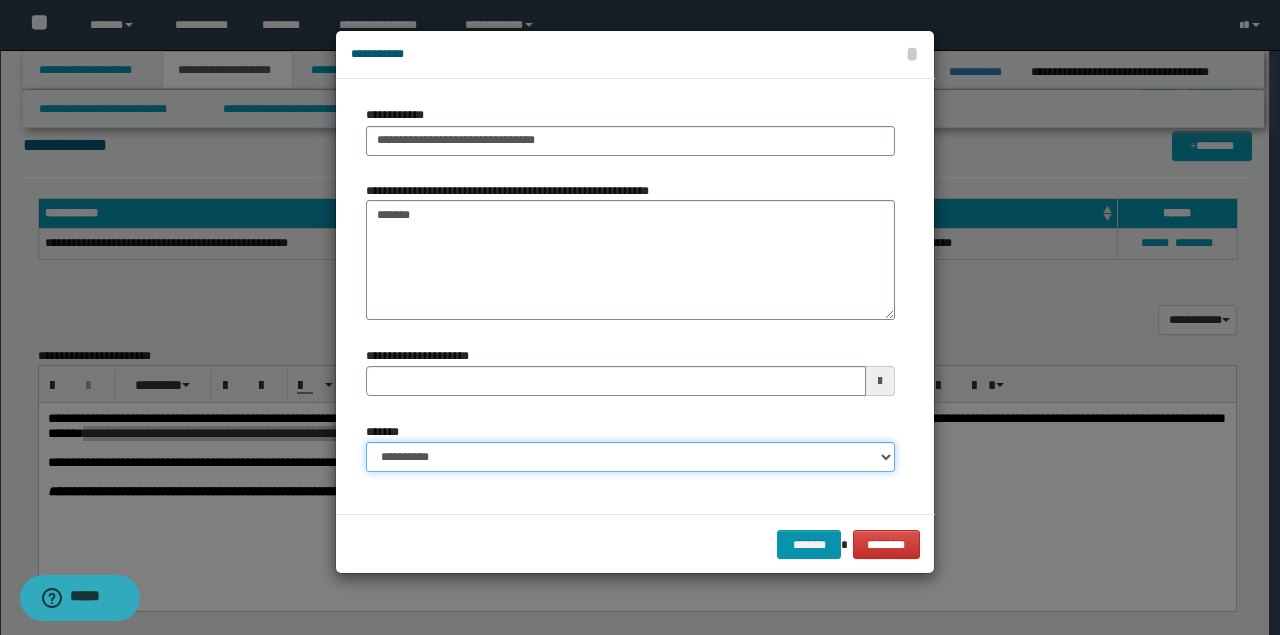 select on "*" 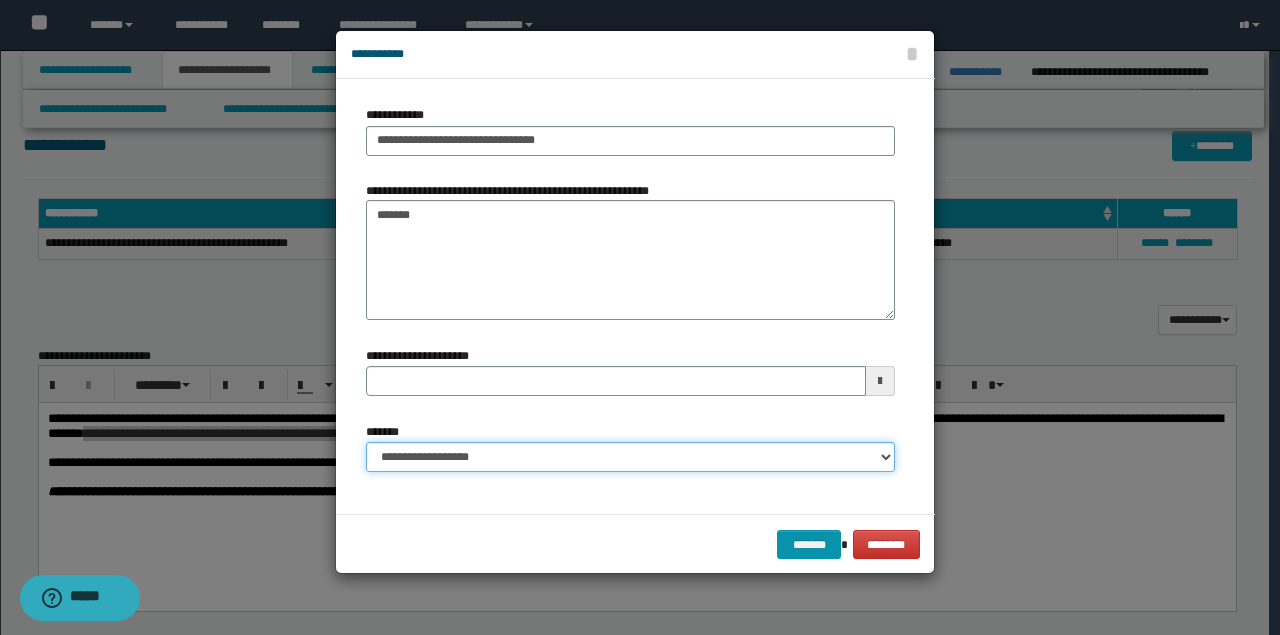 type 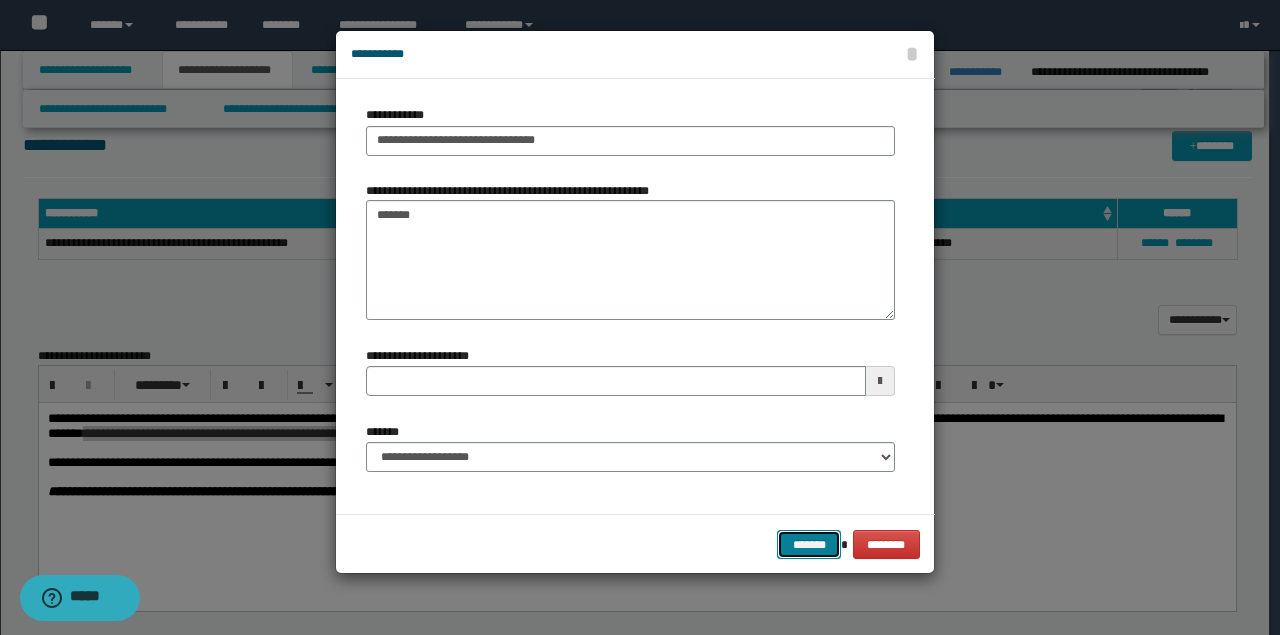 click on "*******" at bounding box center [809, 544] 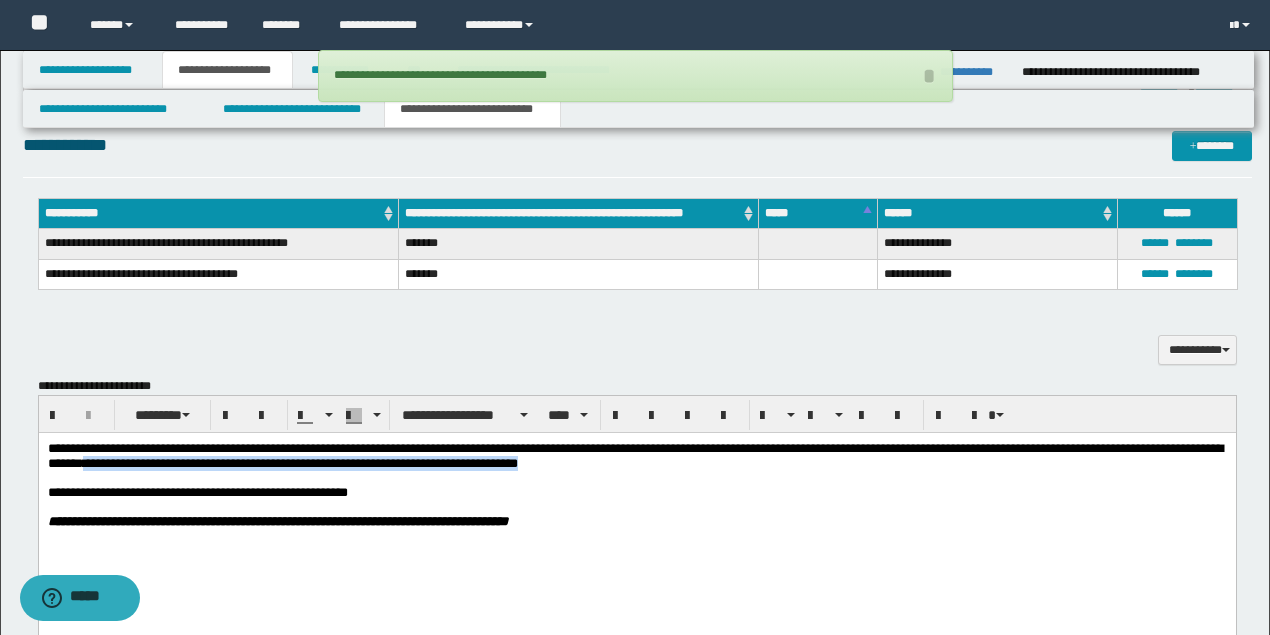 drag, startPoint x: 576, startPoint y: 493, endPoint x: 544, endPoint y: 477, distance: 35.77709 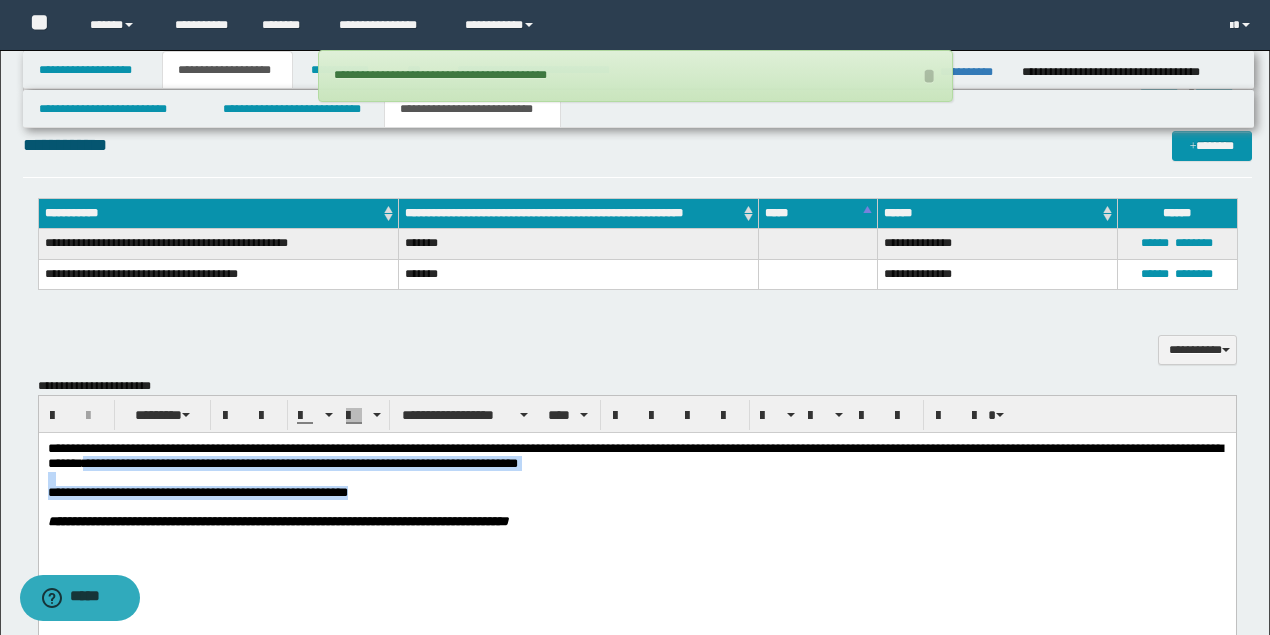 click at bounding box center [636, 479] 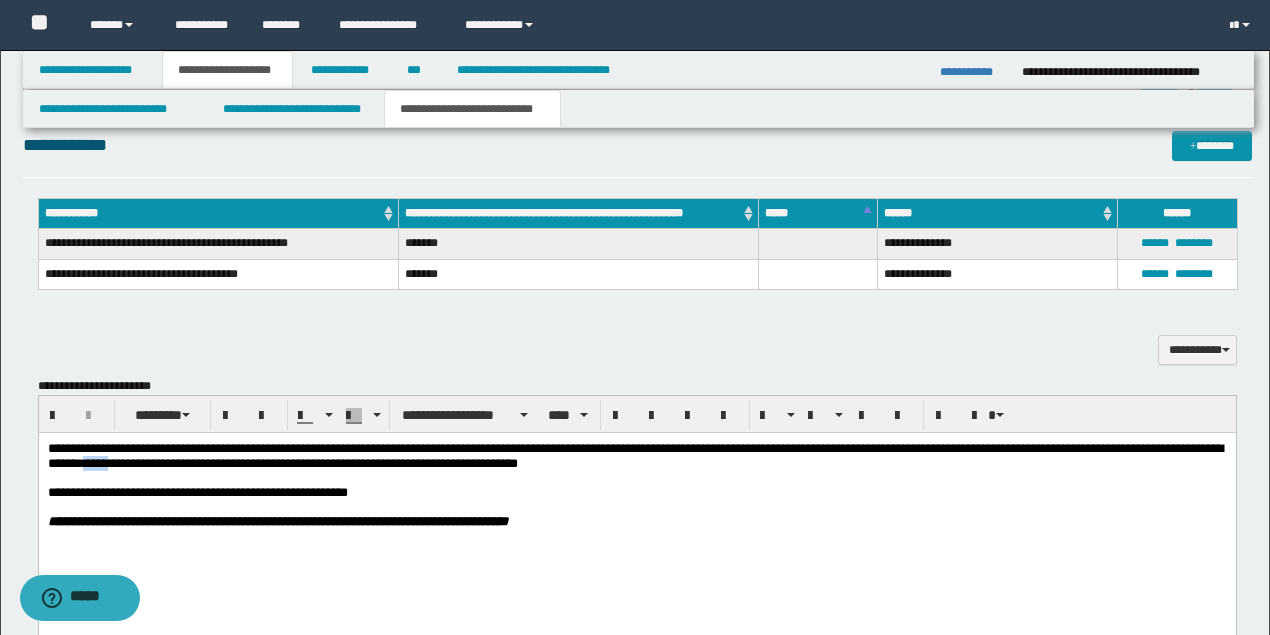 drag, startPoint x: 216, startPoint y: 464, endPoint x: 246, endPoint y: 464, distance: 30 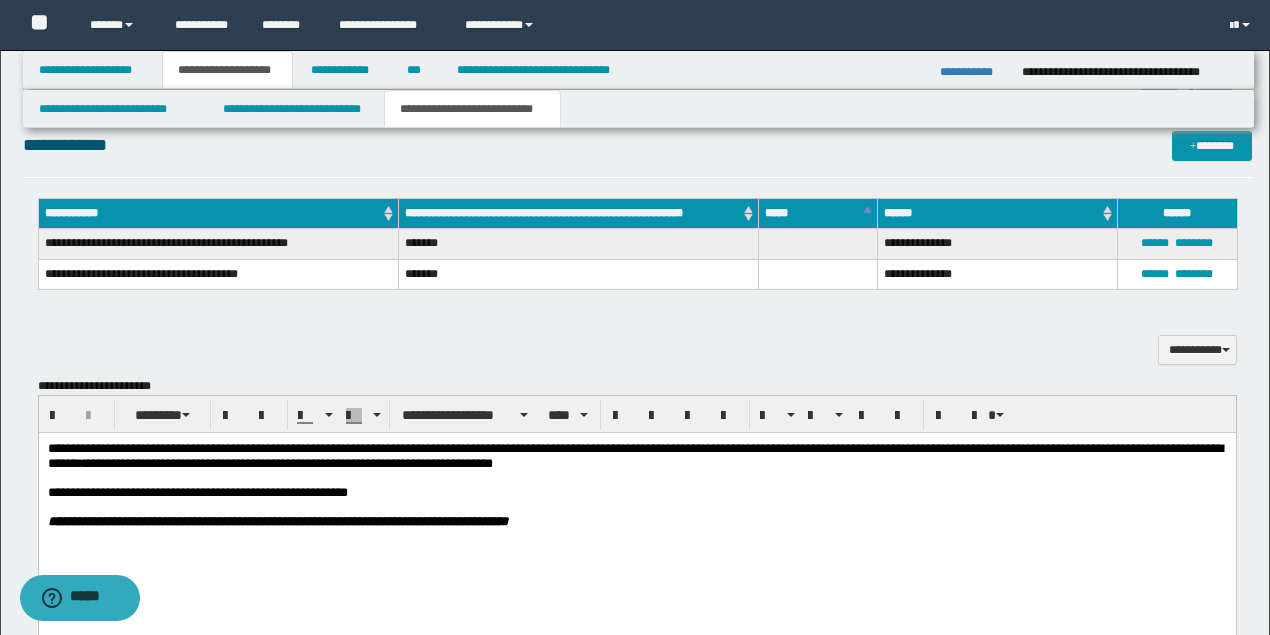 click on "**********" at bounding box center [287, 463] 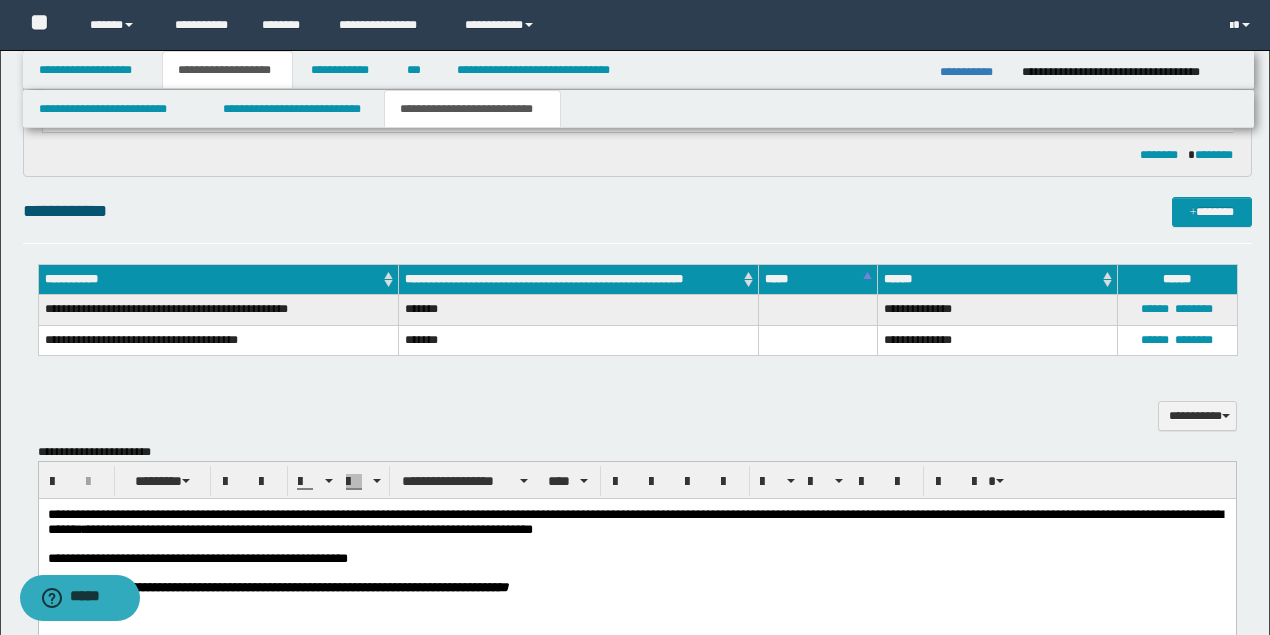 scroll, scrollTop: 400, scrollLeft: 0, axis: vertical 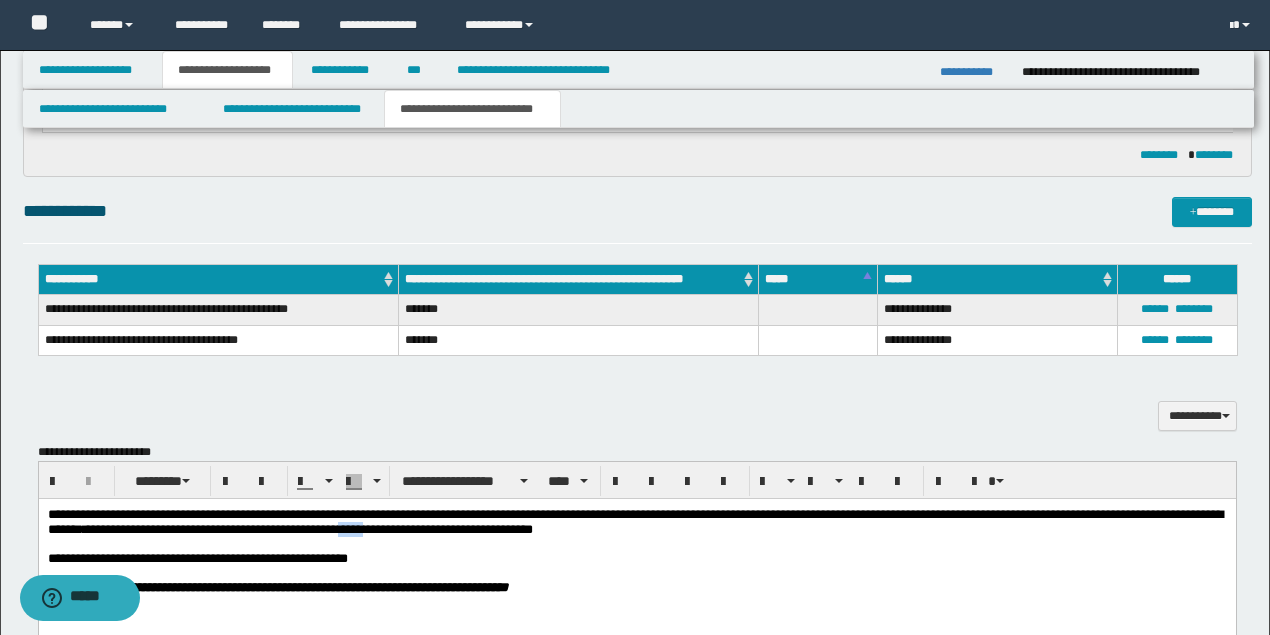 drag, startPoint x: 476, startPoint y: 531, endPoint x: 508, endPoint y: 530, distance: 32.01562 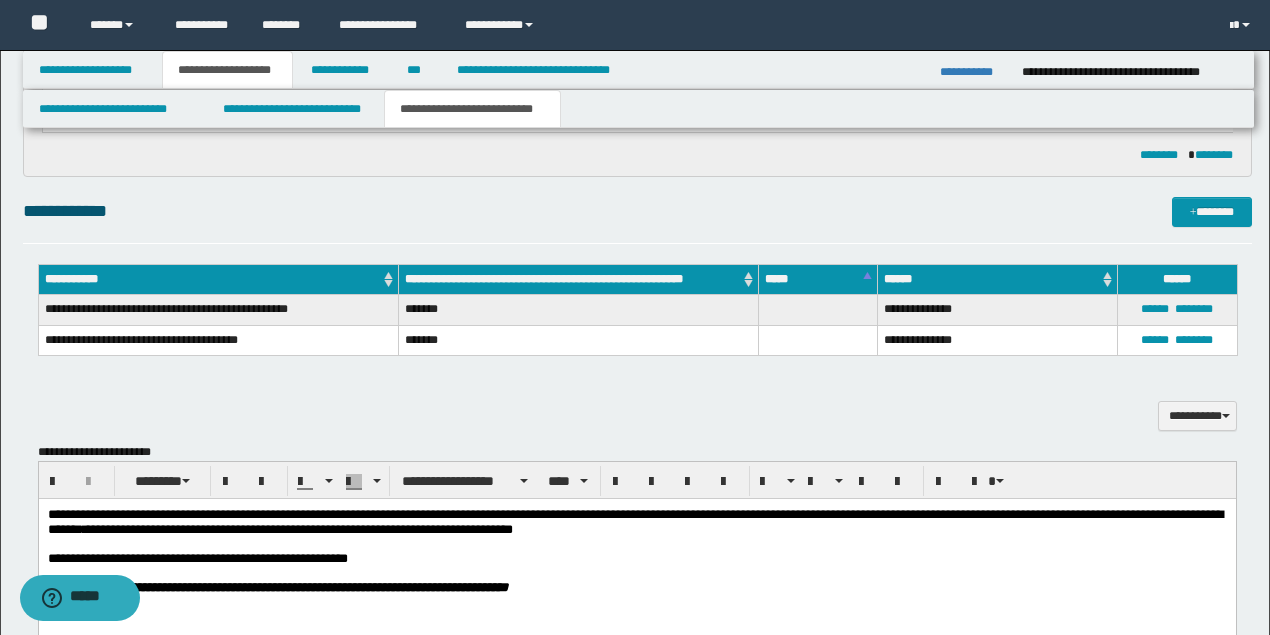 click on "**********" at bounding box center (636, 522) 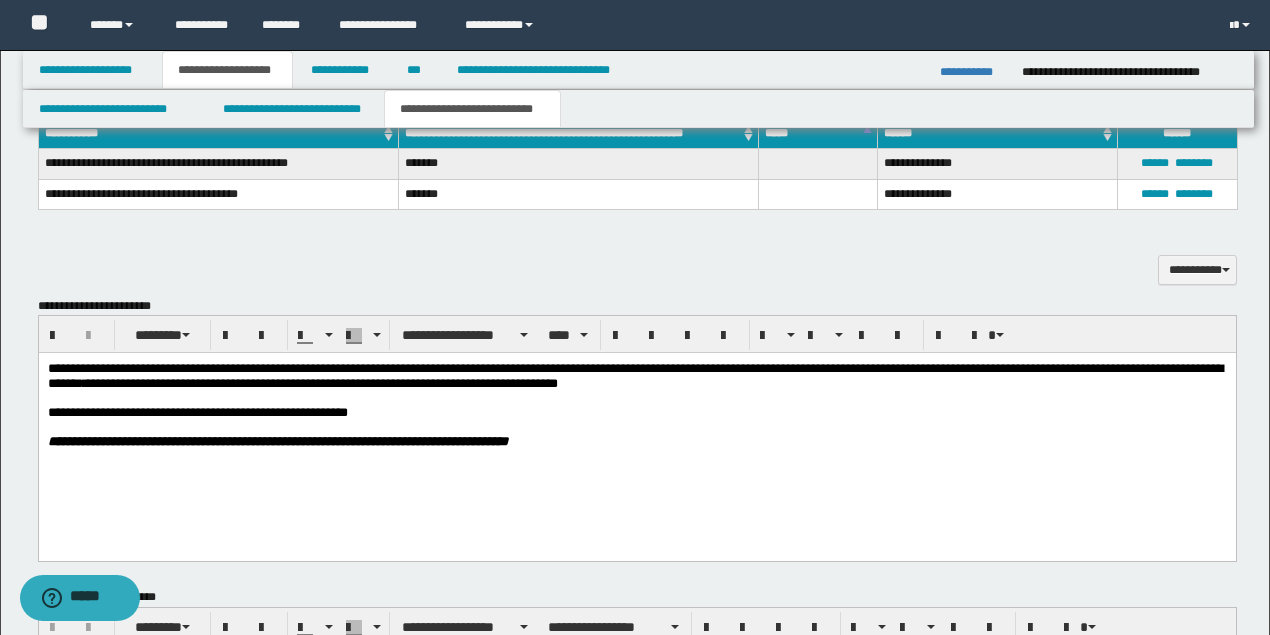 scroll, scrollTop: 666, scrollLeft: 0, axis: vertical 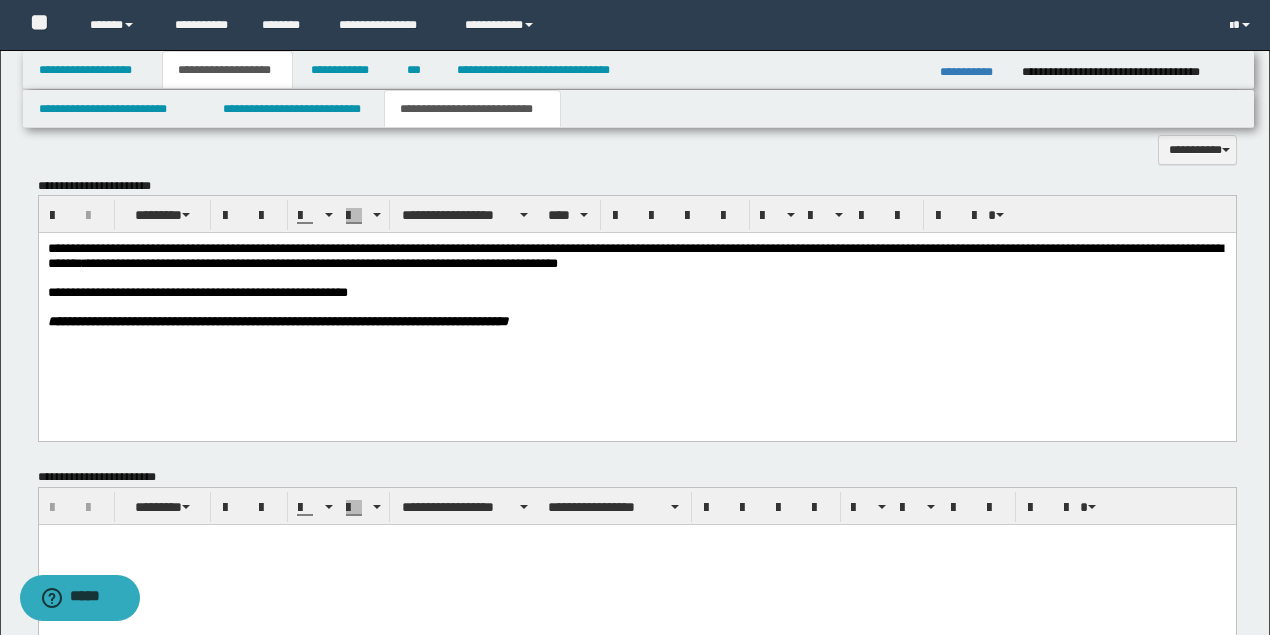 click at bounding box center [636, 564] 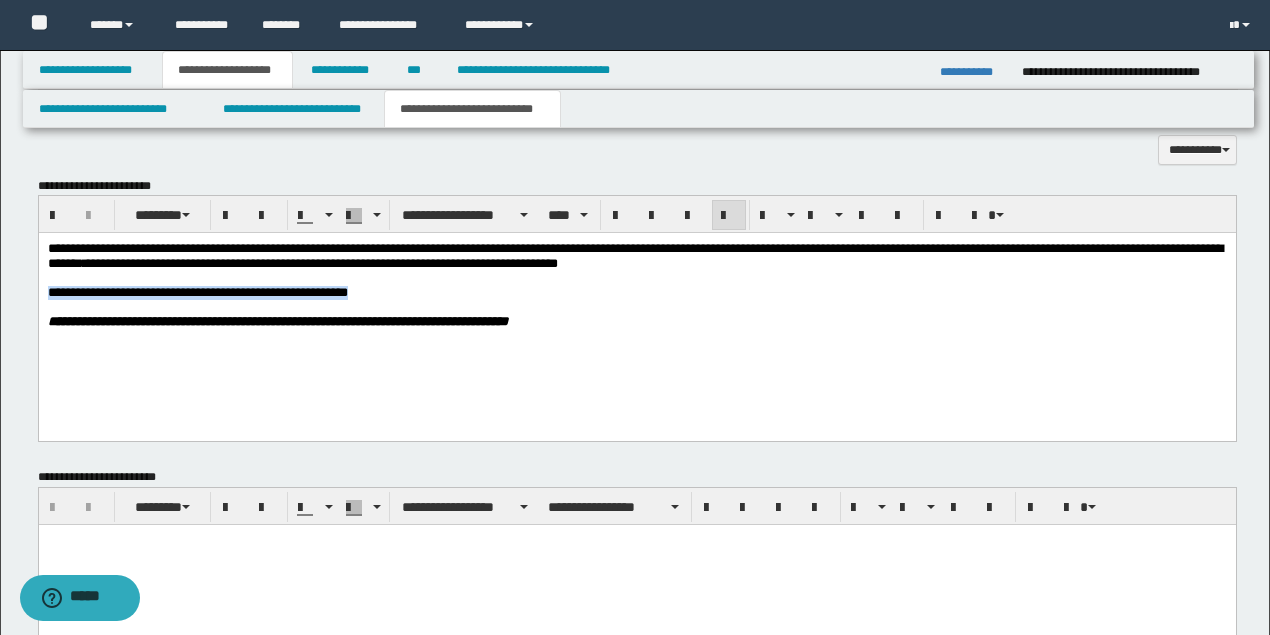 drag, startPoint x: 48, startPoint y: 291, endPoint x: 364, endPoint y: 287, distance: 316.02533 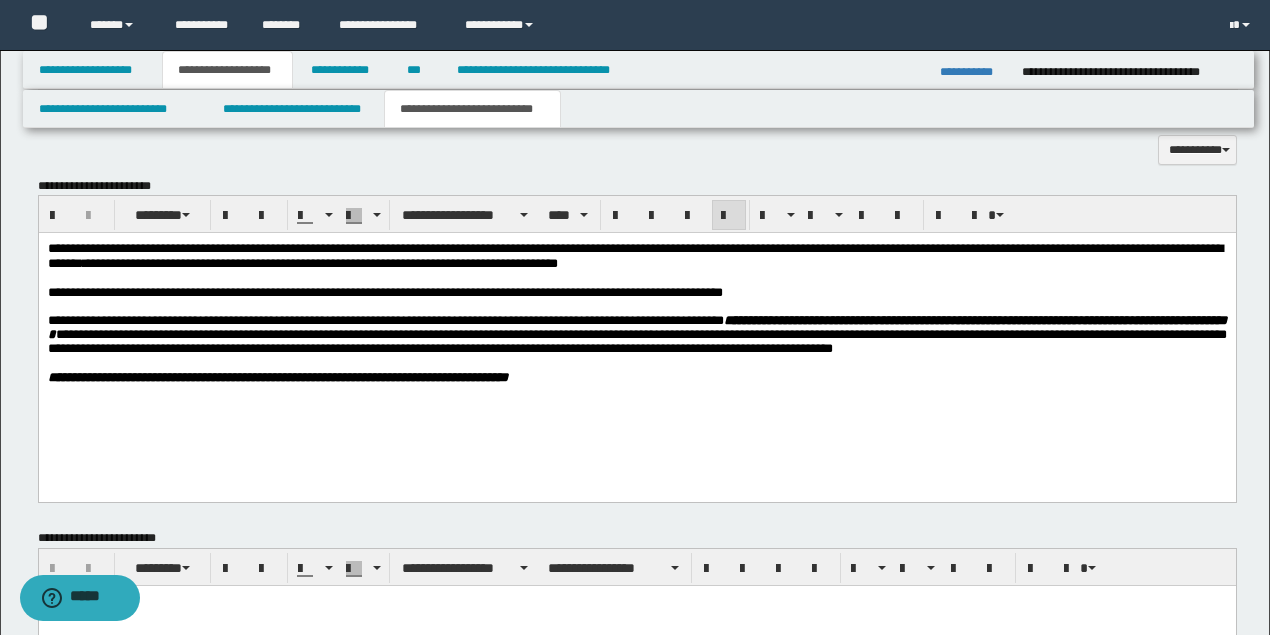 click on "**********" at bounding box center [636, 293] 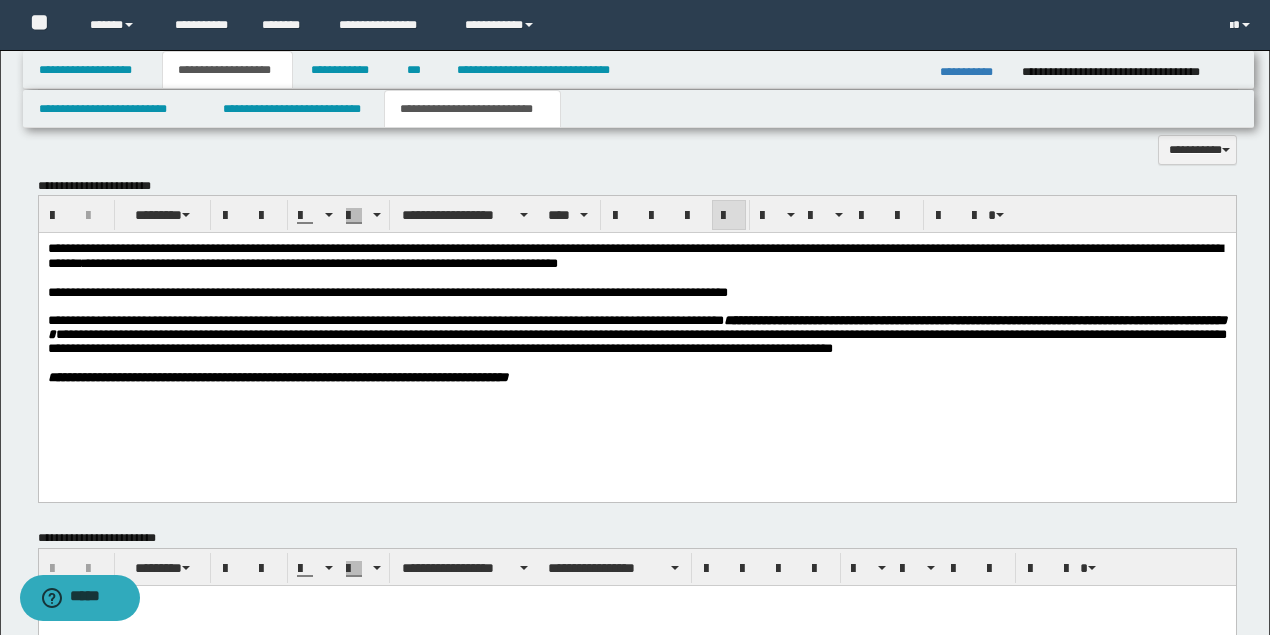 click on "**********" at bounding box center [636, 335] 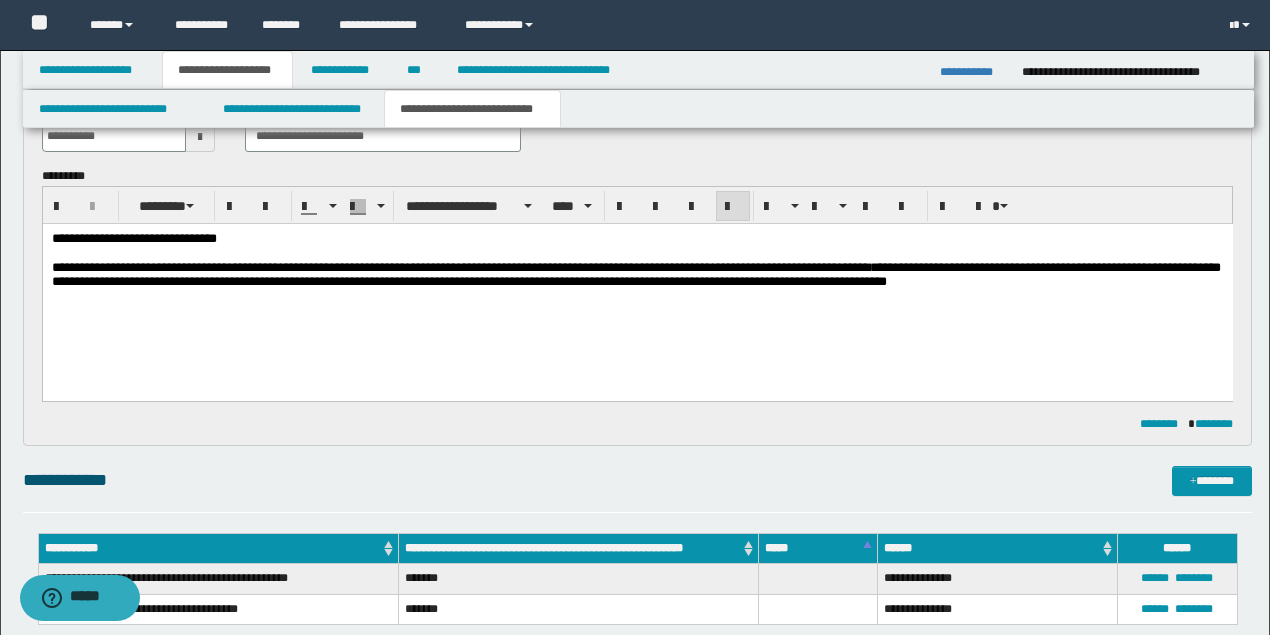 scroll, scrollTop: 200, scrollLeft: 0, axis: vertical 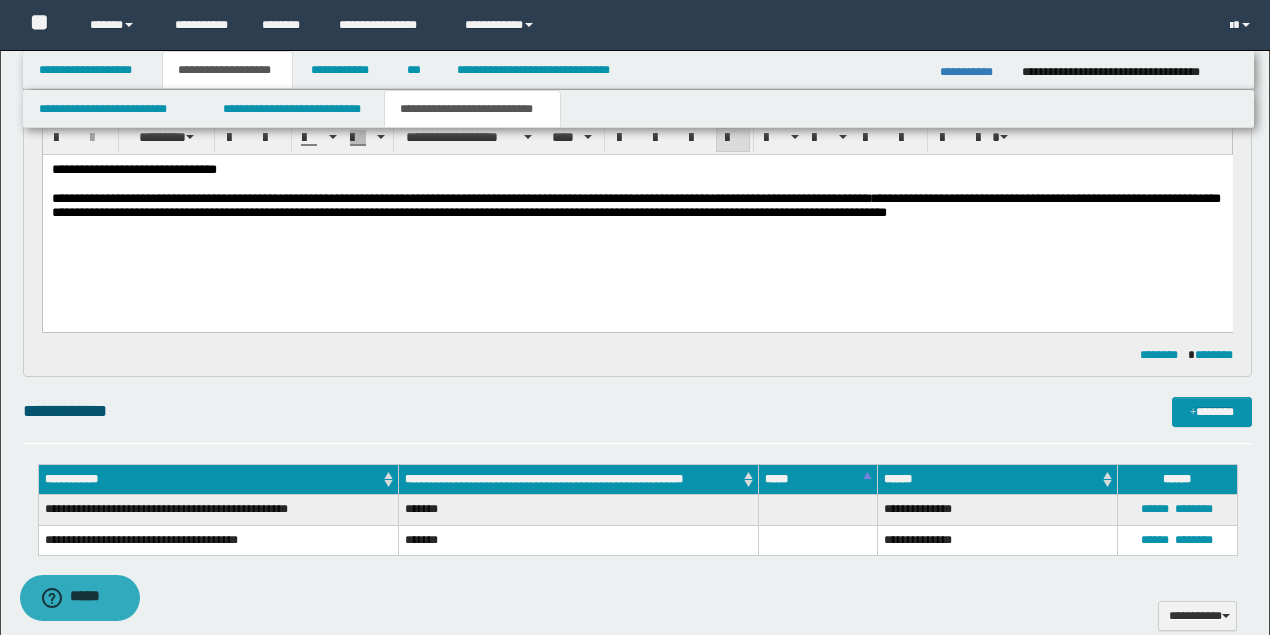 click on "**********" at bounding box center [635, 204] 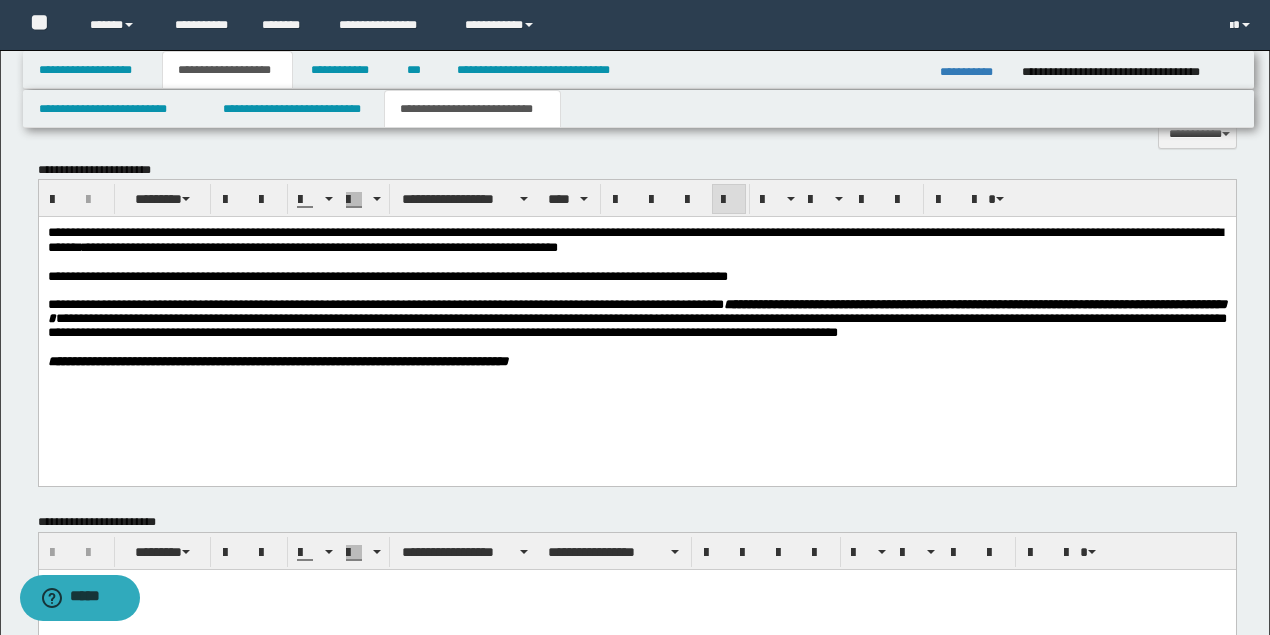 scroll, scrollTop: 733, scrollLeft: 0, axis: vertical 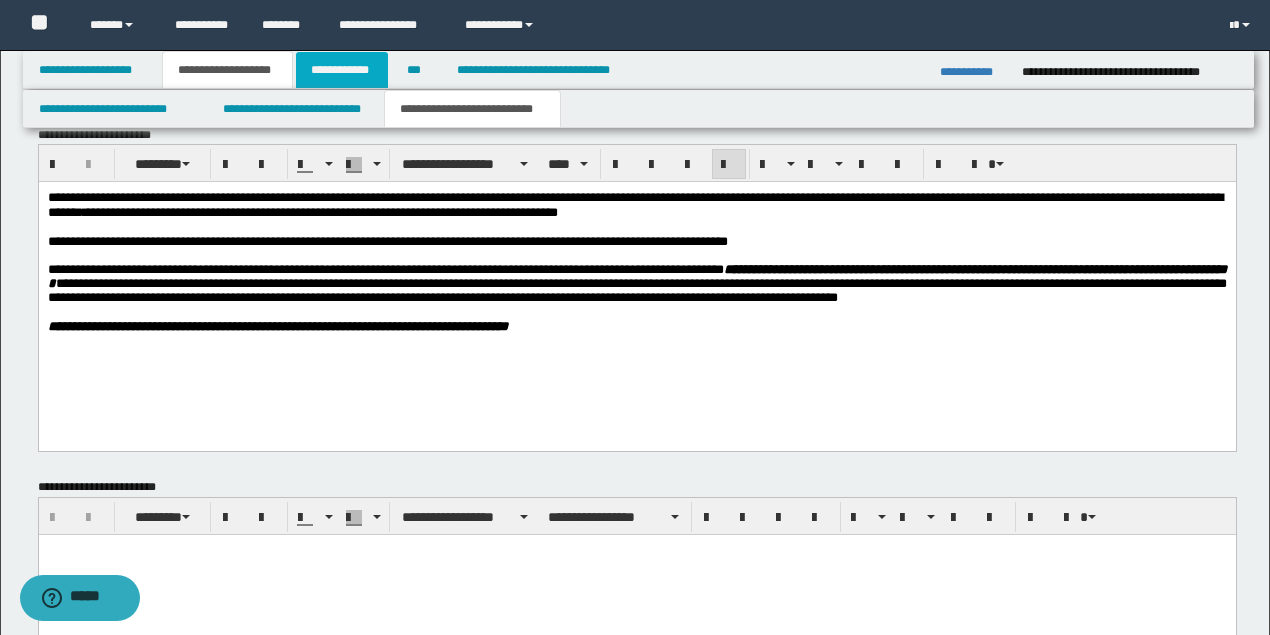 click on "**********" at bounding box center [342, 70] 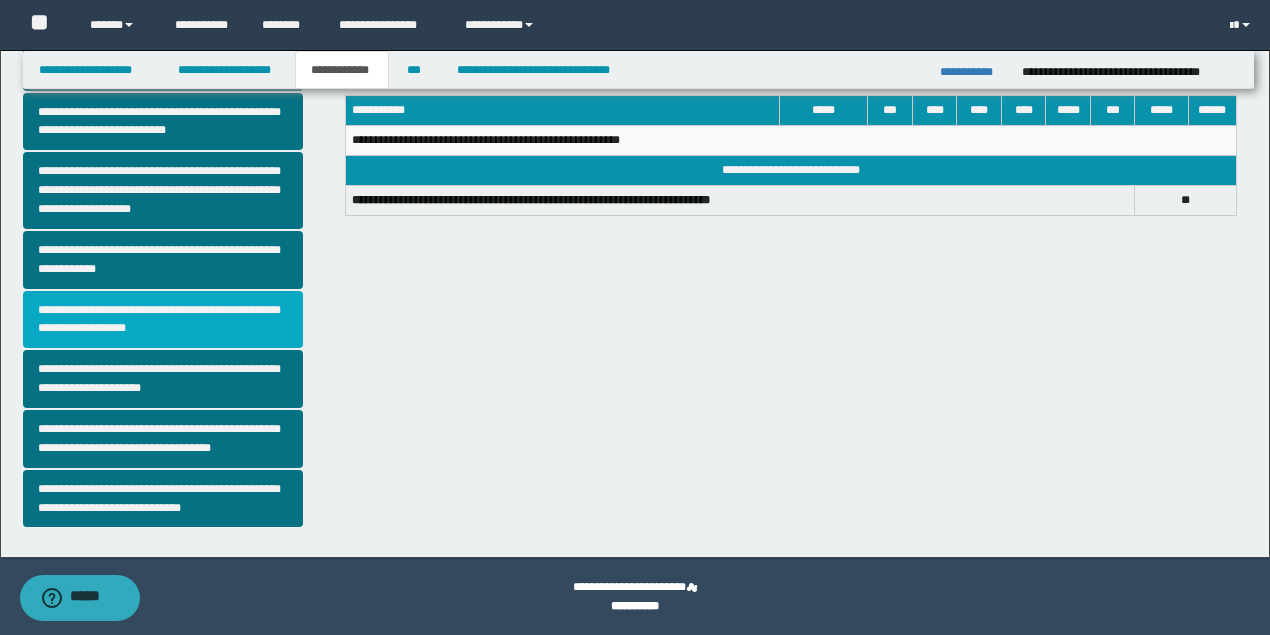 click on "**********" at bounding box center (163, 320) 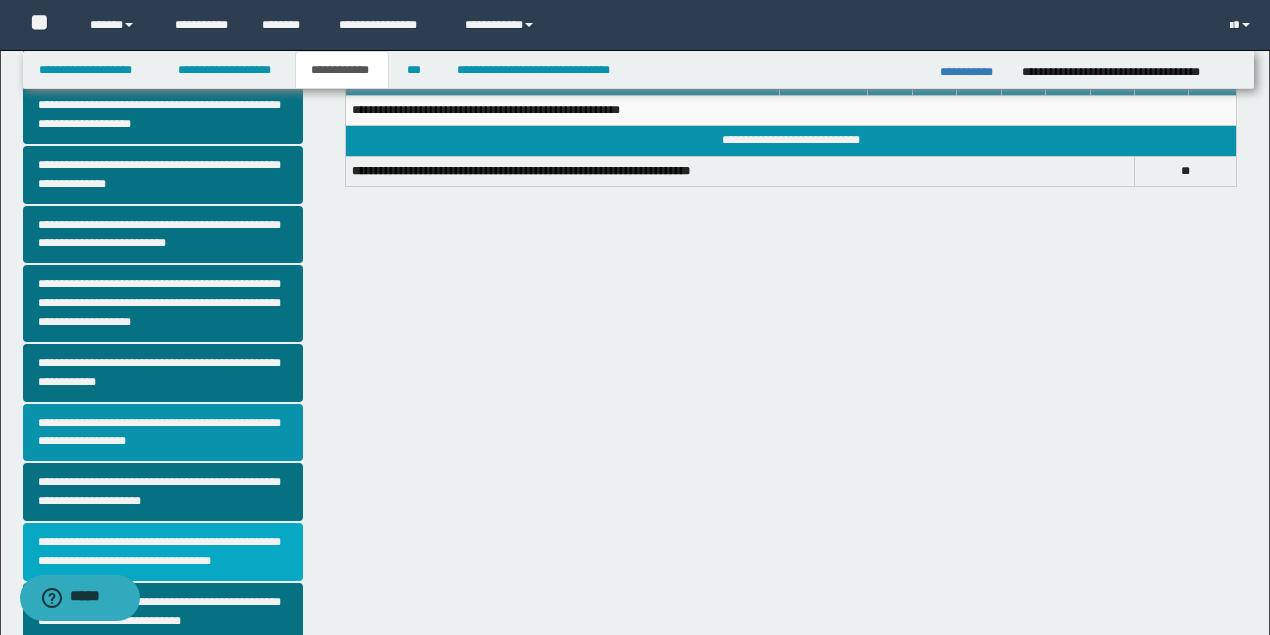 scroll, scrollTop: 513, scrollLeft: 0, axis: vertical 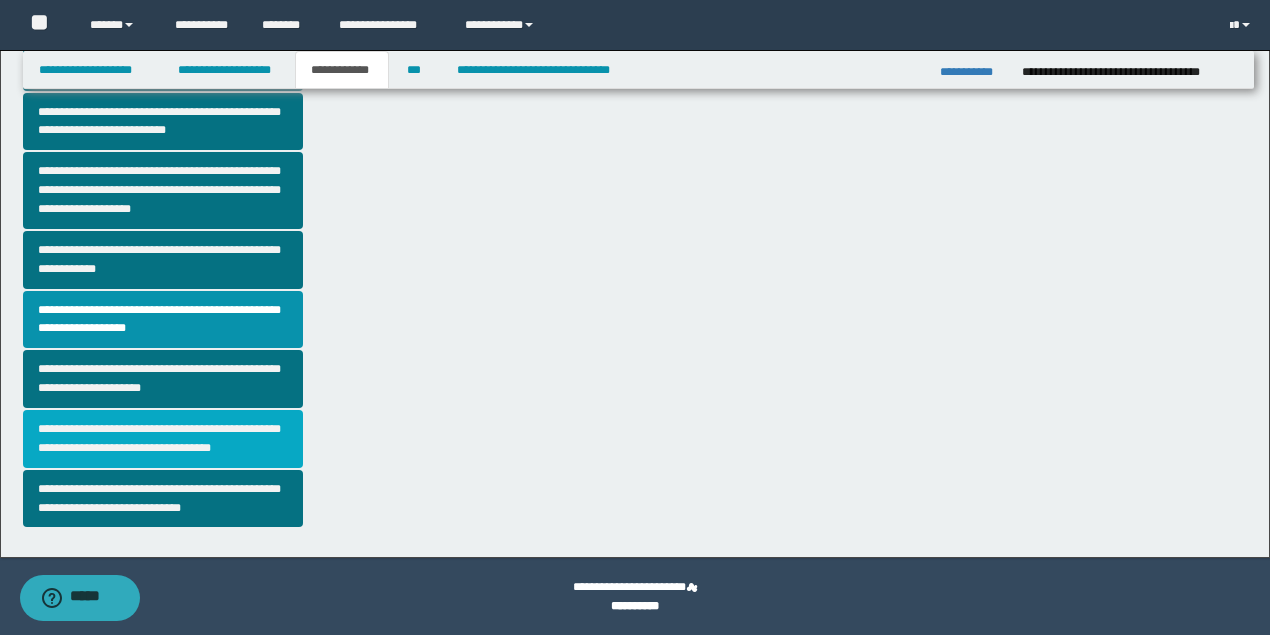 click on "**********" at bounding box center [163, 439] 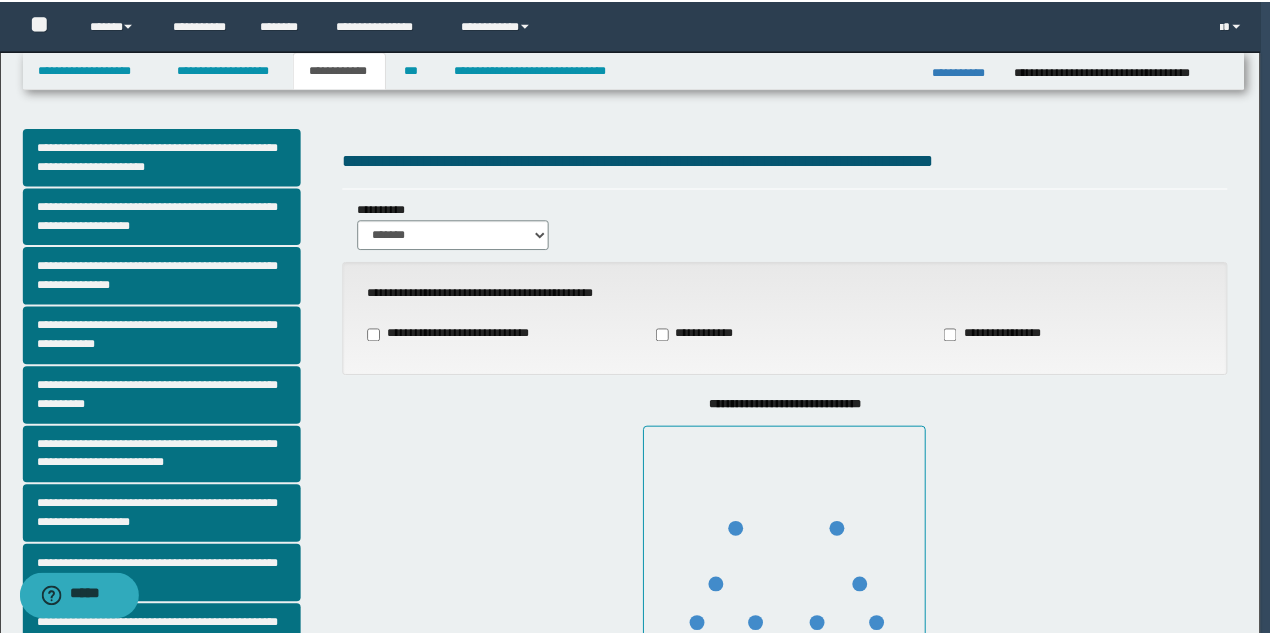 scroll, scrollTop: 466, scrollLeft: 0, axis: vertical 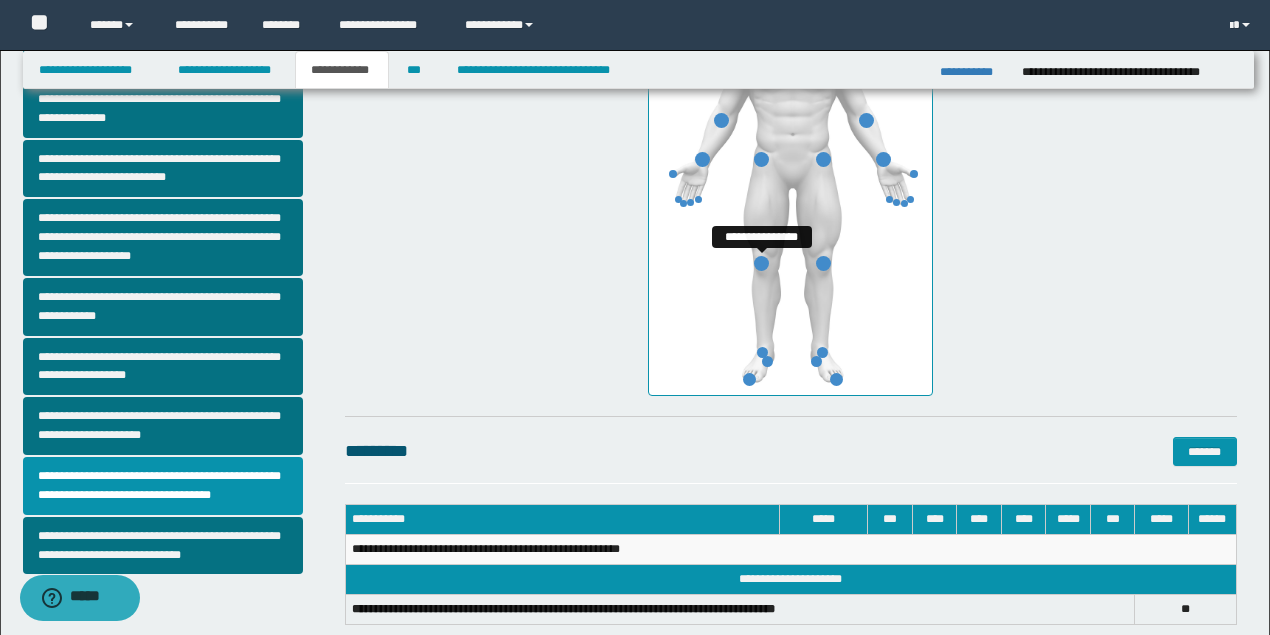 click at bounding box center (761, 263) 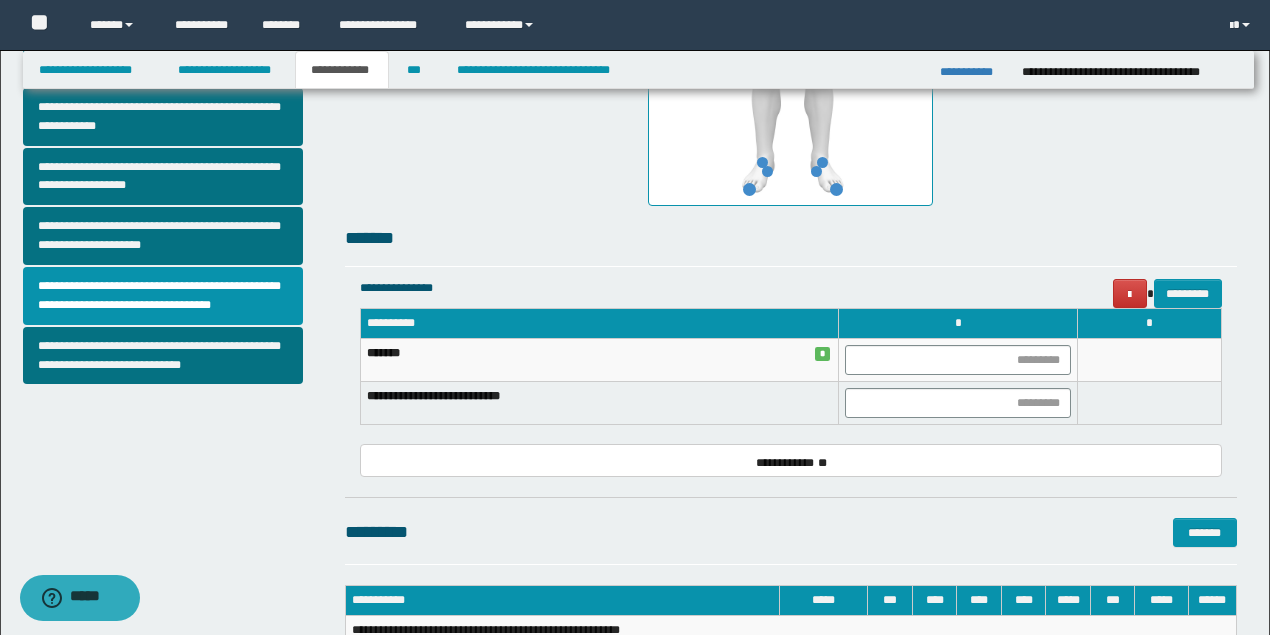 scroll, scrollTop: 853, scrollLeft: 0, axis: vertical 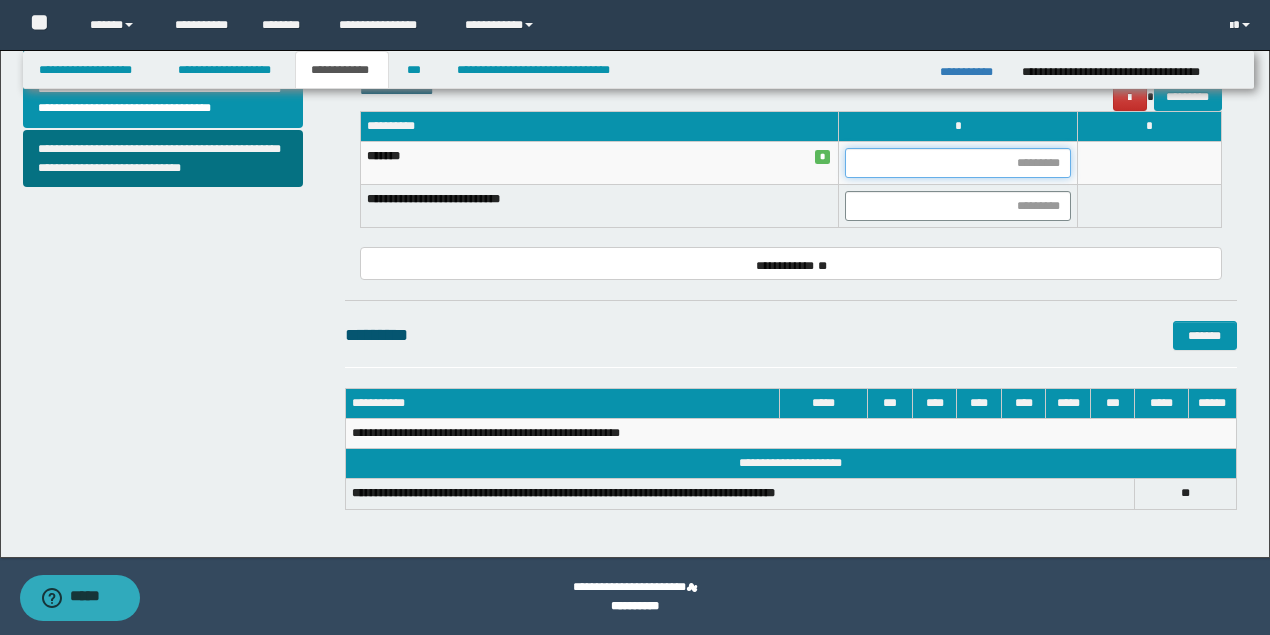 click at bounding box center (958, 163) 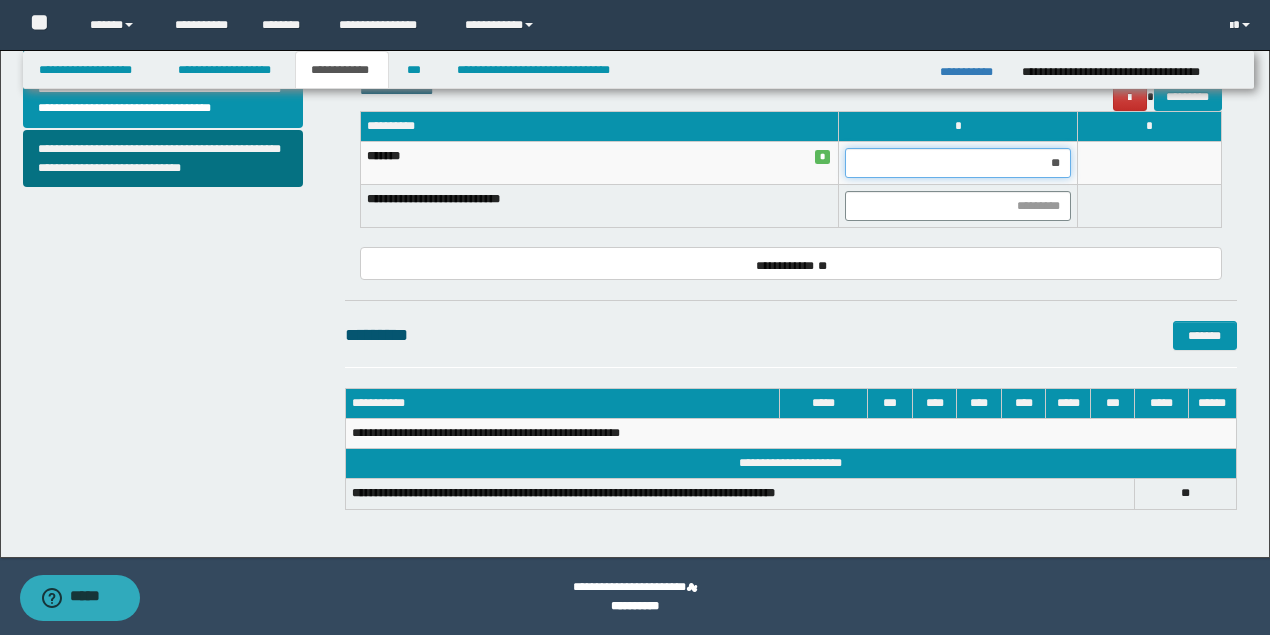 type on "***" 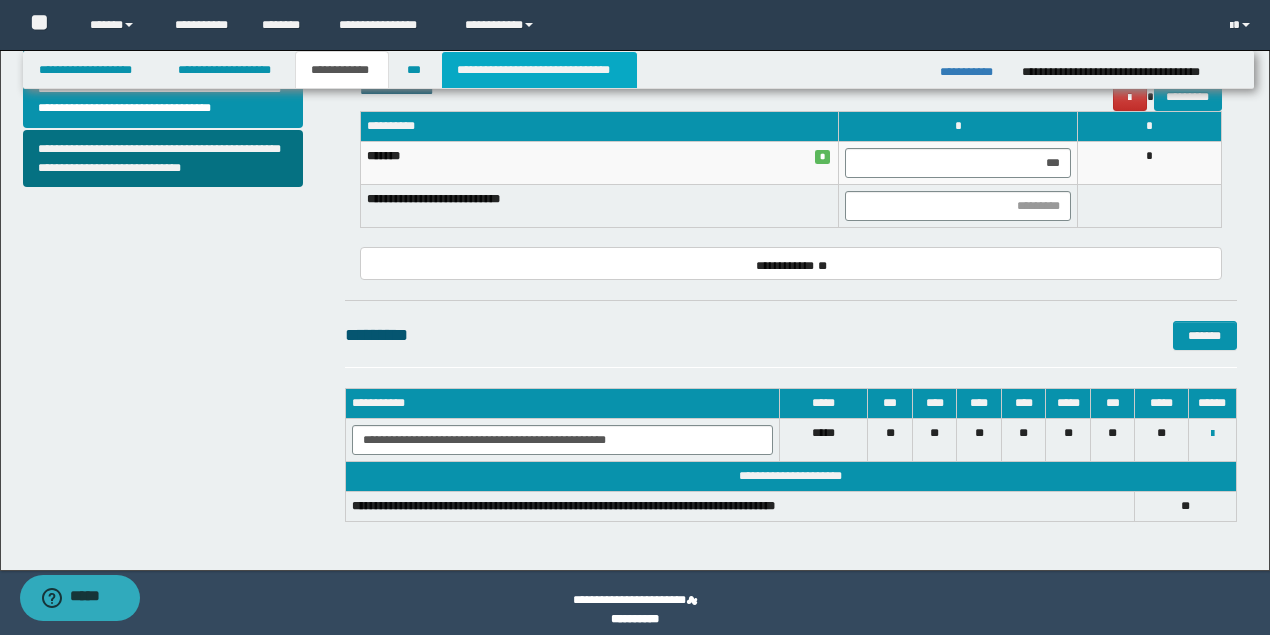 click on "**********" at bounding box center [539, 70] 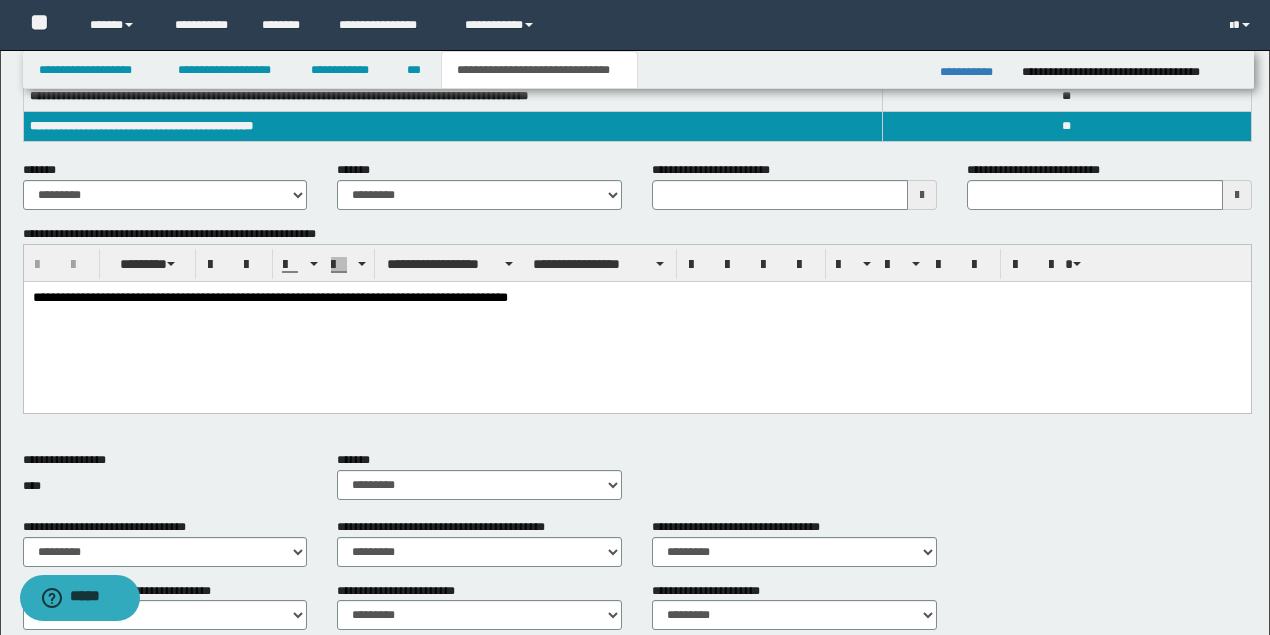 scroll, scrollTop: 333, scrollLeft: 0, axis: vertical 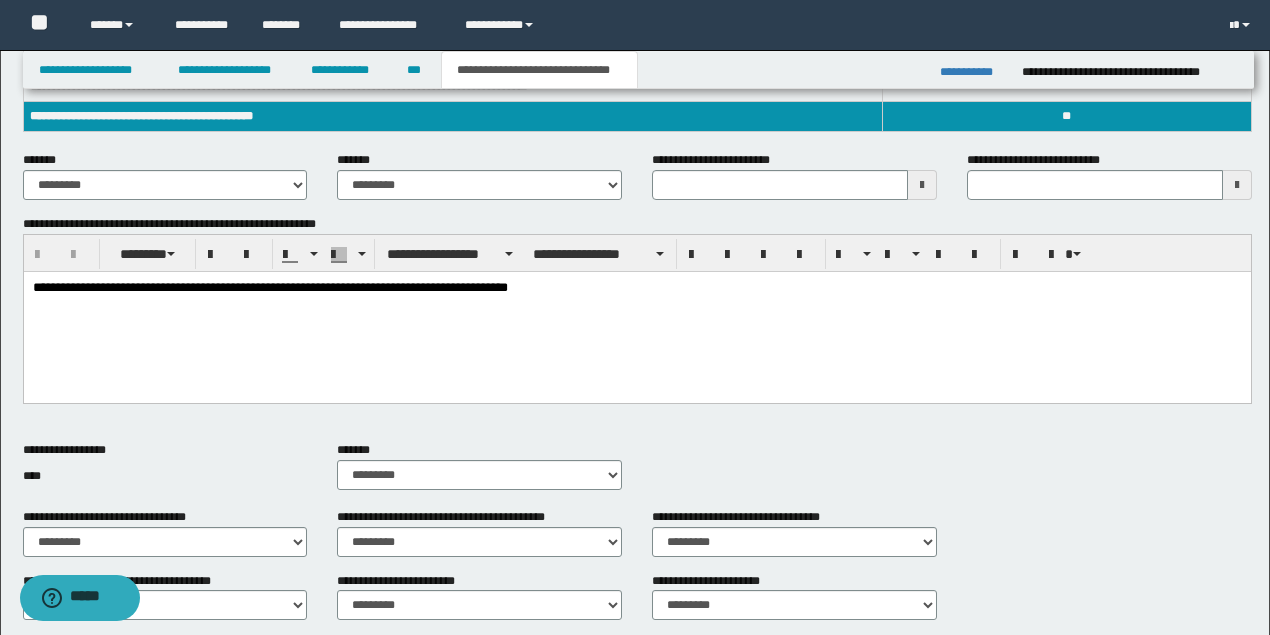 type 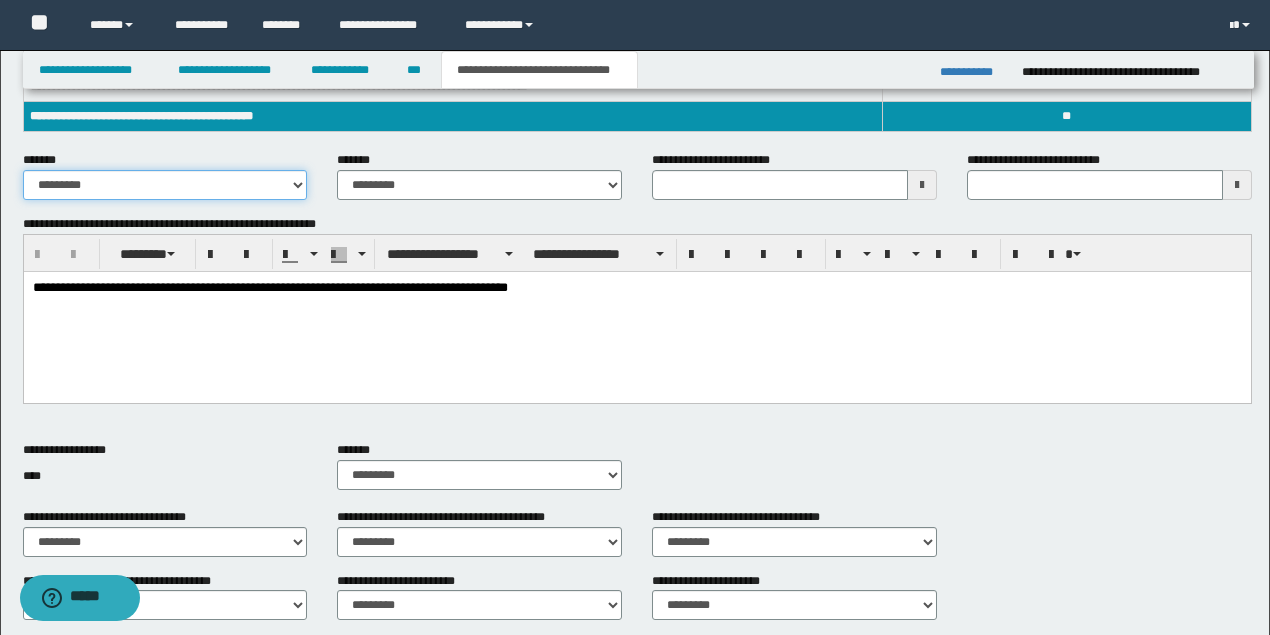click on "**********" at bounding box center (165, 185) 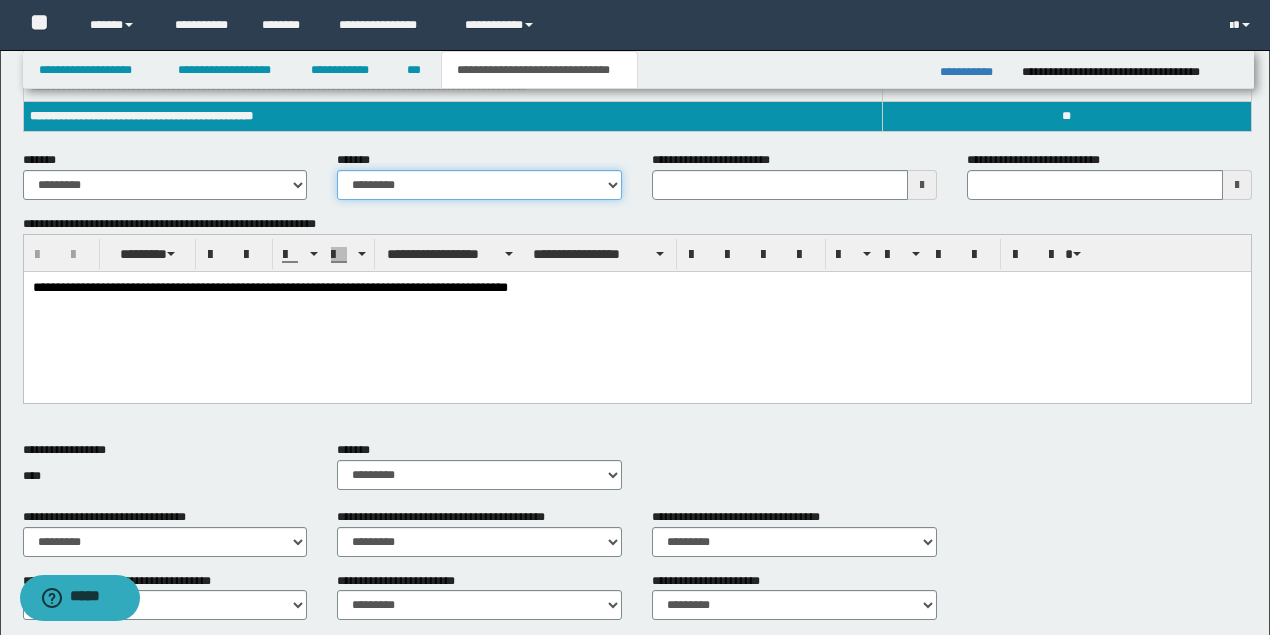 click on "**********" at bounding box center [479, 185] 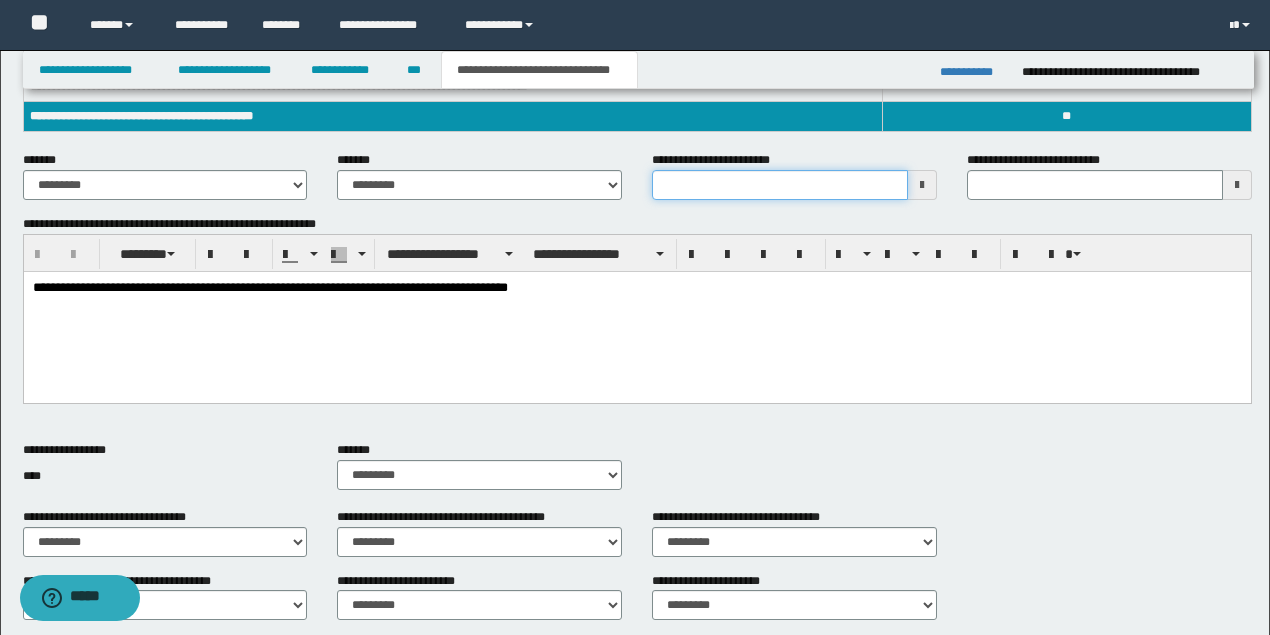 click on "**********" at bounding box center (780, 185) 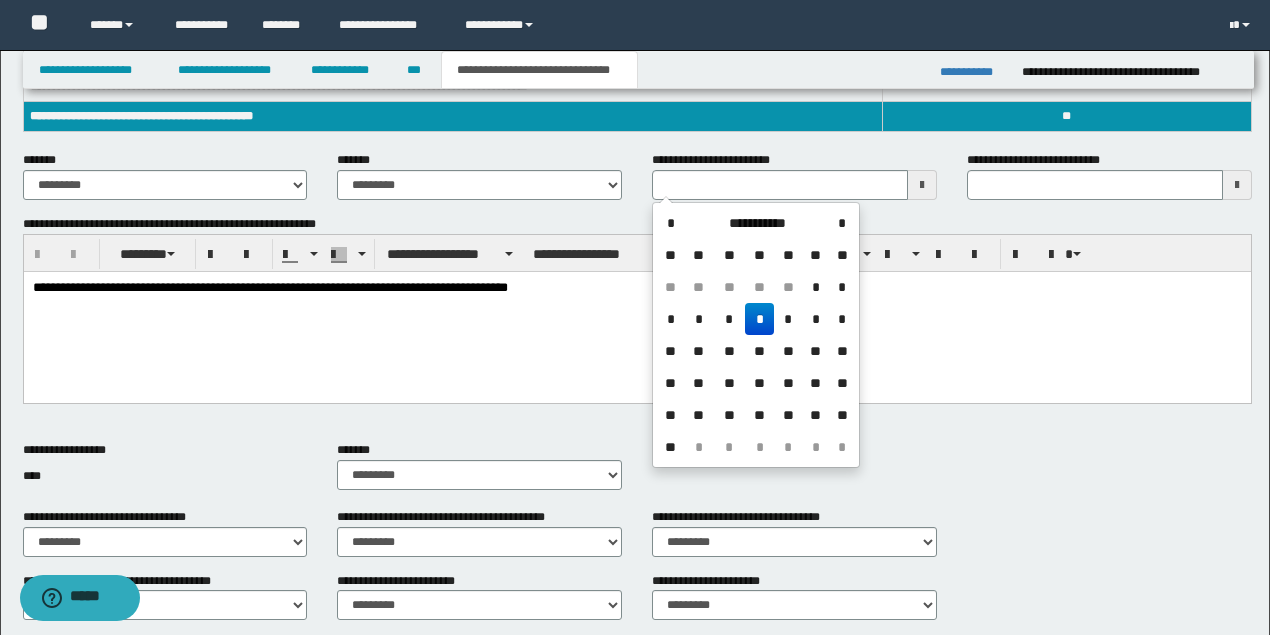 click on "*" at bounding box center [759, 319] 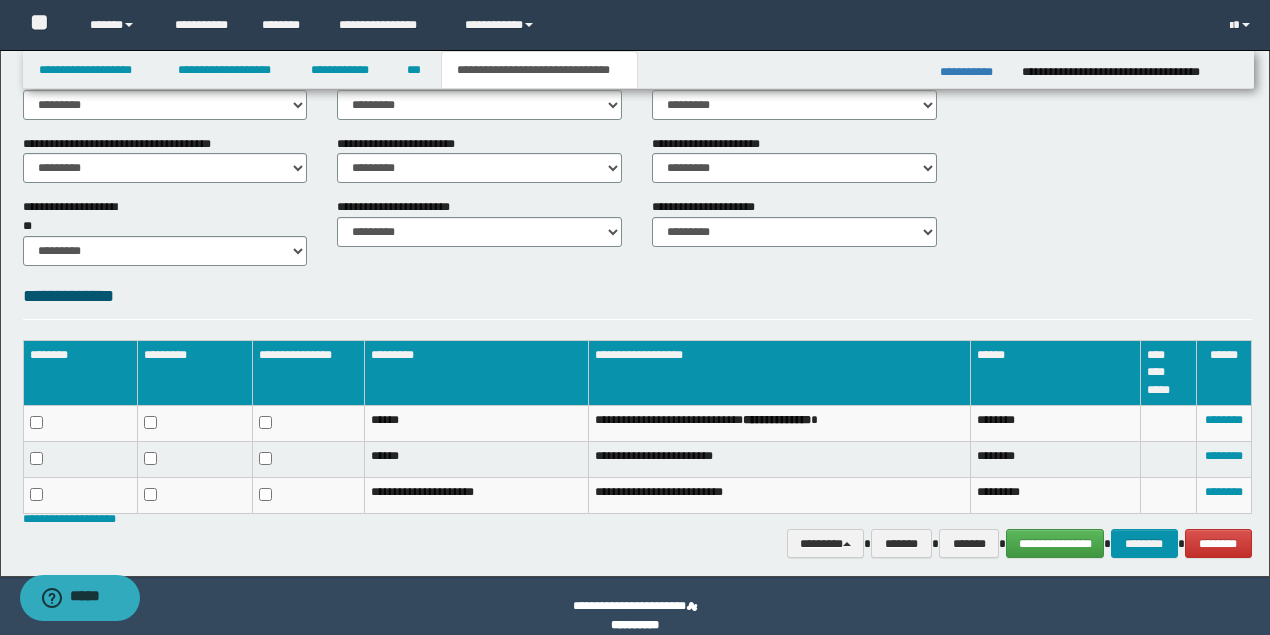 scroll, scrollTop: 789, scrollLeft: 0, axis: vertical 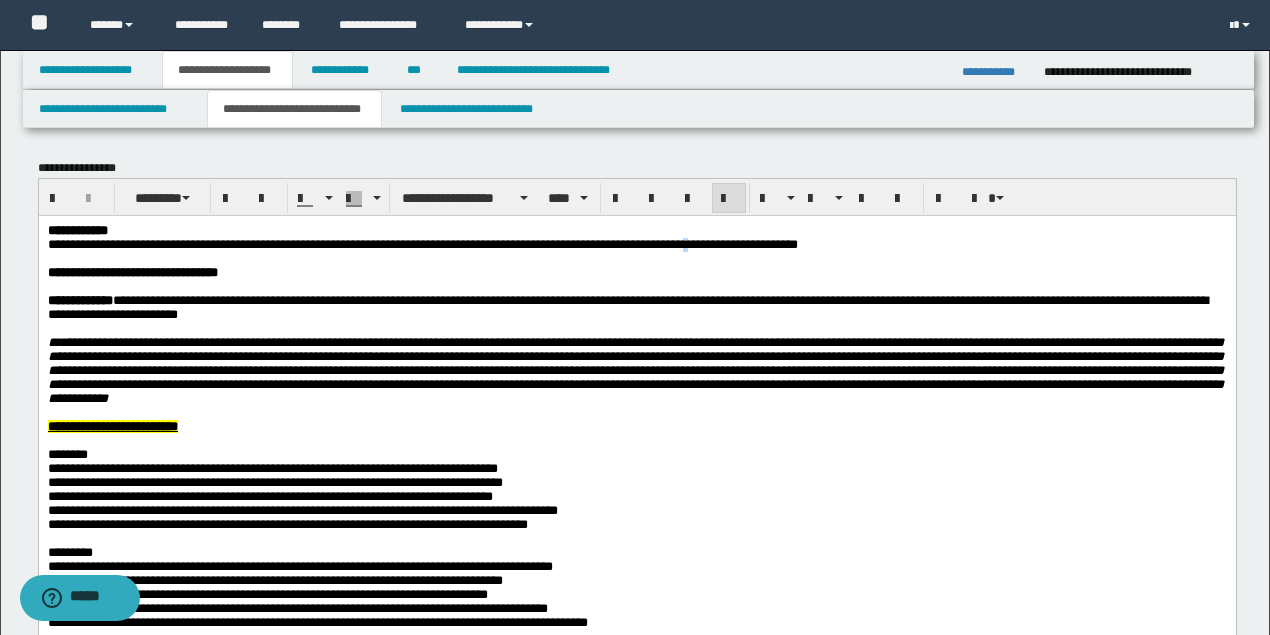 type 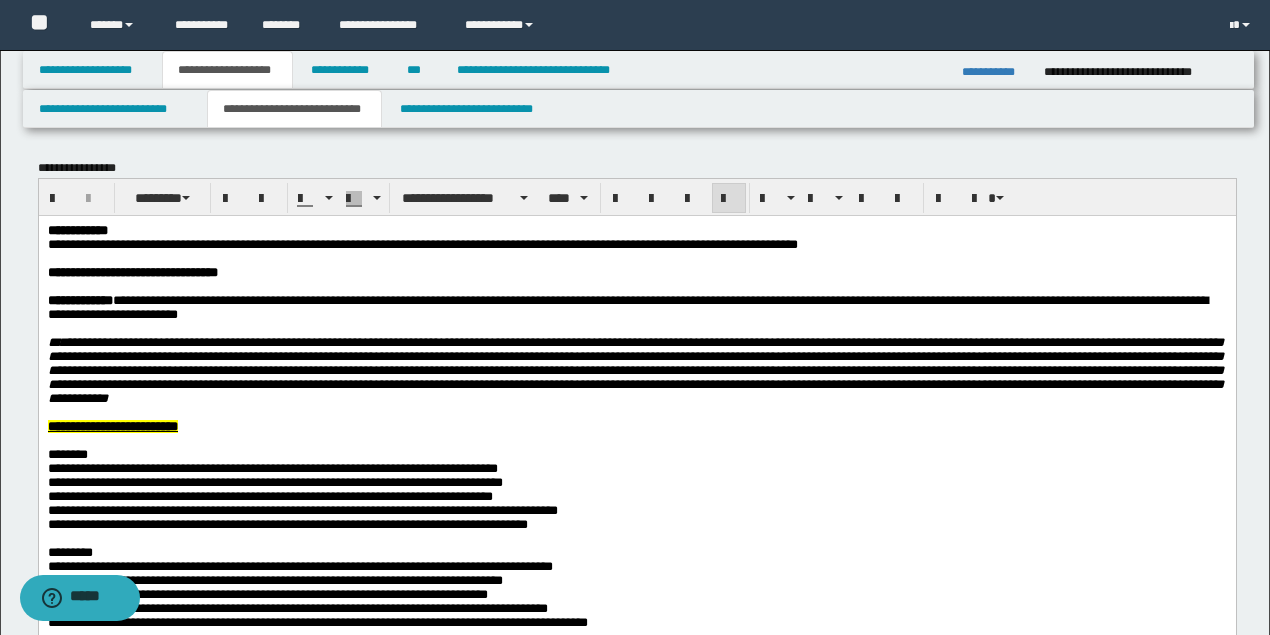 drag, startPoint x: 800, startPoint y: 244, endPoint x: 811, endPoint y: 244, distance: 11 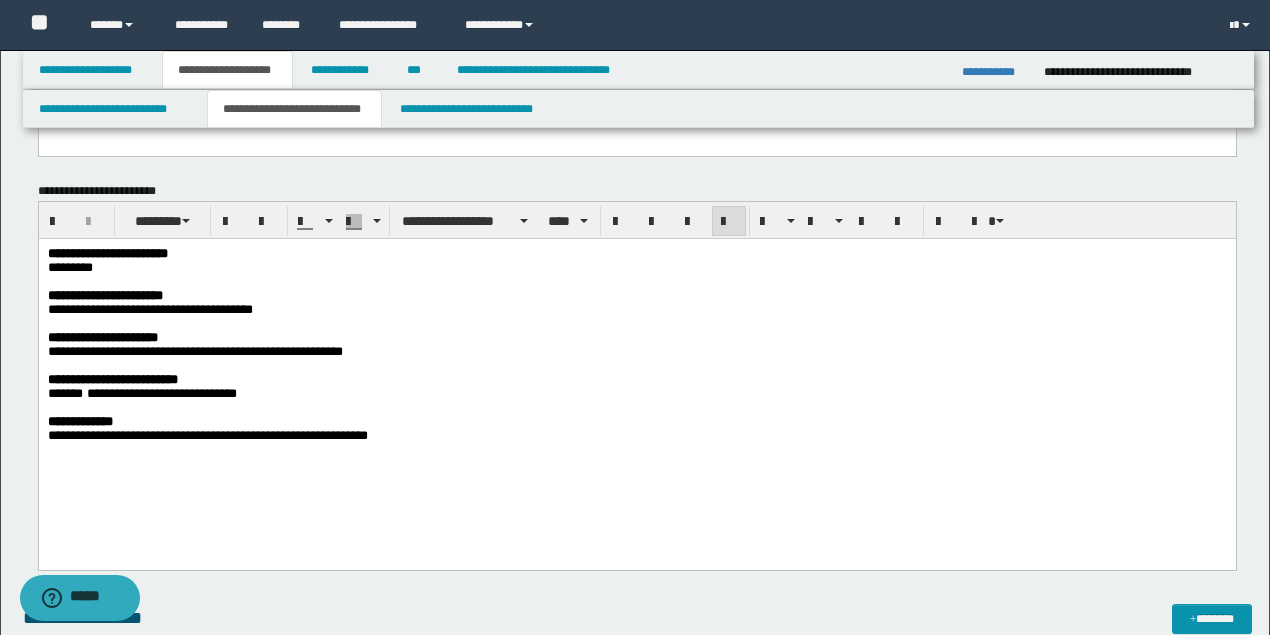 scroll, scrollTop: 866, scrollLeft: 0, axis: vertical 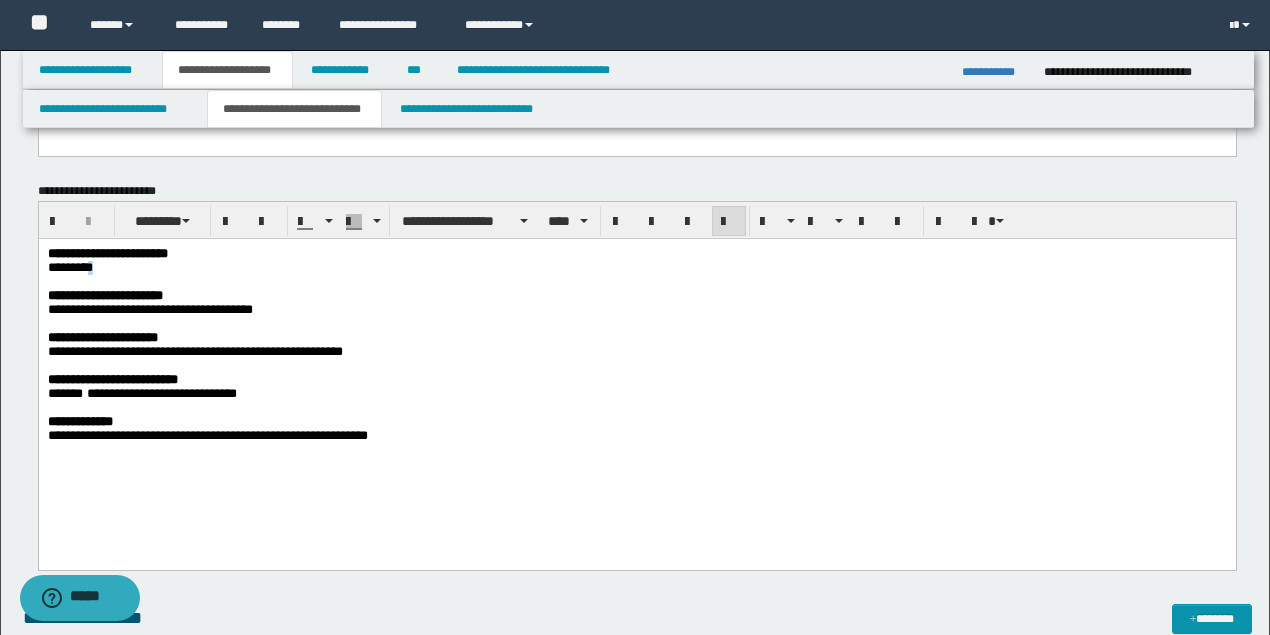click on "*********" at bounding box center (635, 268) 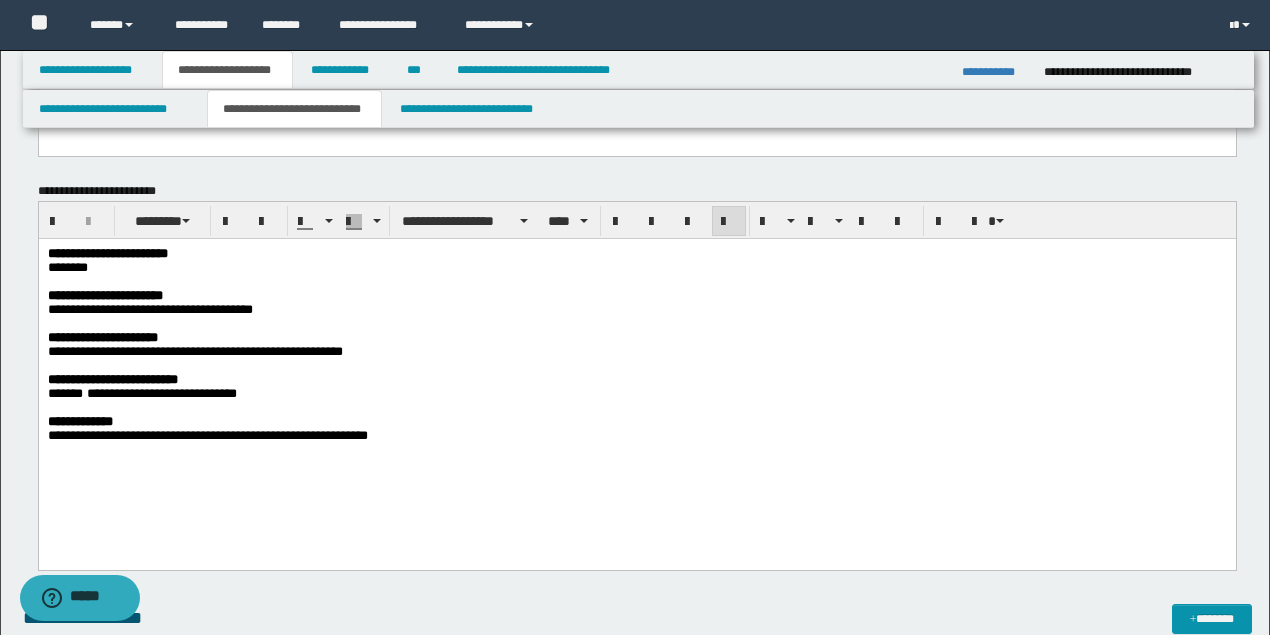 click on "**********" at bounding box center (149, 309) 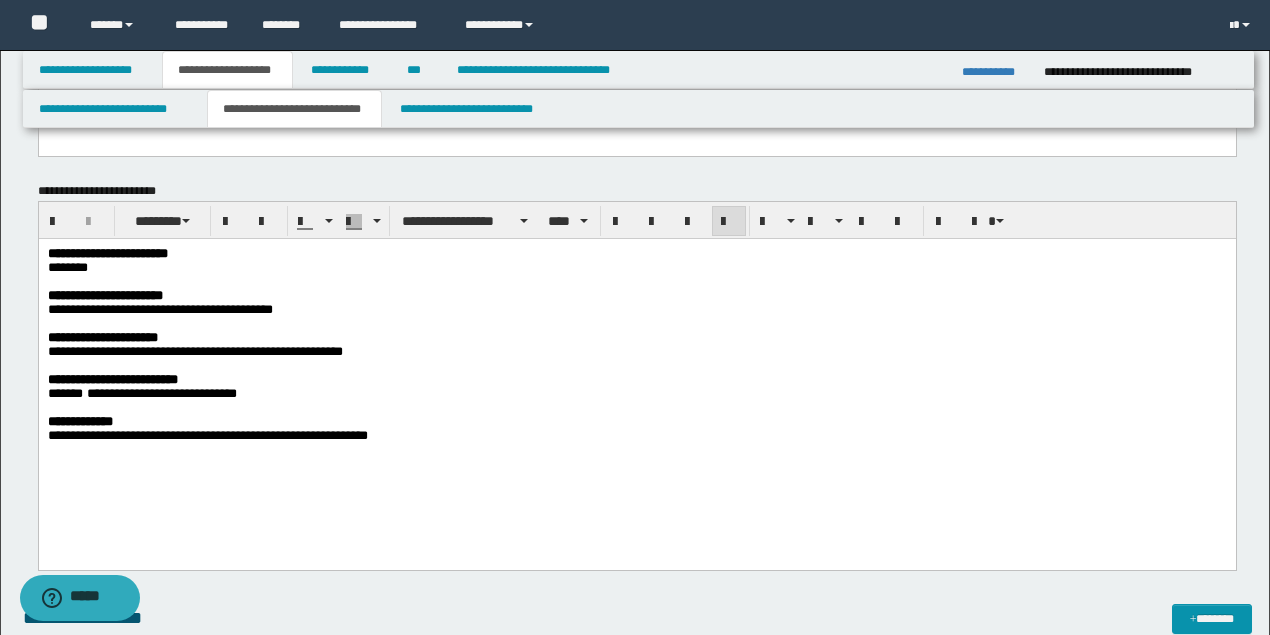 click on "**********" at bounding box center [159, 309] 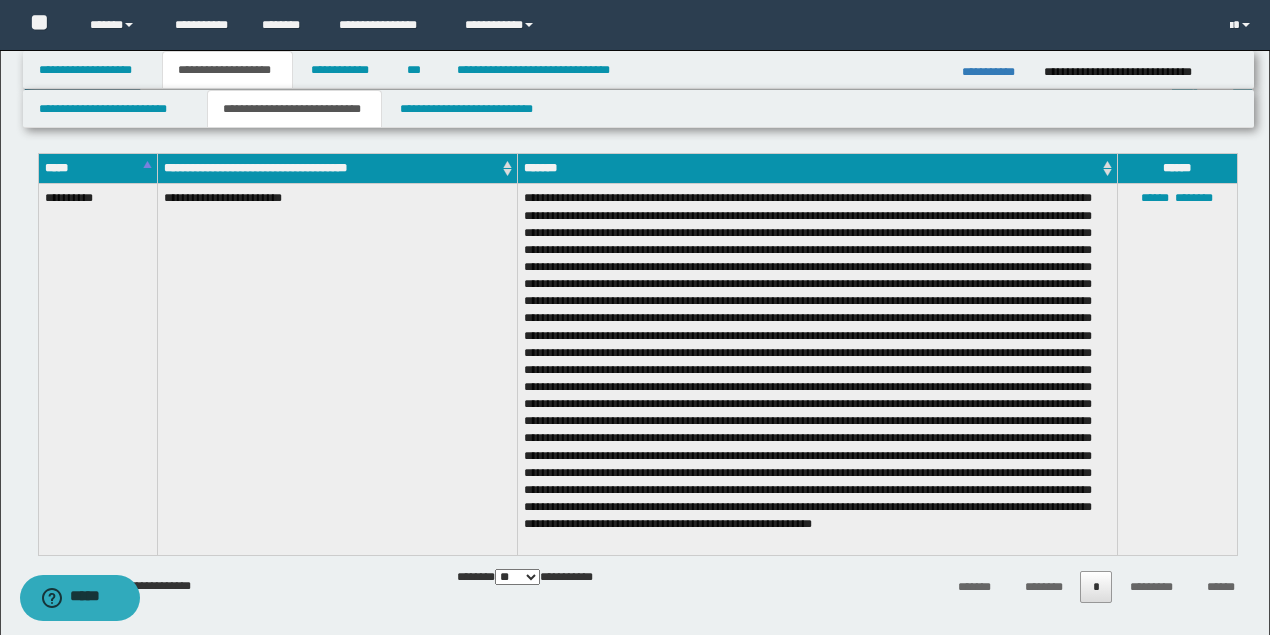 scroll, scrollTop: 1400, scrollLeft: 0, axis: vertical 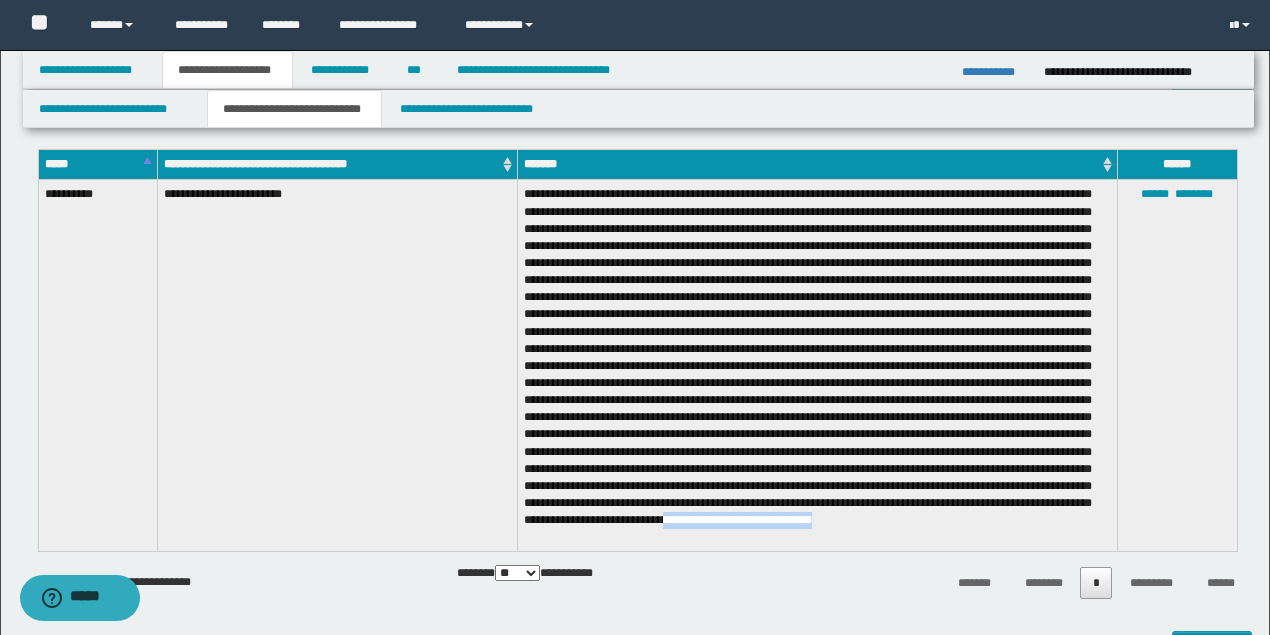 drag, startPoint x: 580, startPoint y: 537, endPoint x: 735, endPoint y: 536, distance: 155.00322 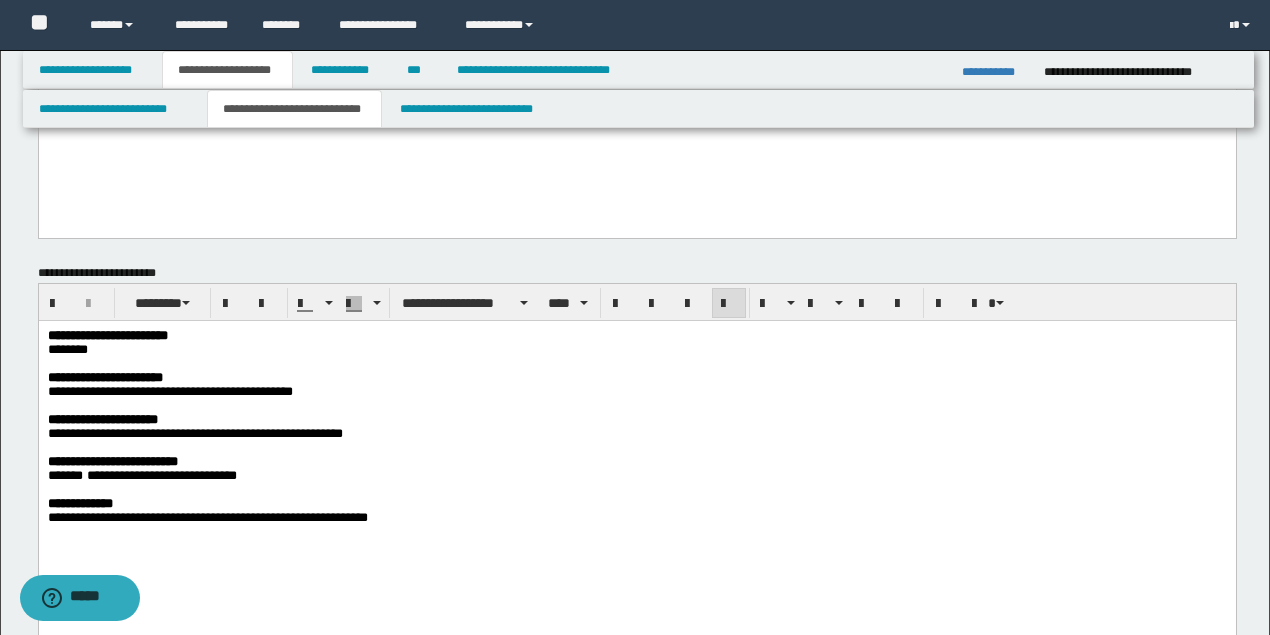 scroll, scrollTop: 666, scrollLeft: 0, axis: vertical 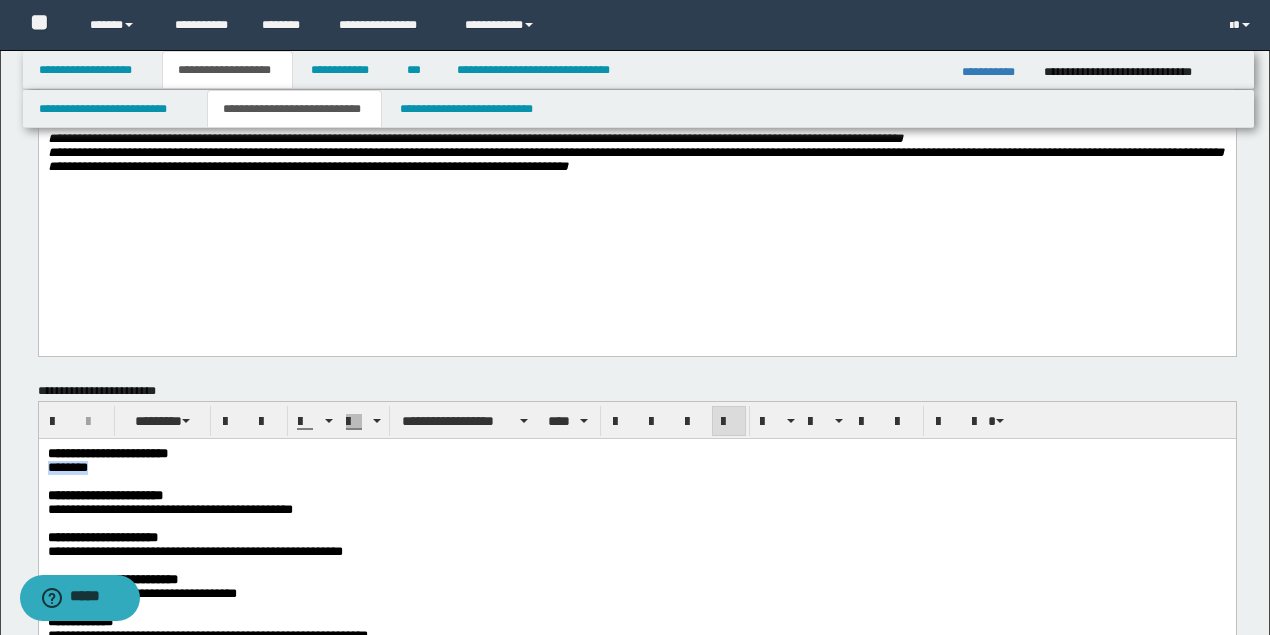 drag, startPoint x: 89, startPoint y: 470, endPoint x: 44, endPoint y: 474, distance: 45.17743 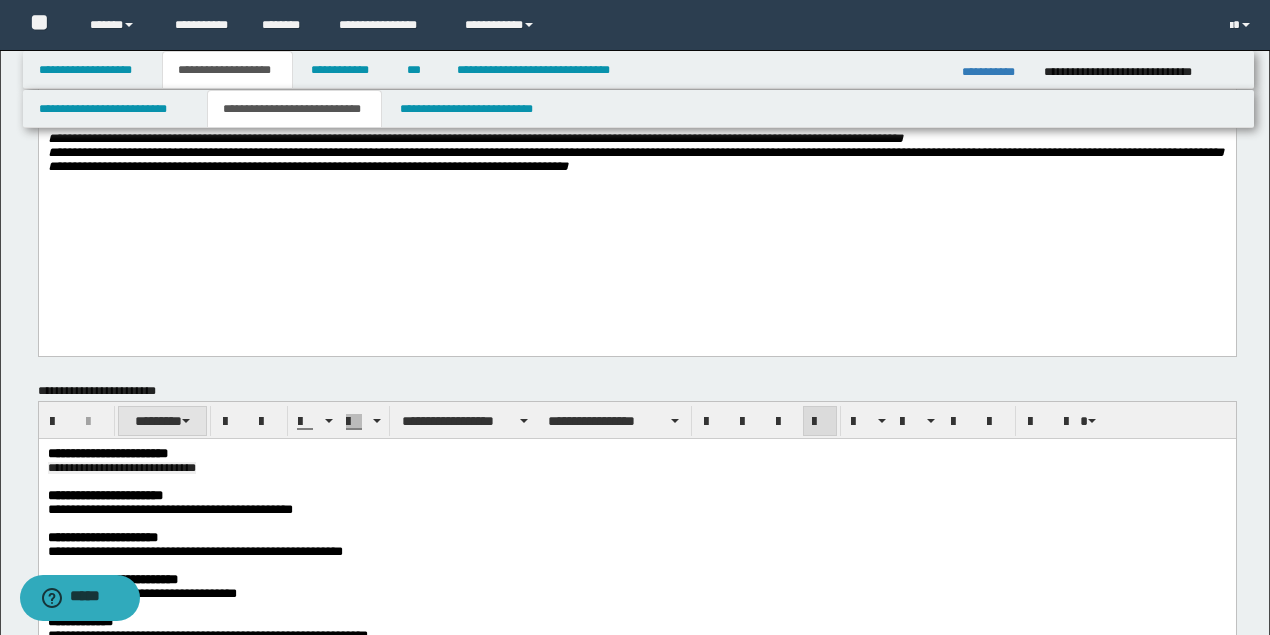 click on "**********" at bounding box center [637, 420] 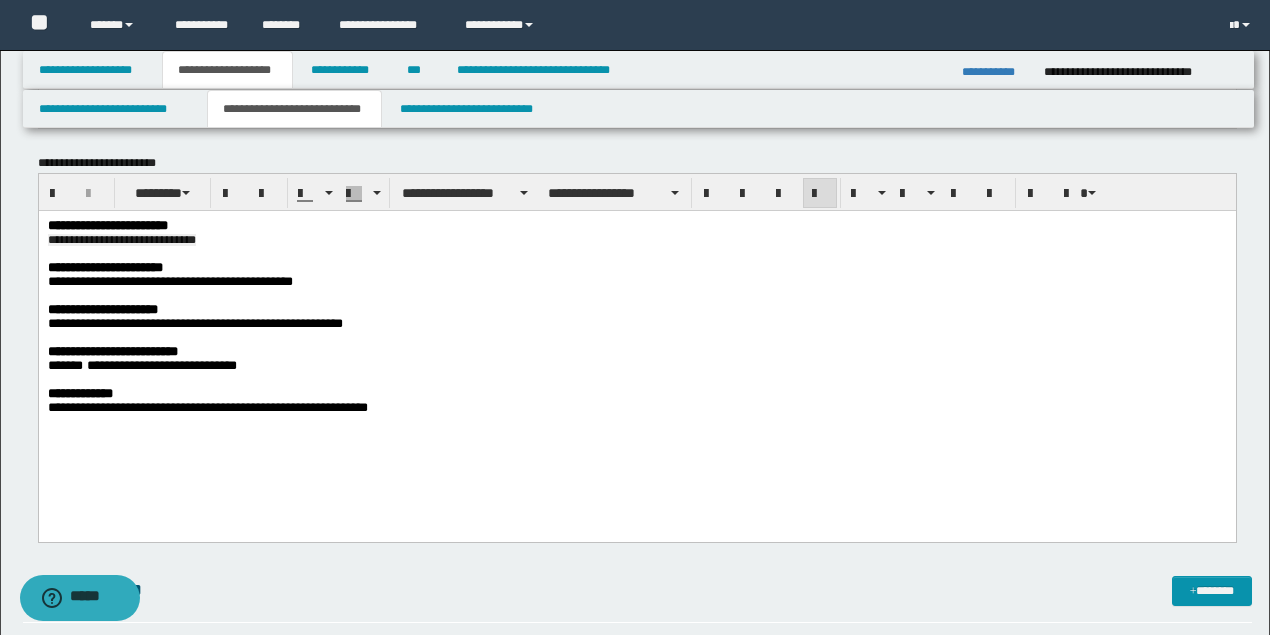 scroll, scrollTop: 933, scrollLeft: 0, axis: vertical 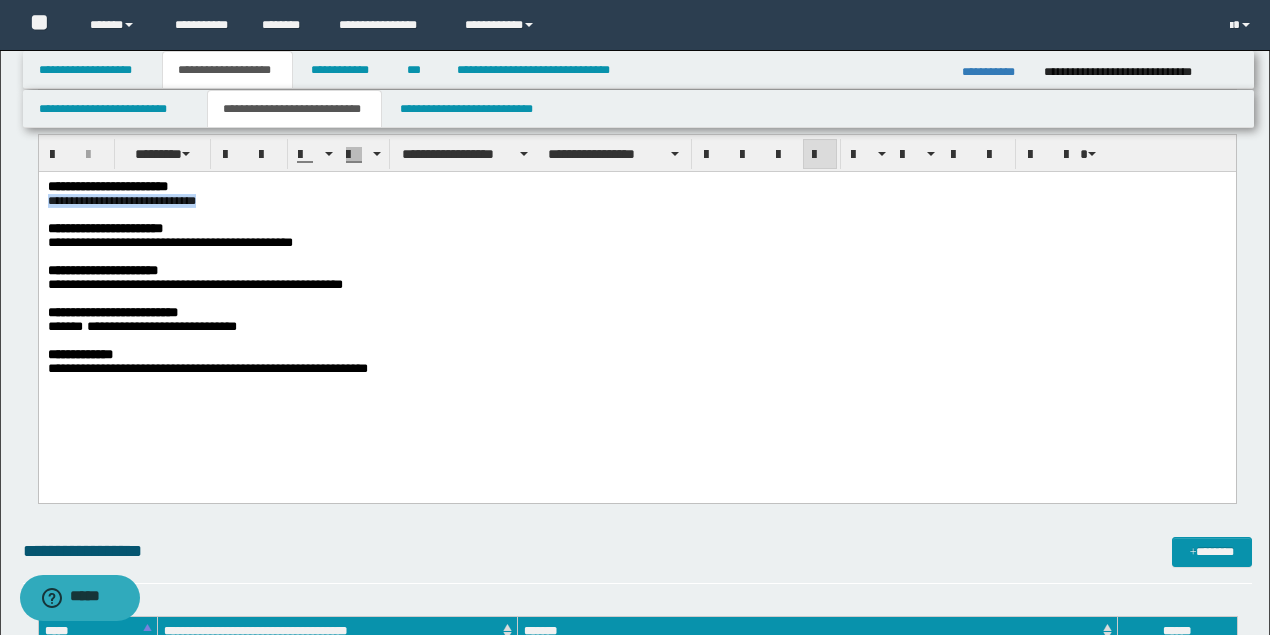 drag, startPoint x: 218, startPoint y: 206, endPoint x: 44, endPoint y: 209, distance: 174.02586 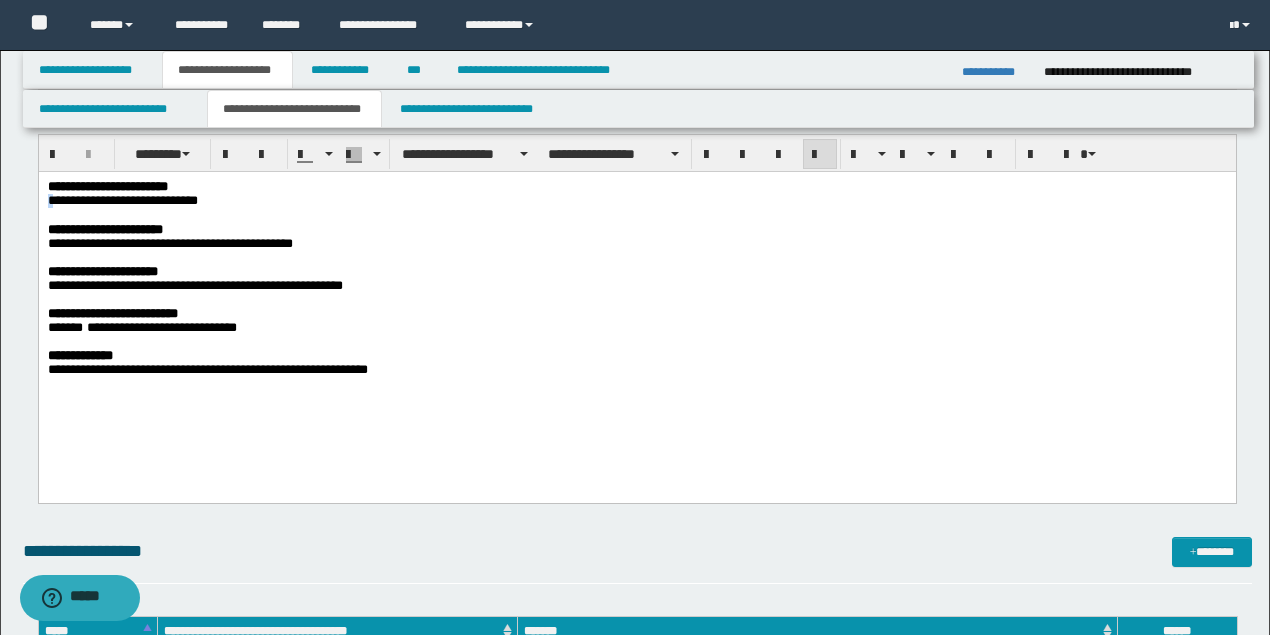 click on "**********" at bounding box center (635, 201) 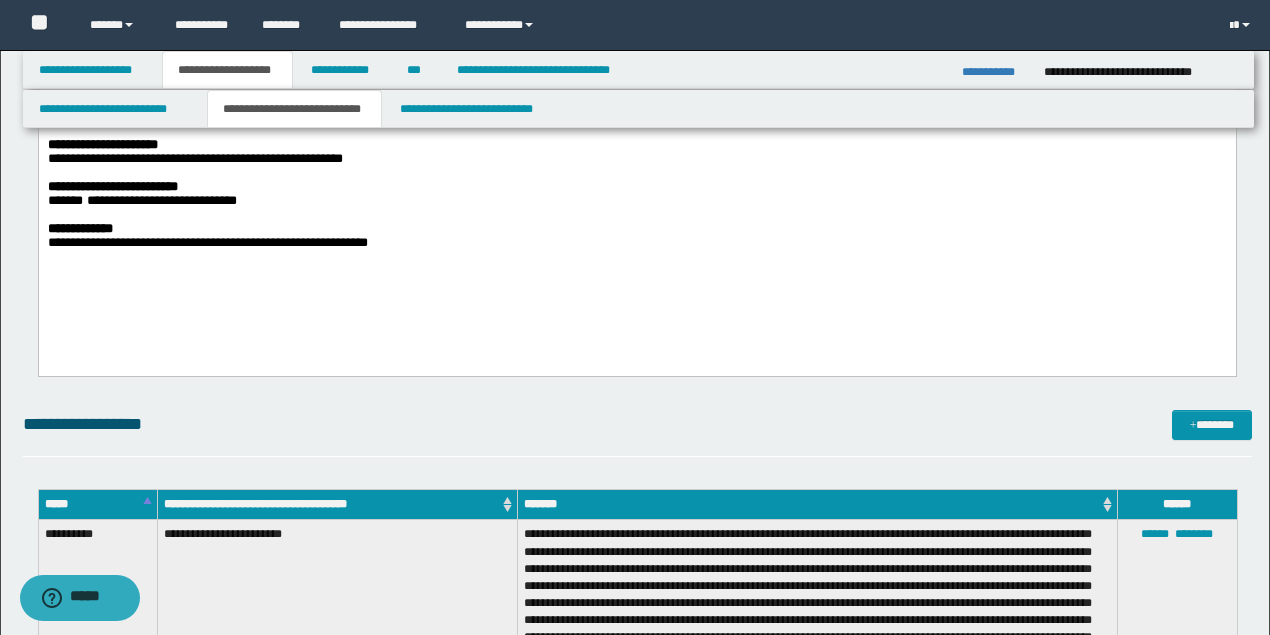 scroll, scrollTop: 866, scrollLeft: 0, axis: vertical 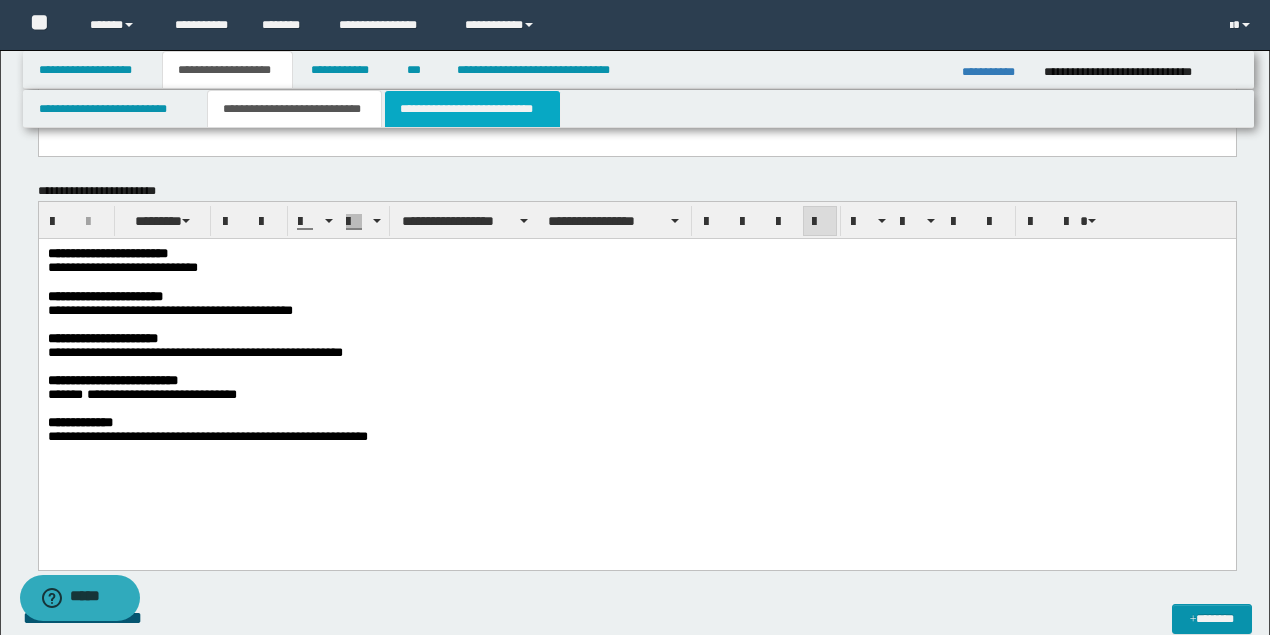click on "**********" at bounding box center (472, 109) 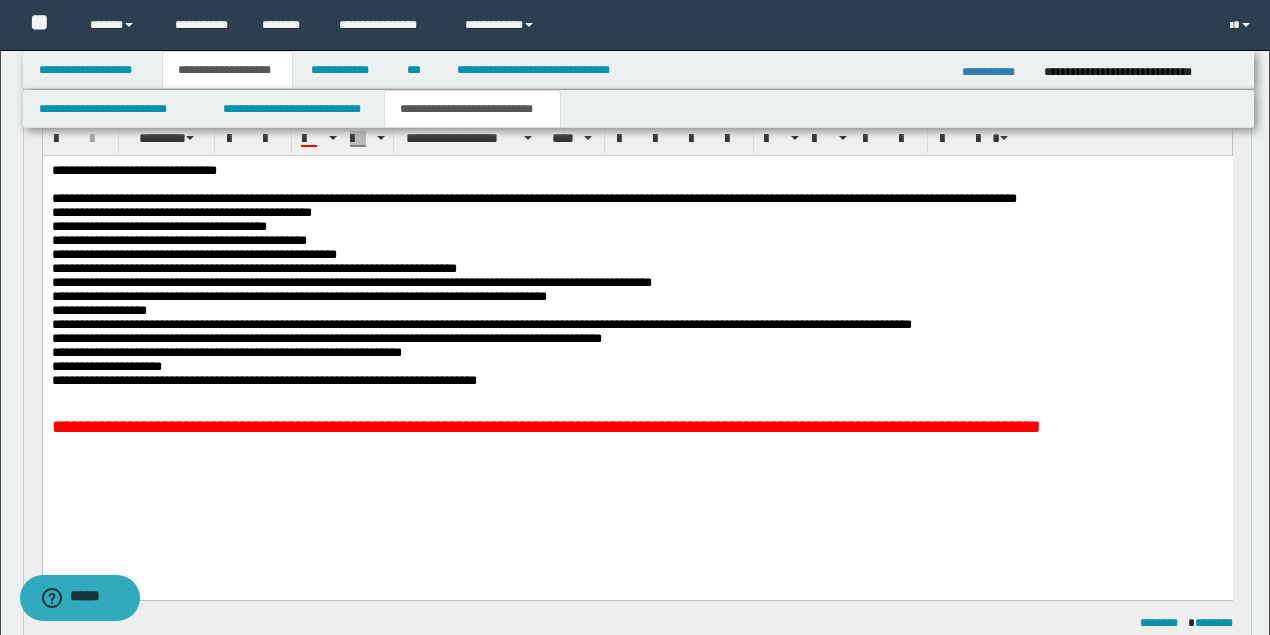scroll, scrollTop: 200, scrollLeft: 0, axis: vertical 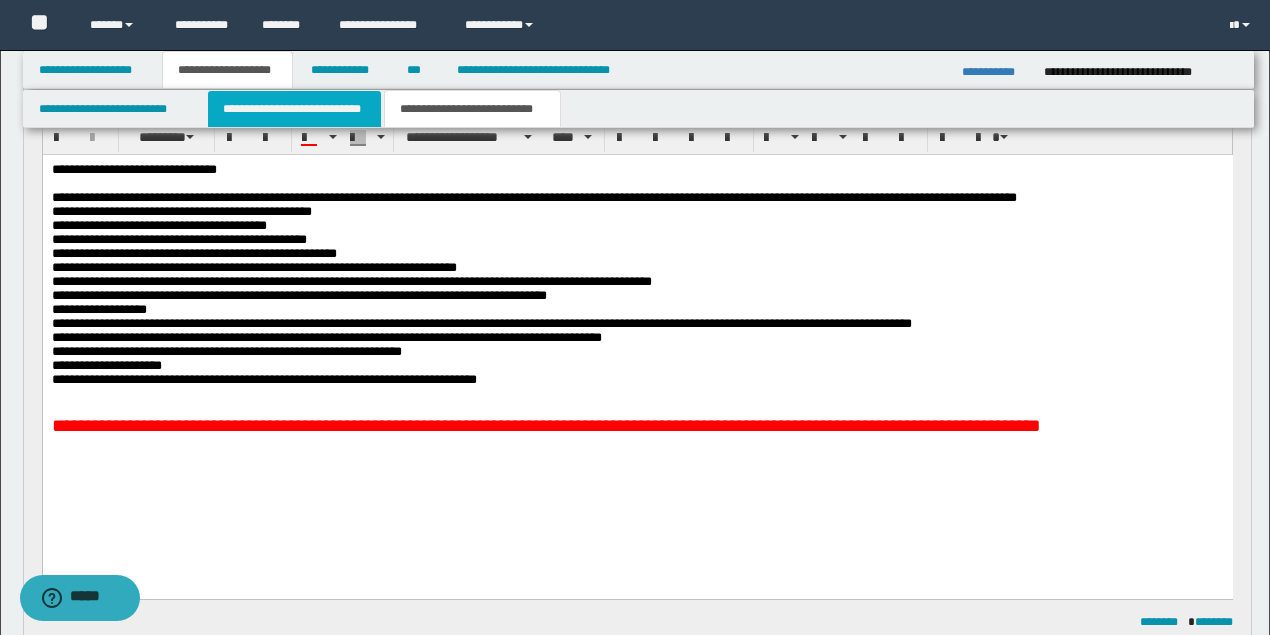 click on "**********" at bounding box center [294, 109] 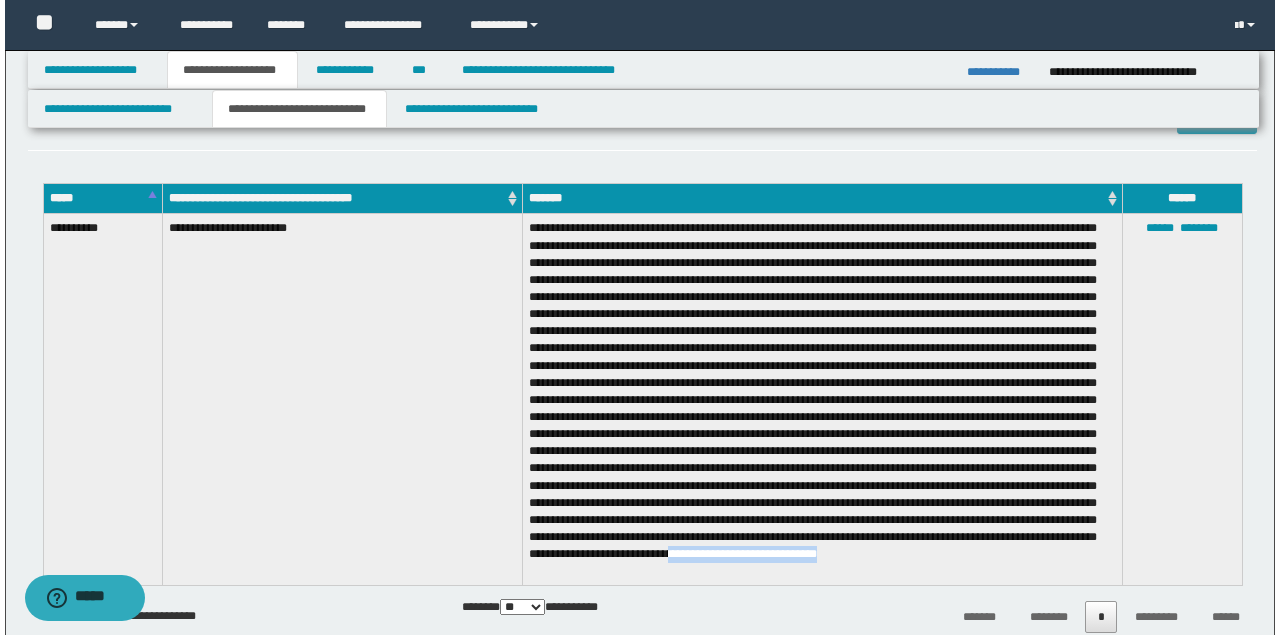 scroll, scrollTop: 1400, scrollLeft: 0, axis: vertical 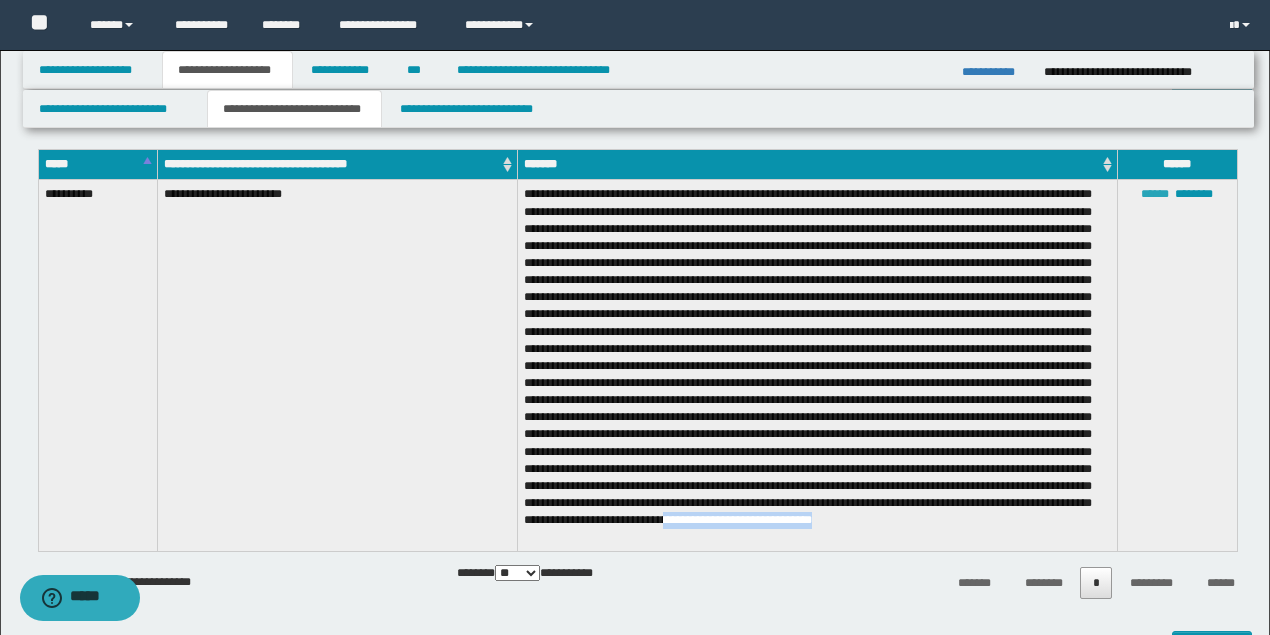 click on "******" at bounding box center [1155, 194] 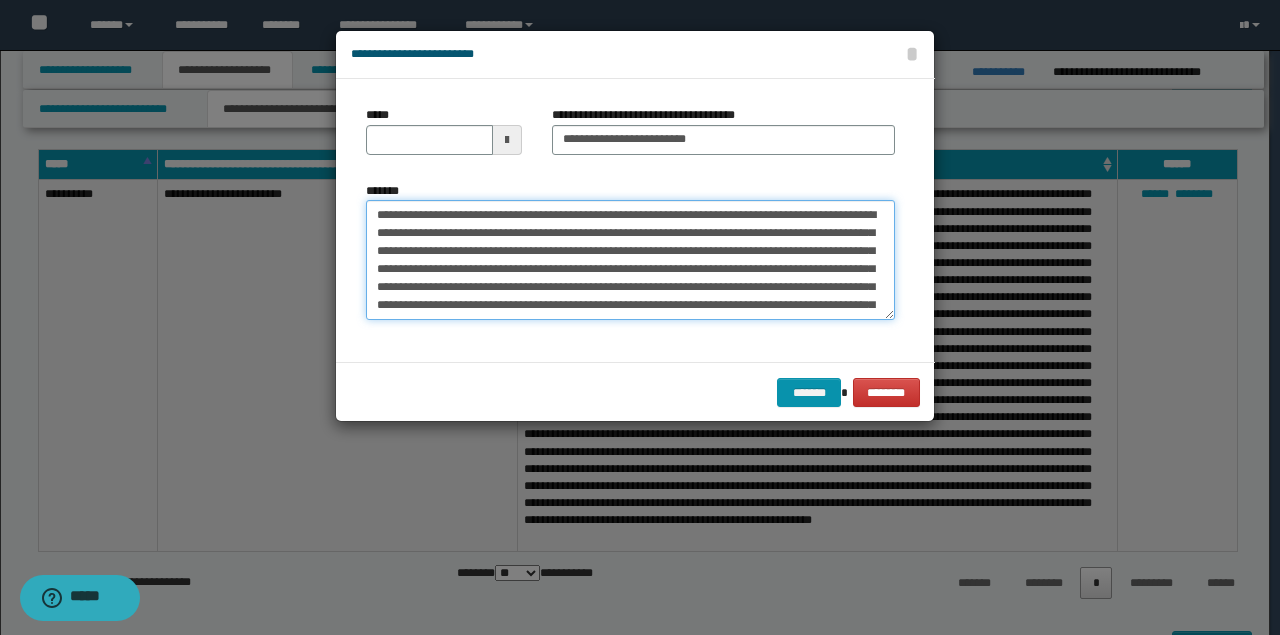 click on "*******" at bounding box center [630, 260] 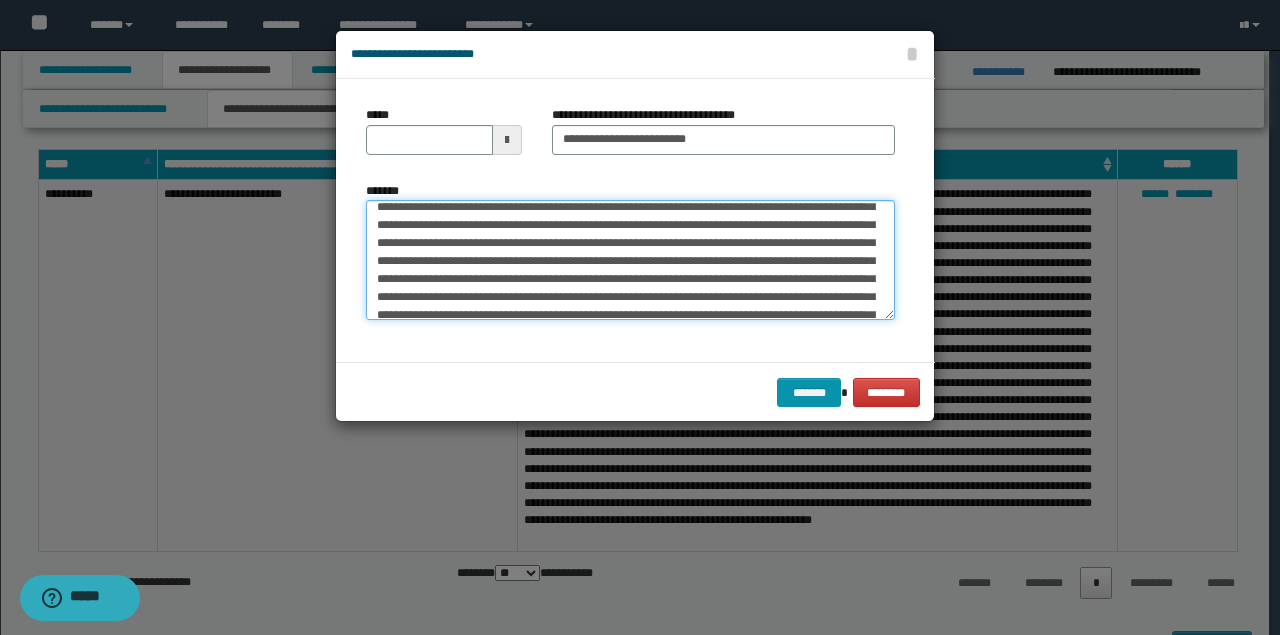 scroll, scrollTop: 53, scrollLeft: 0, axis: vertical 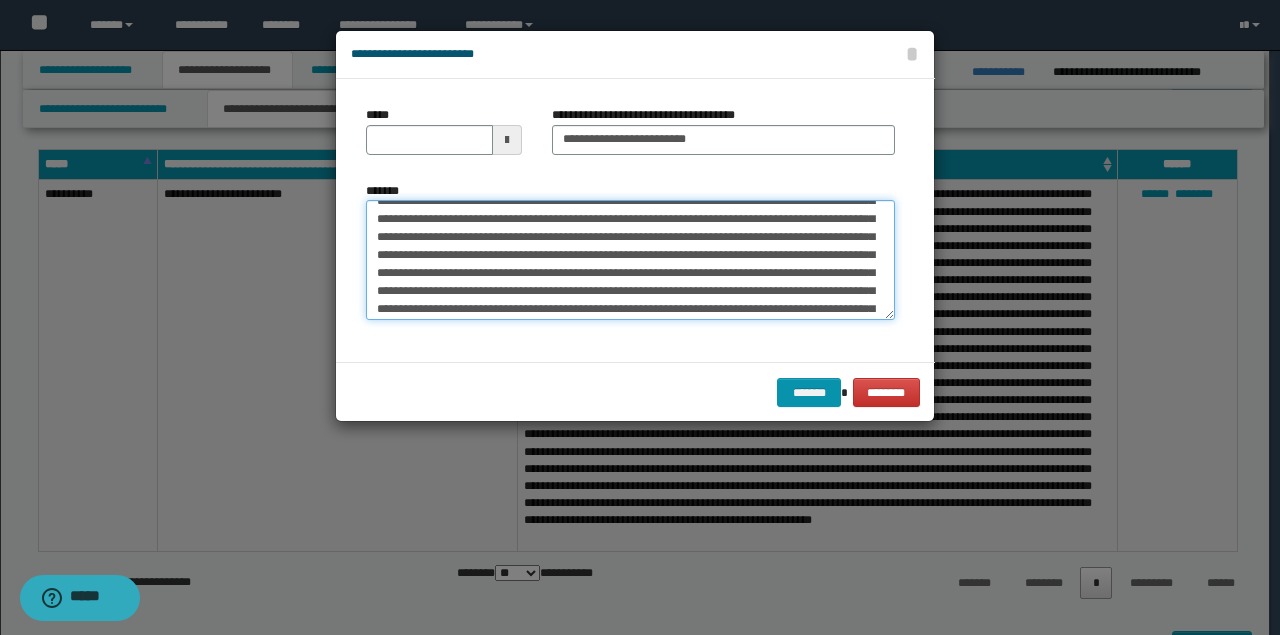 click on "*******" at bounding box center (630, 259) 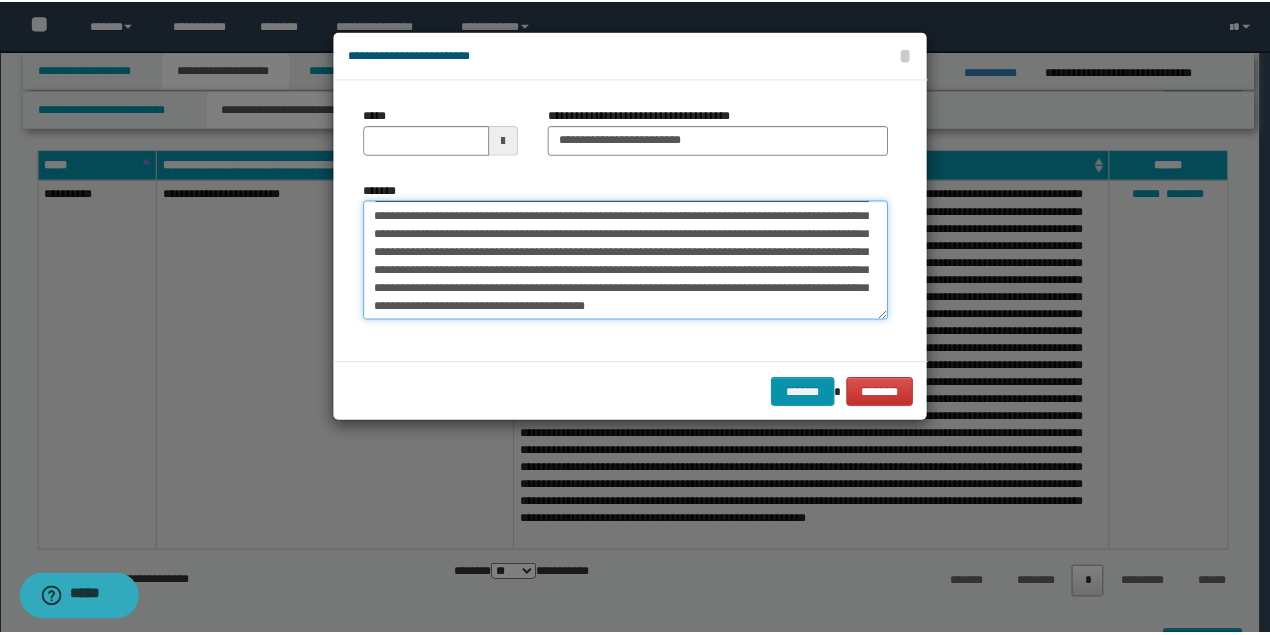 scroll, scrollTop: 342, scrollLeft: 0, axis: vertical 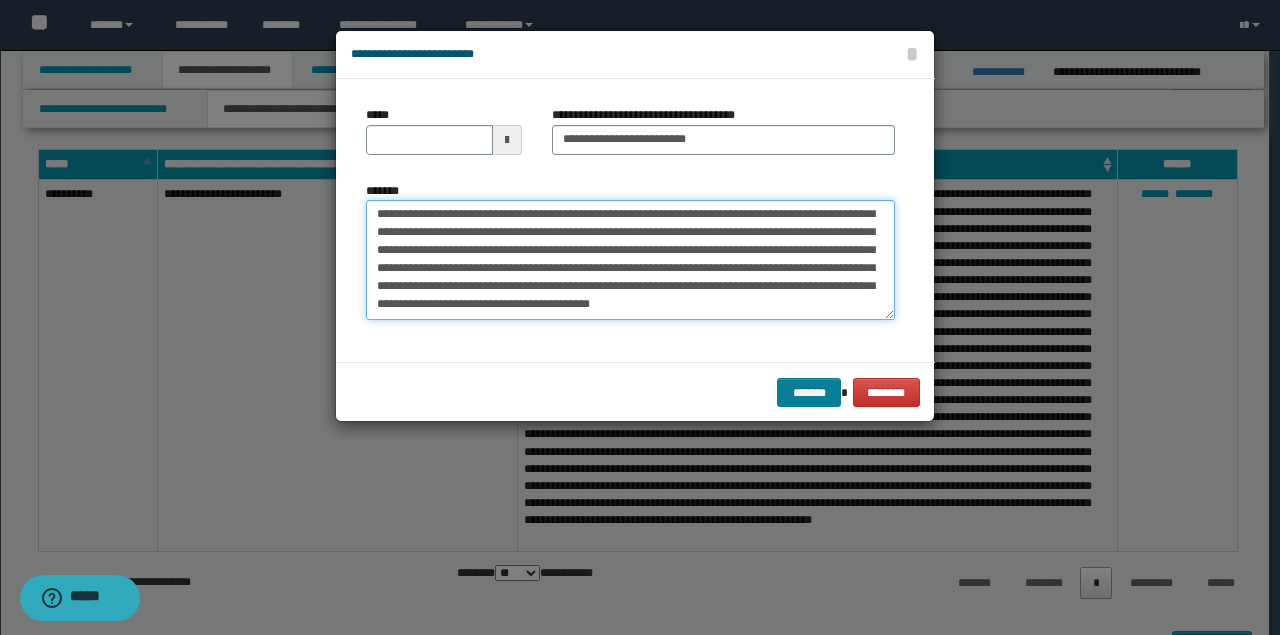 type on "**********" 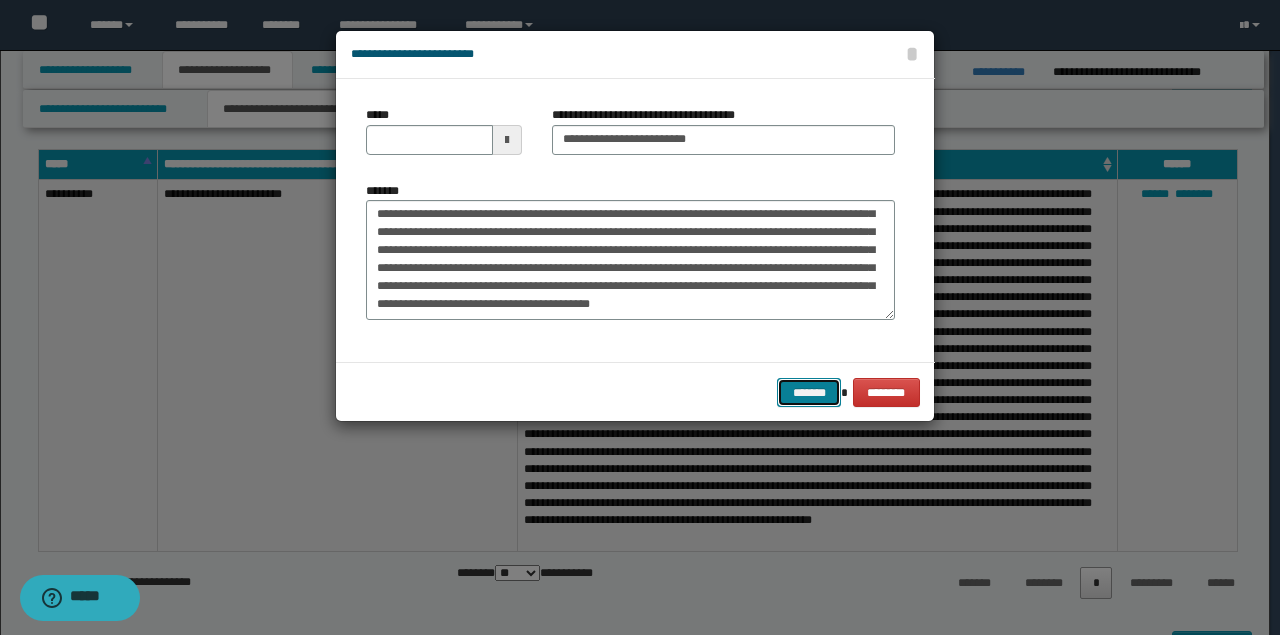 click on "*******" at bounding box center [809, 392] 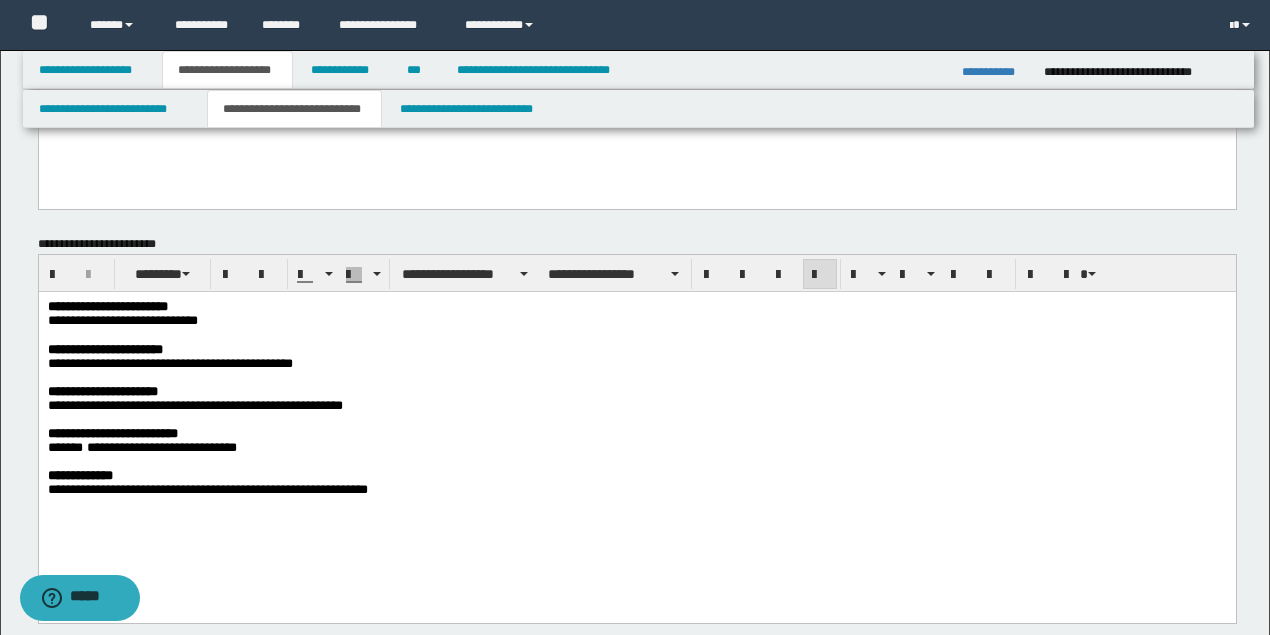 scroll, scrollTop: 800, scrollLeft: 0, axis: vertical 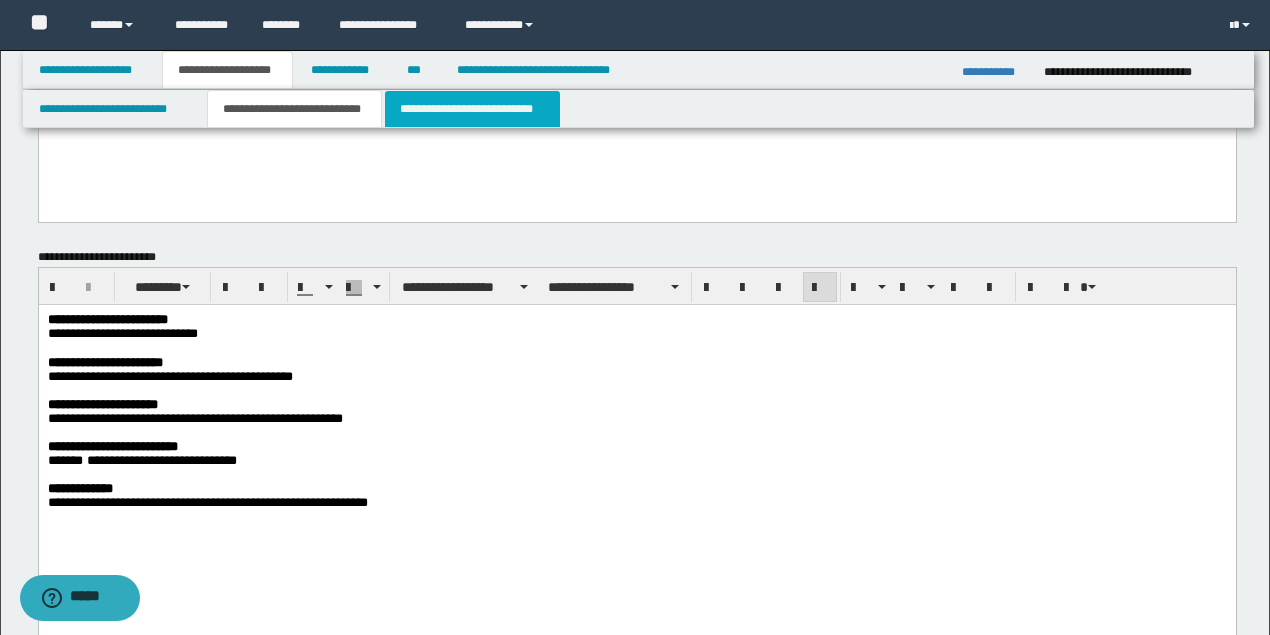 click on "**********" at bounding box center (472, 109) 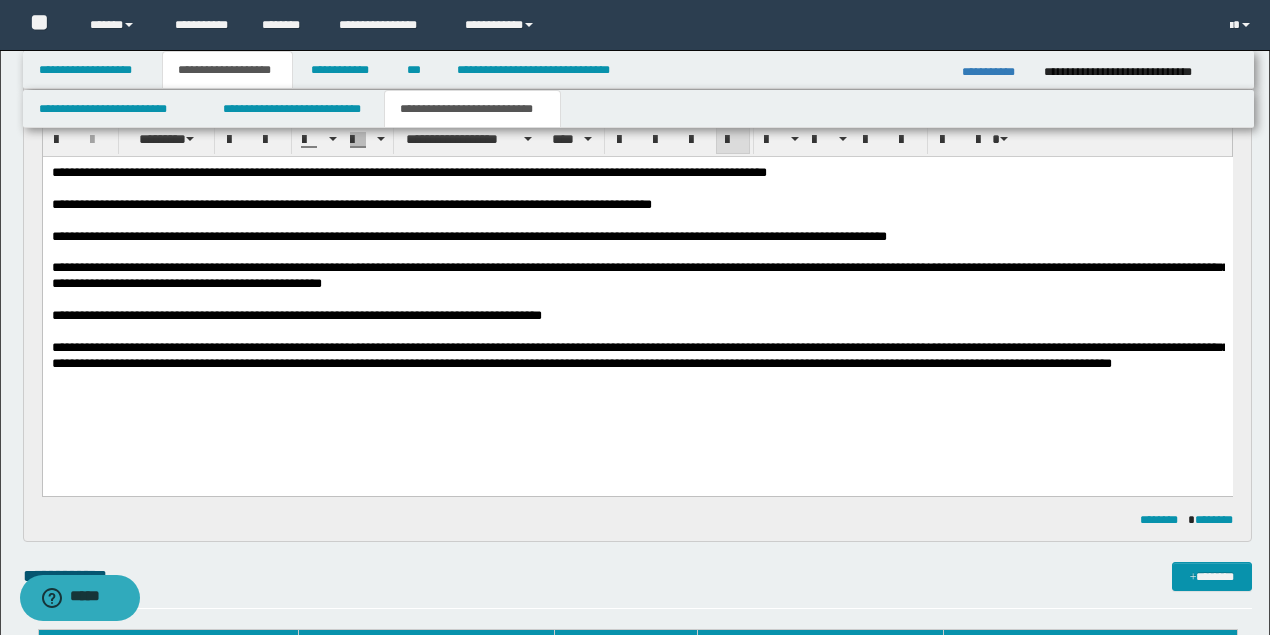scroll, scrollTop: 866, scrollLeft: 0, axis: vertical 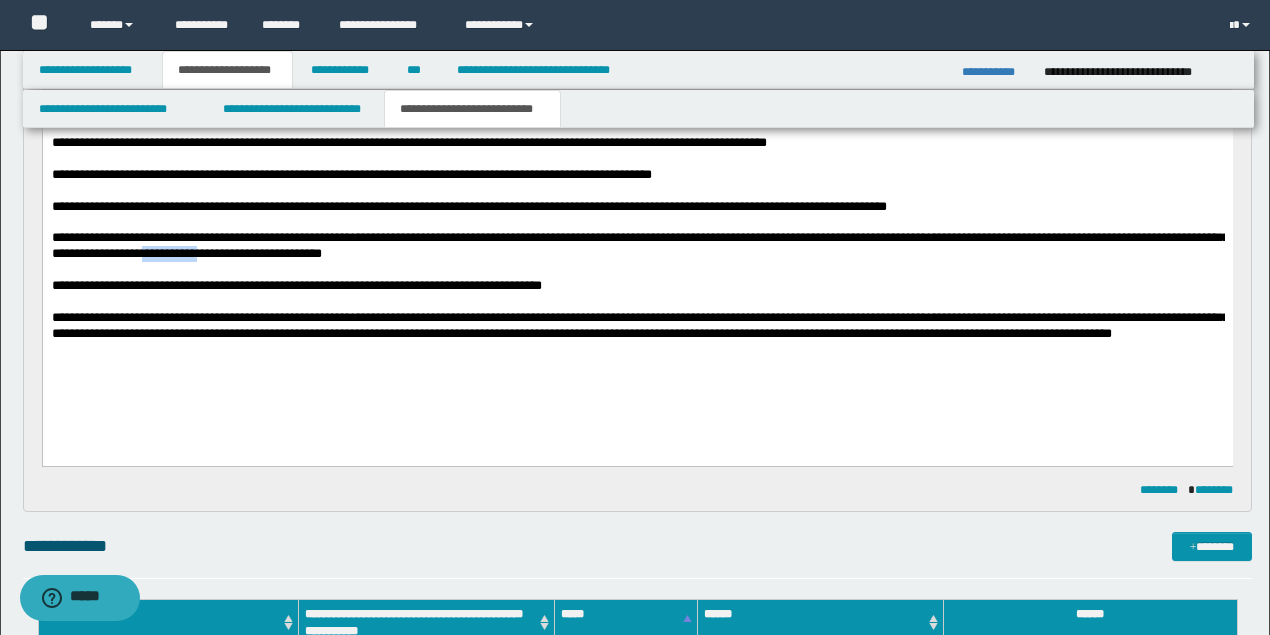 type 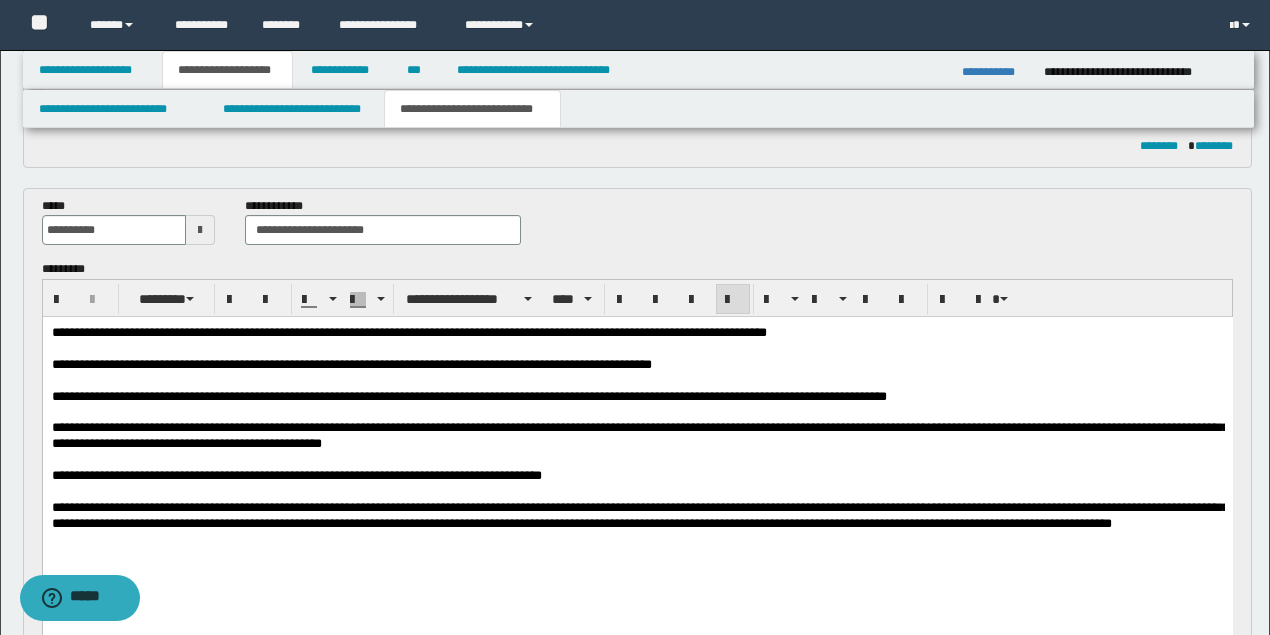 scroll, scrollTop: 800, scrollLeft: 0, axis: vertical 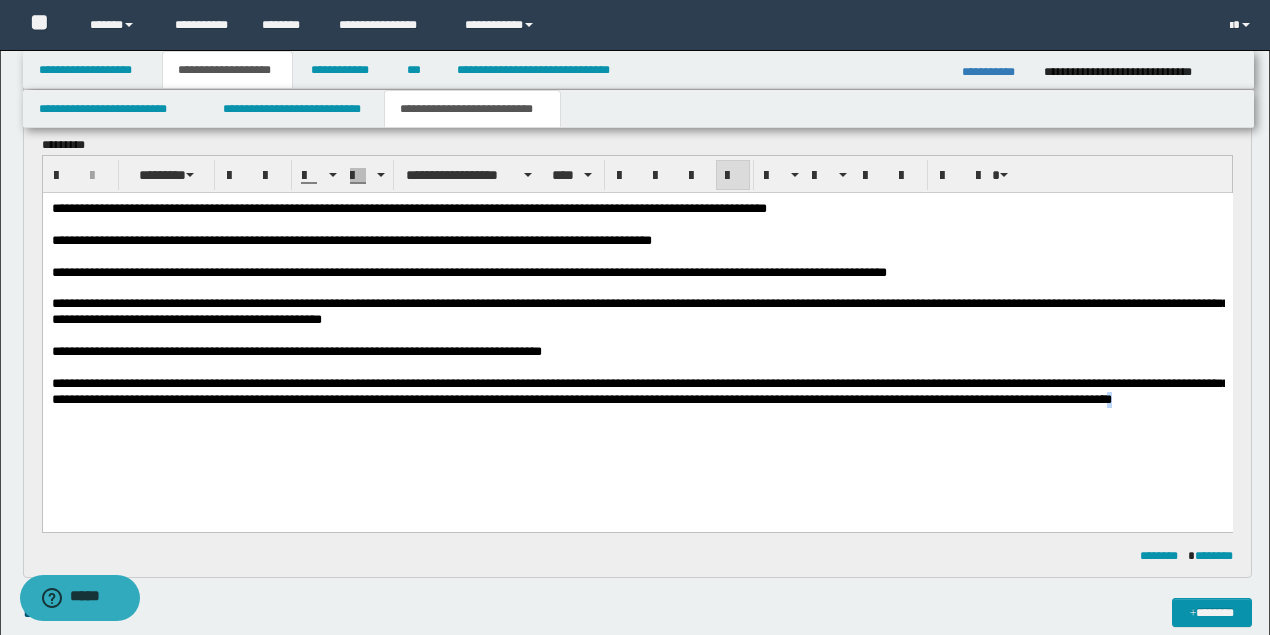 click on "**********" at bounding box center [639, 391] 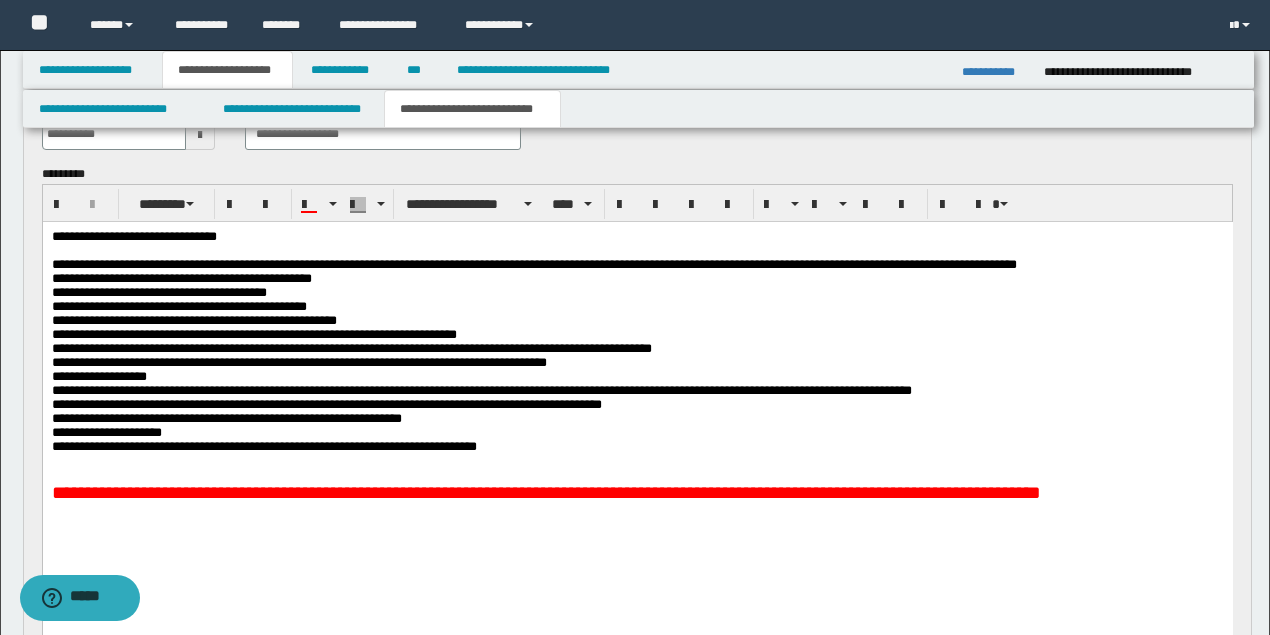 scroll, scrollTop: 200, scrollLeft: 0, axis: vertical 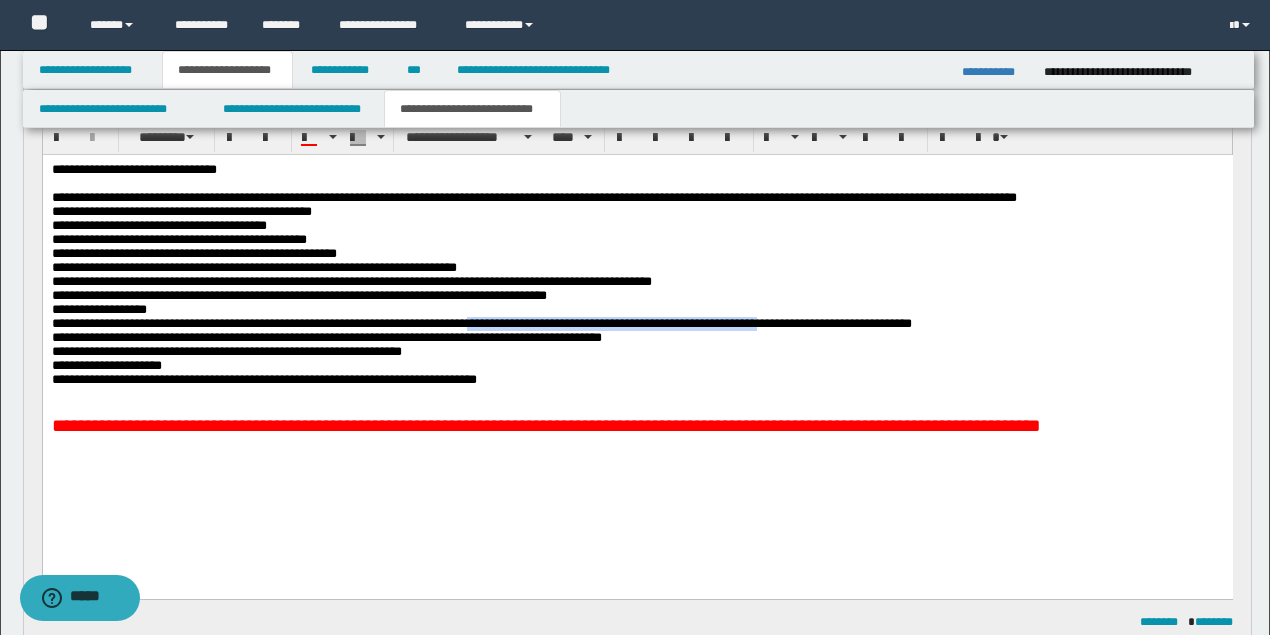 drag, startPoint x: 491, startPoint y: 339, endPoint x: 801, endPoint y: 338, distance: 310.00162 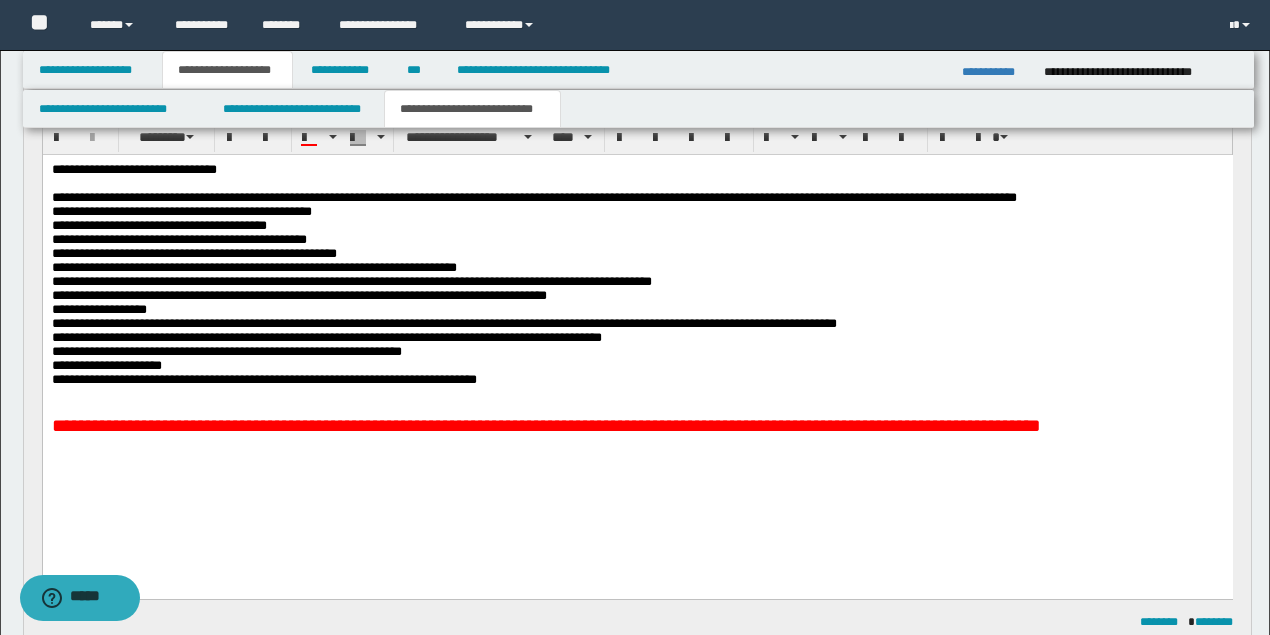 click on "**********" at bounding box center [637, 379] 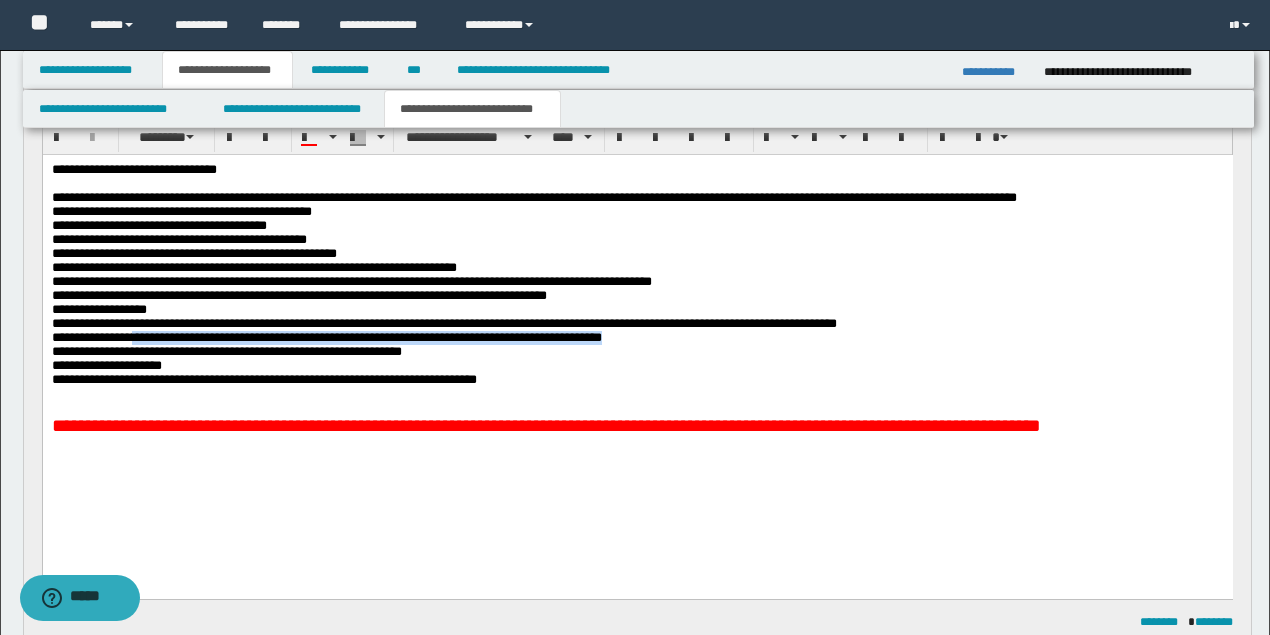 drag, startPoint x: 135, startPoint y: 356, endPoint x: 639, endPoint y: 353, distance: 504.00894 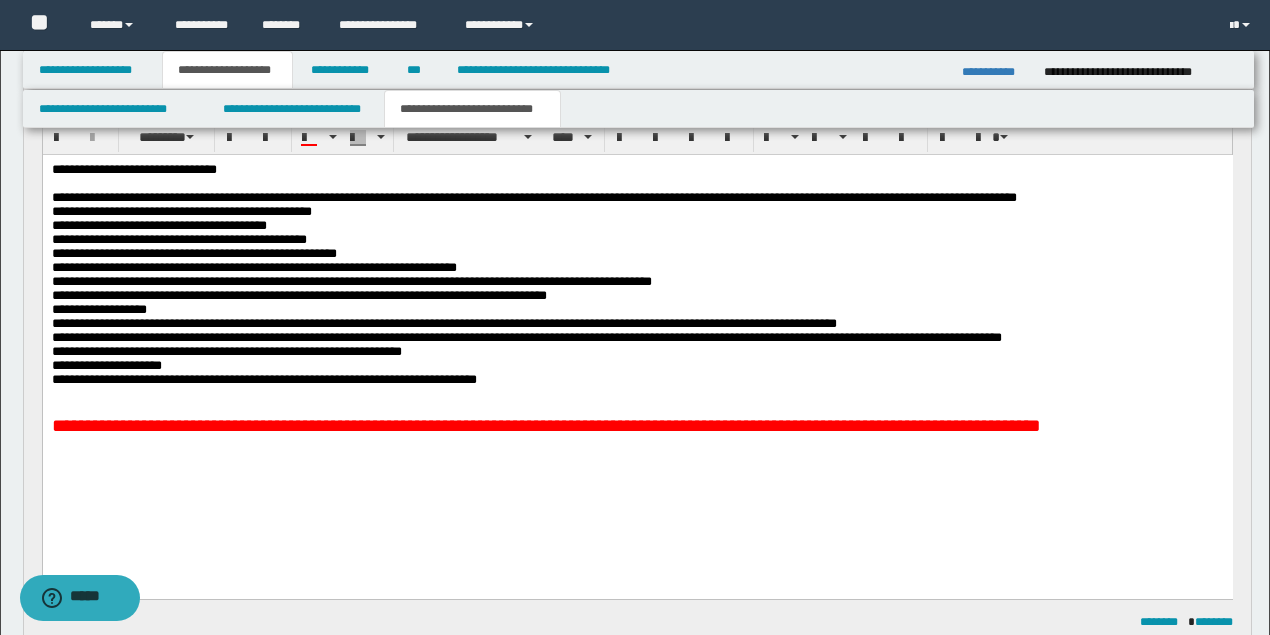 click on "**********" at bounding box center [443, 322] 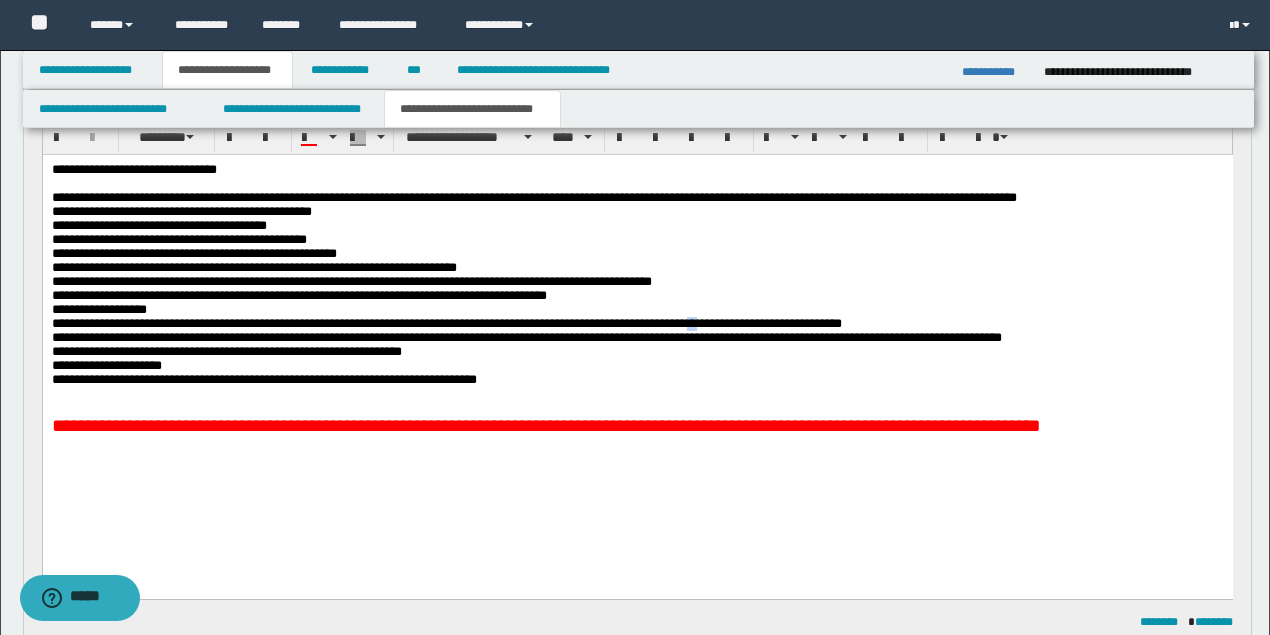click on "**********" at bounding box center (446, 322) 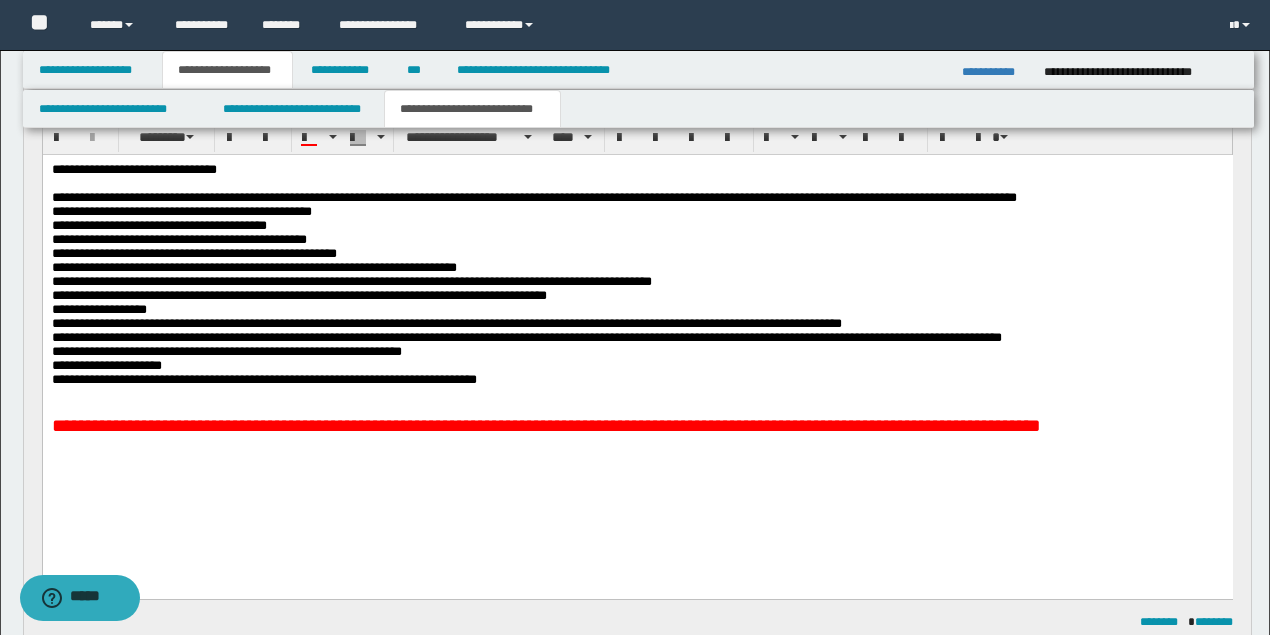 click on "**********" at bounding box center [637, 309] 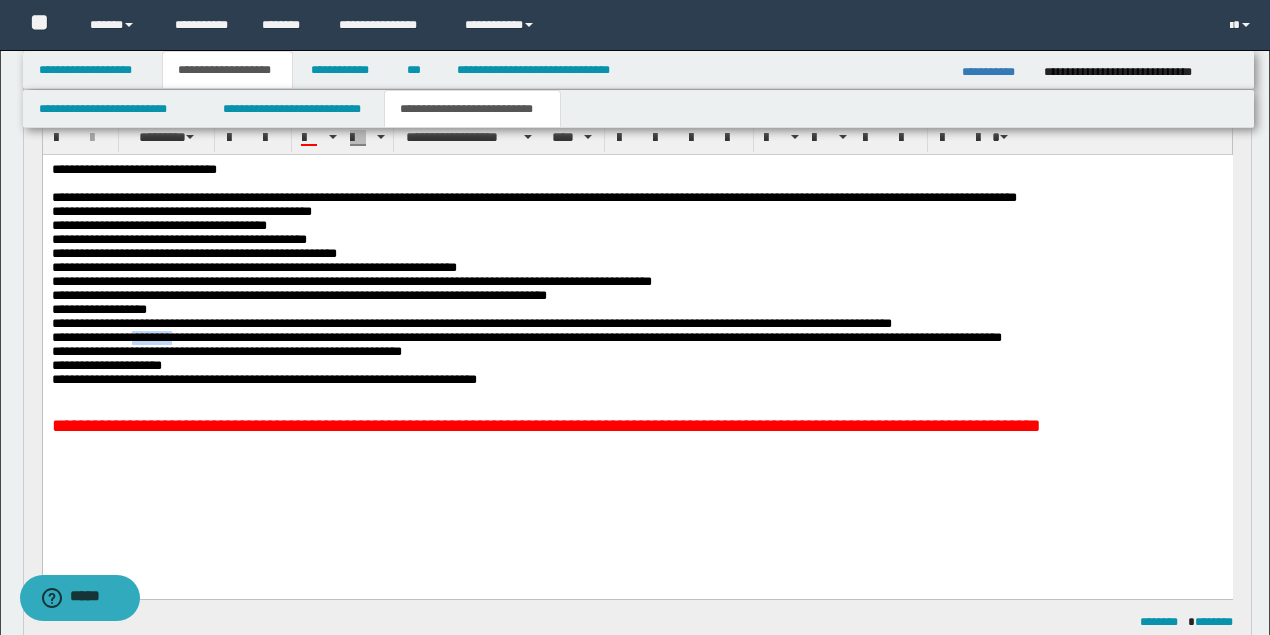 drag, startPoint x: 134, startPoint y: 354, endPoint x: 173, endPoint y: 353, distance: 39.012817 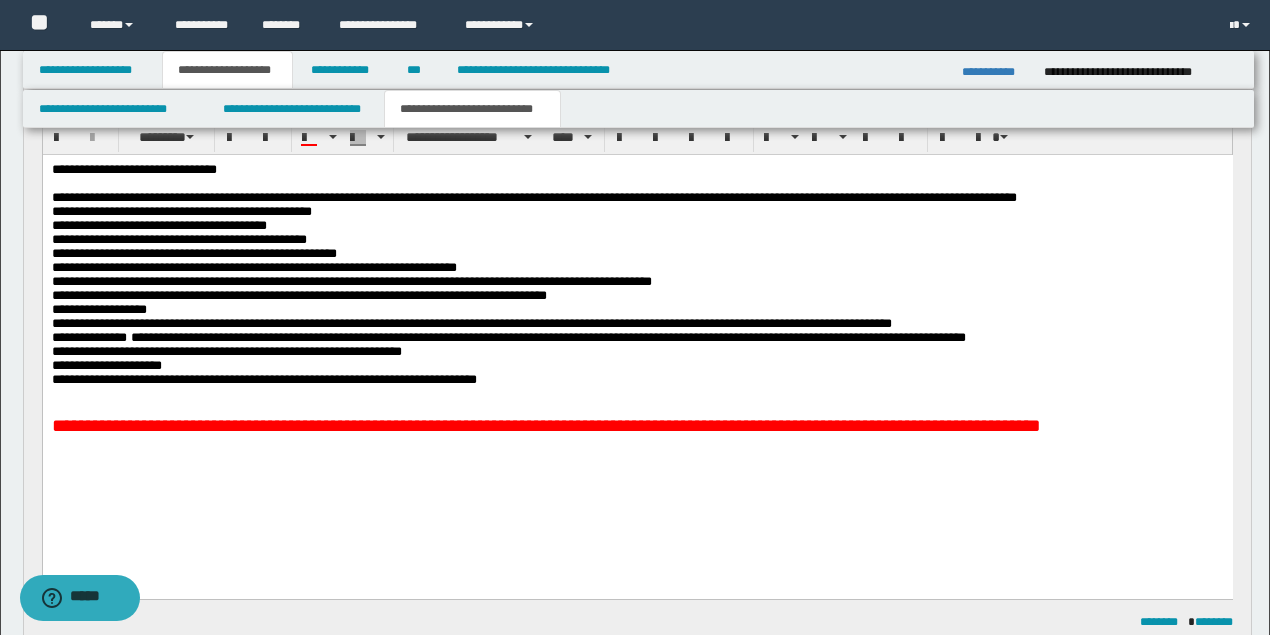 click on "**********" at bounding box center [508, 336] 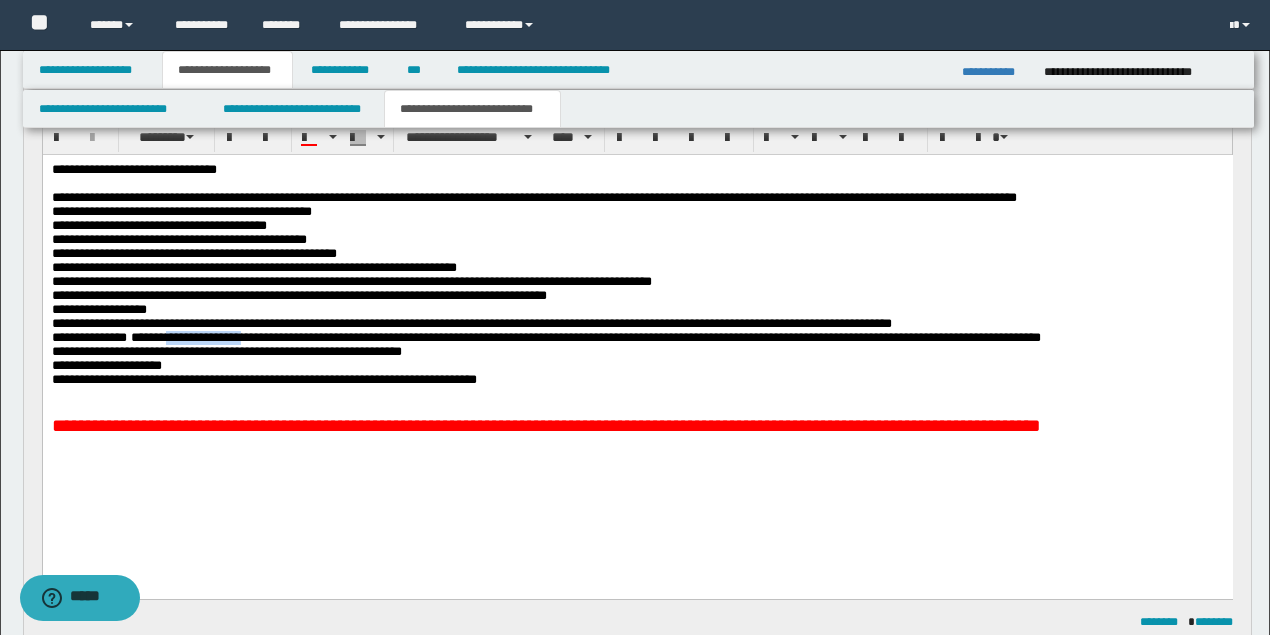 drag, startPoint x: 167, startPoint y: 355, endPoint x: 248, endPoint y: 353, distance: 81.02469 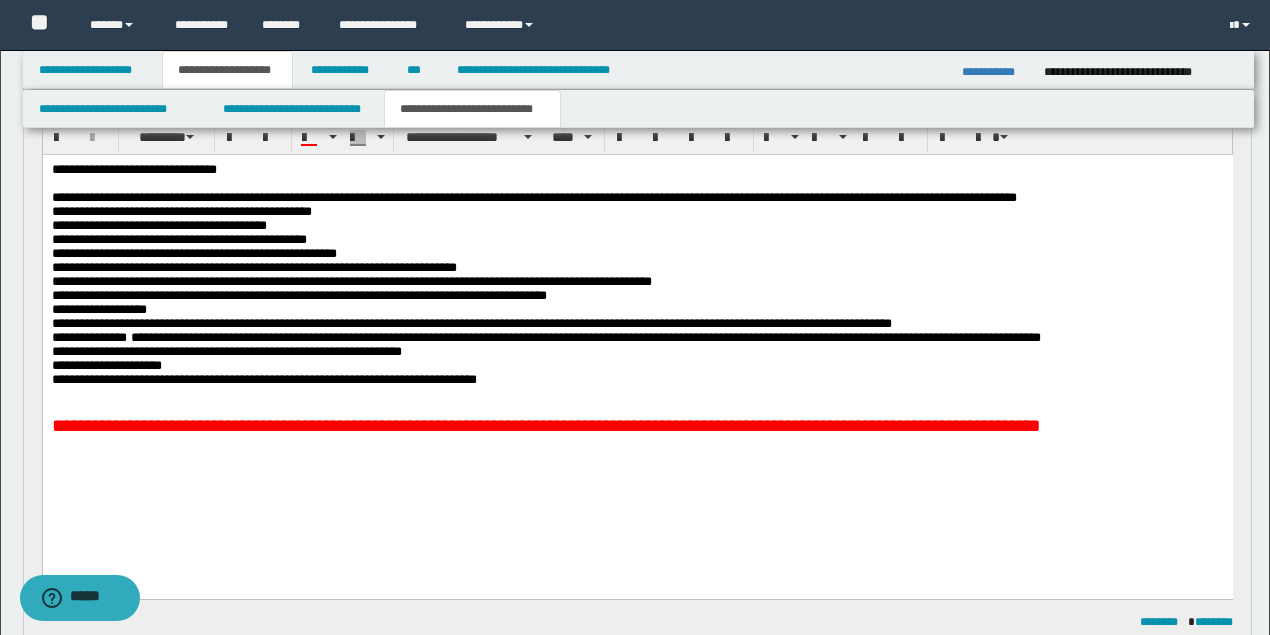 click on "**********" at bounding box center (226, 350) 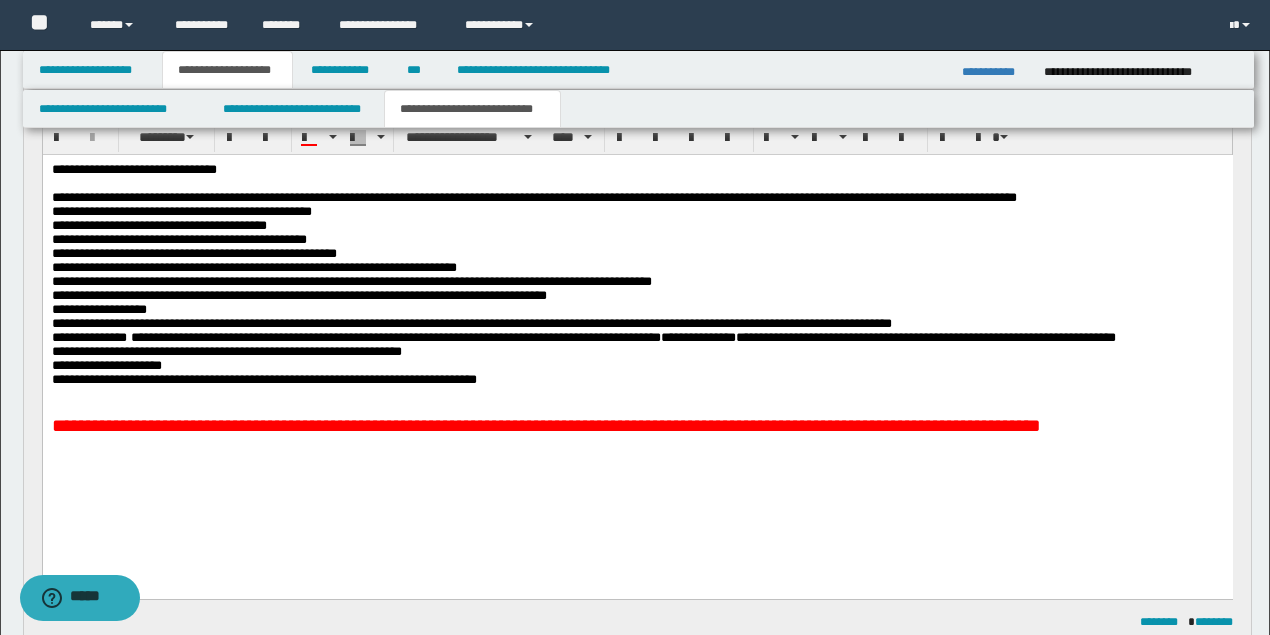 click on "**********" at bounding box center [583, 336] 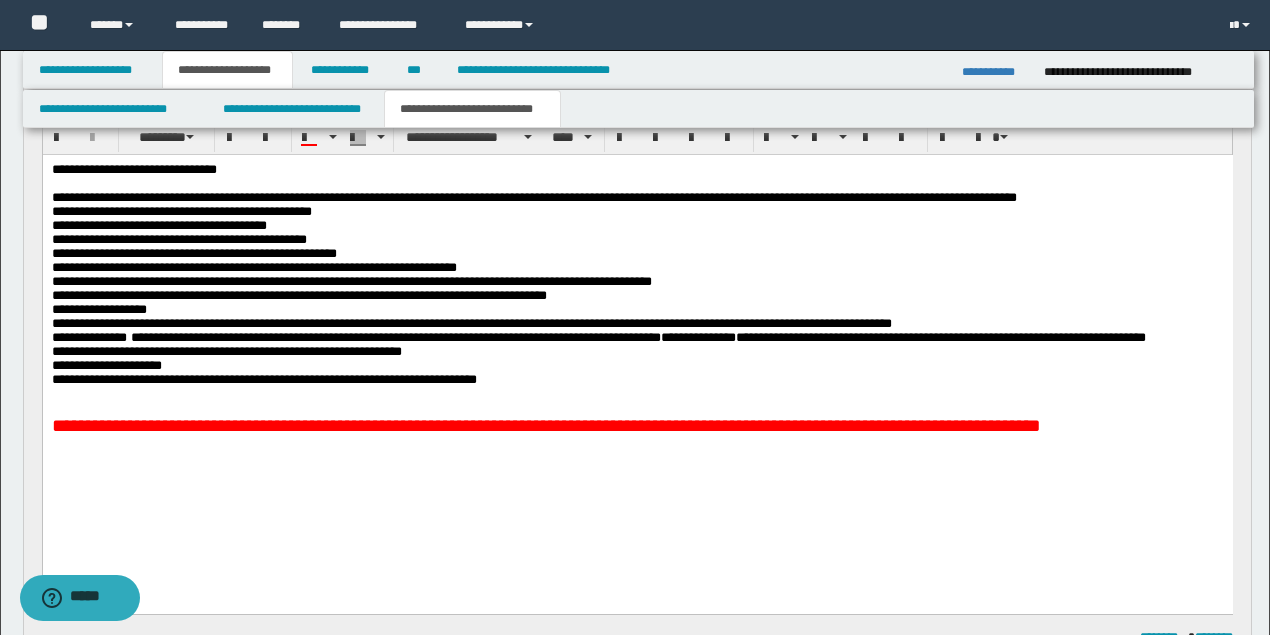 click on "**********" at bounding box center (598, 336) 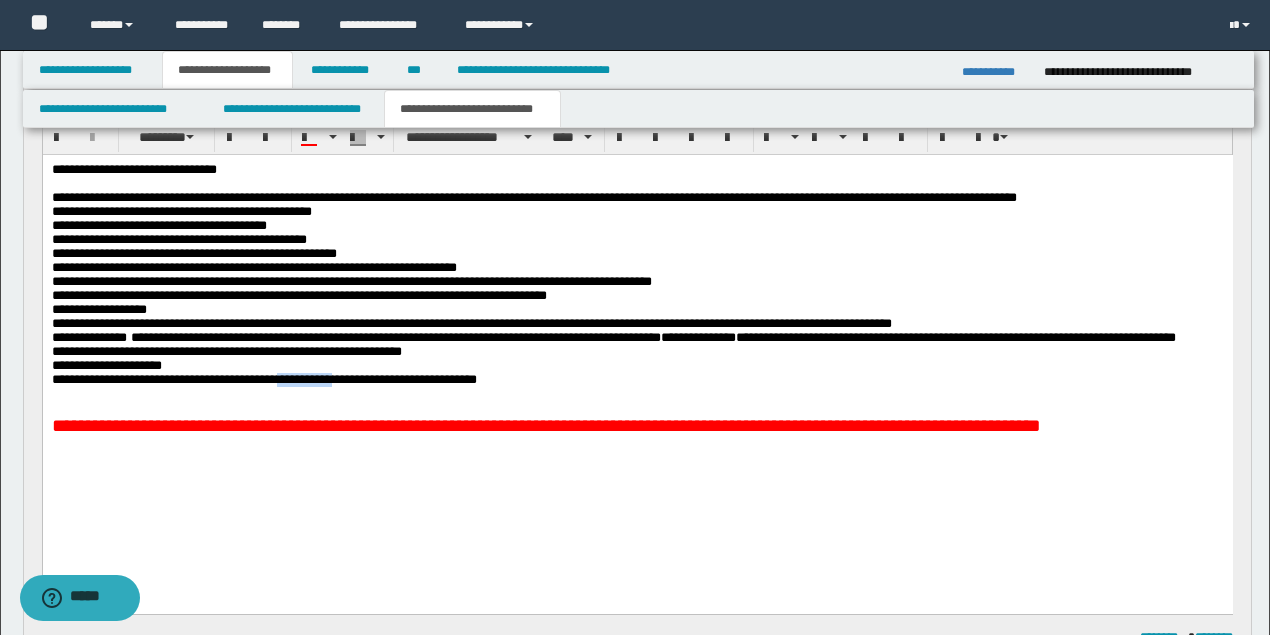 drag, startPoint x: 275, startPoint y: 416, endPoint x: 343, endPoint y: 415, distance: 68.007355 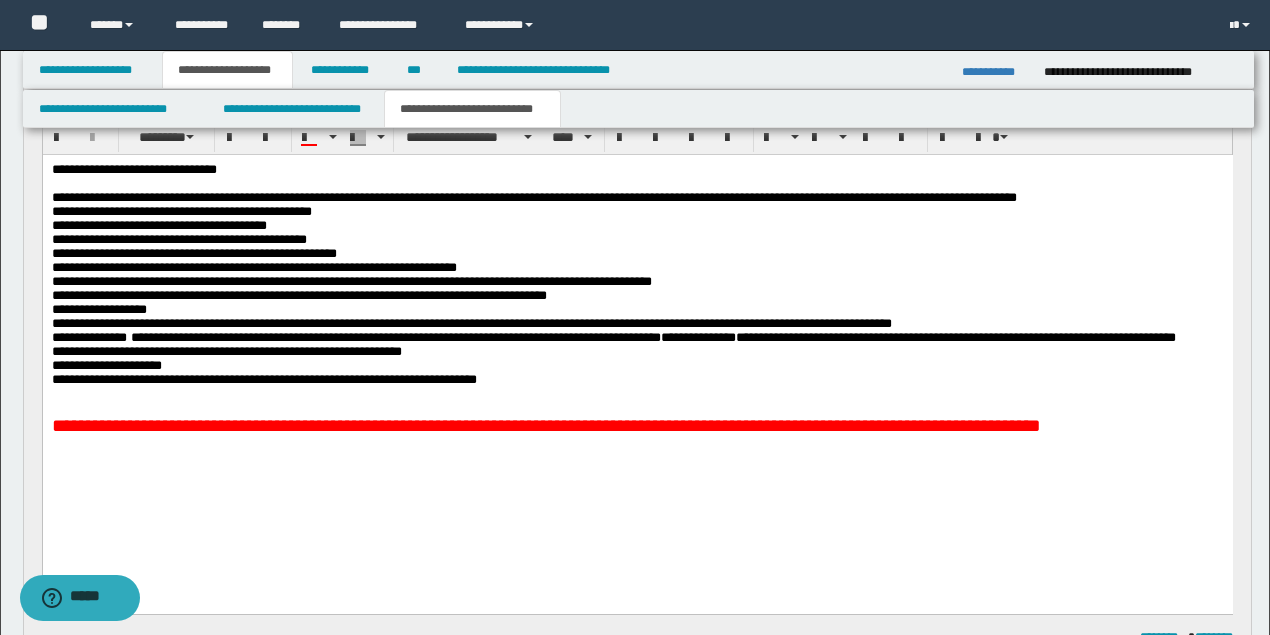 click at bounding box center [637, 393] 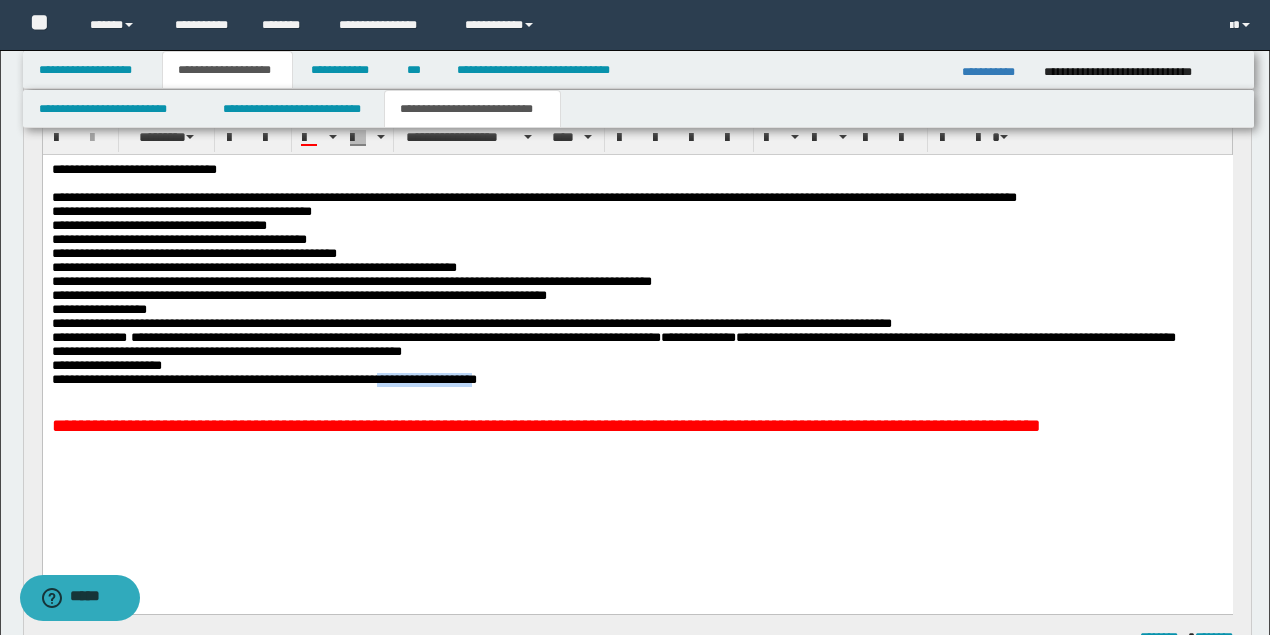 drag, startPoint x: 389, startPoint y: 416, endPoint x: 494, endPoint y: 417, distance: 105.00476 